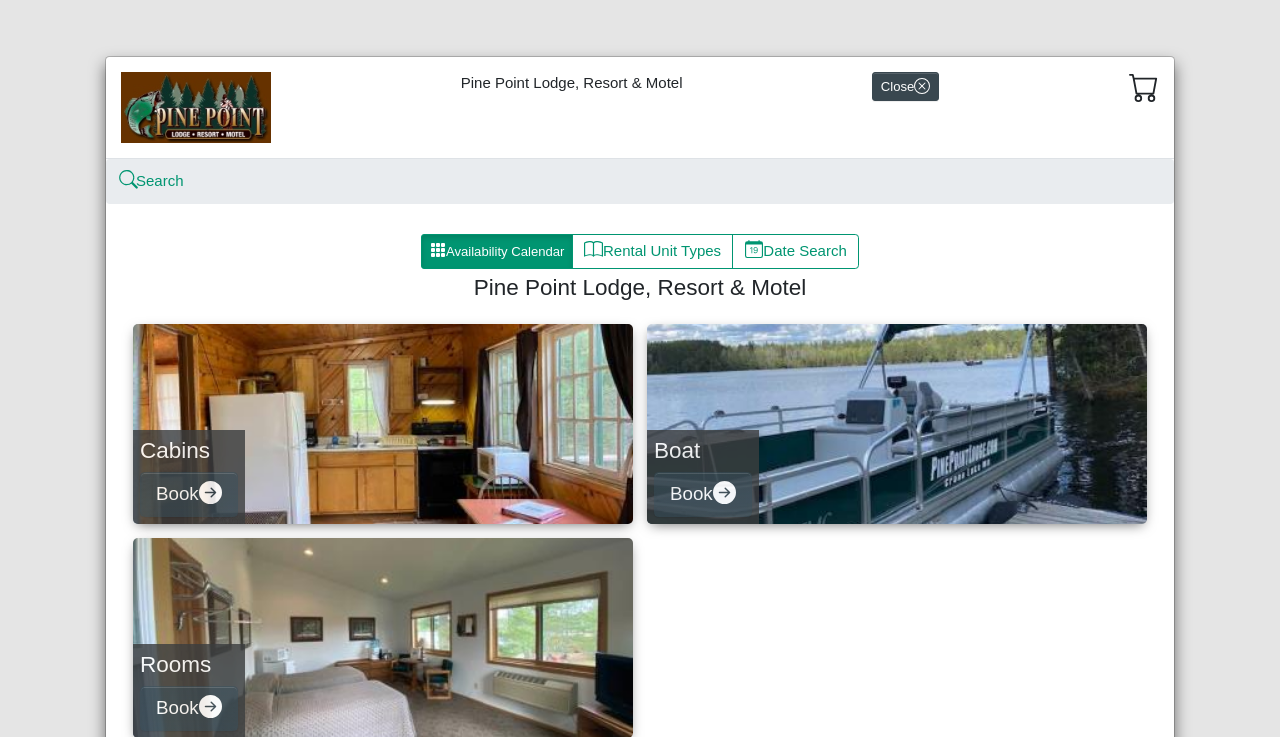 scroll, scrollTop: 0, scrollLeft: 0, axis: both 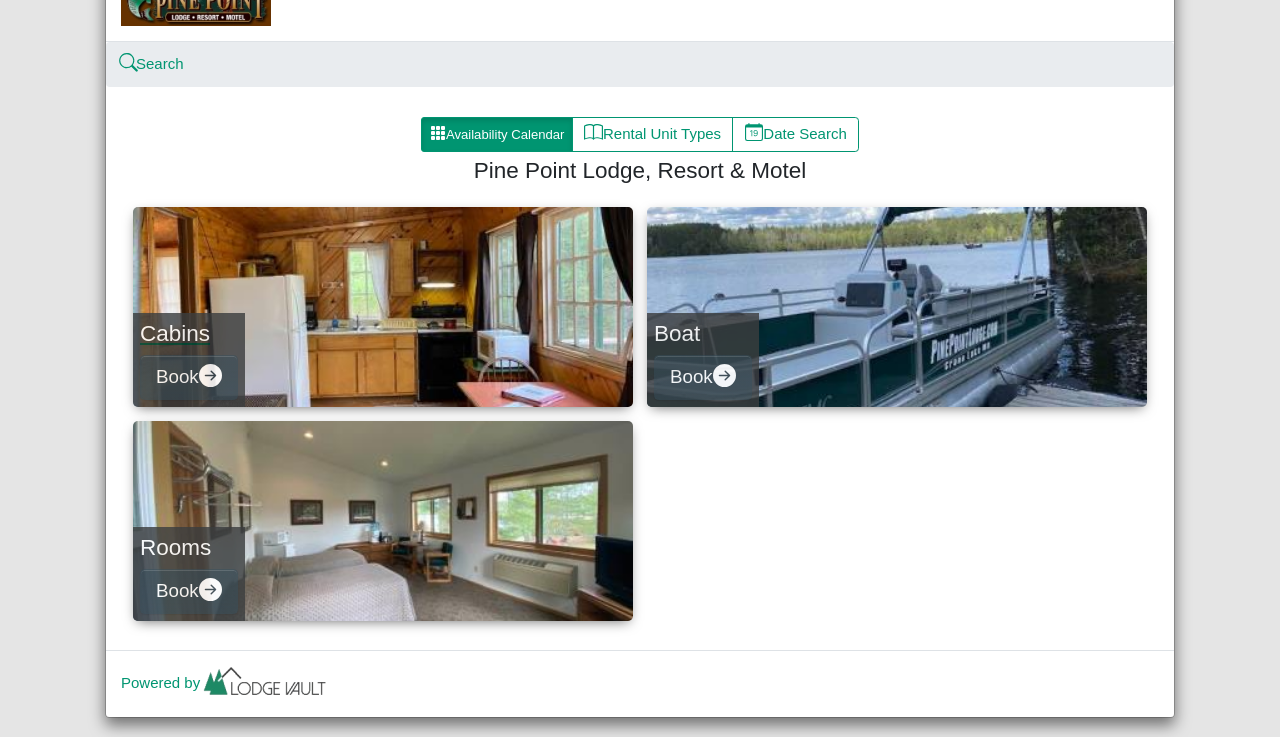 click on "Cabins" at bounding box center (189, 333) 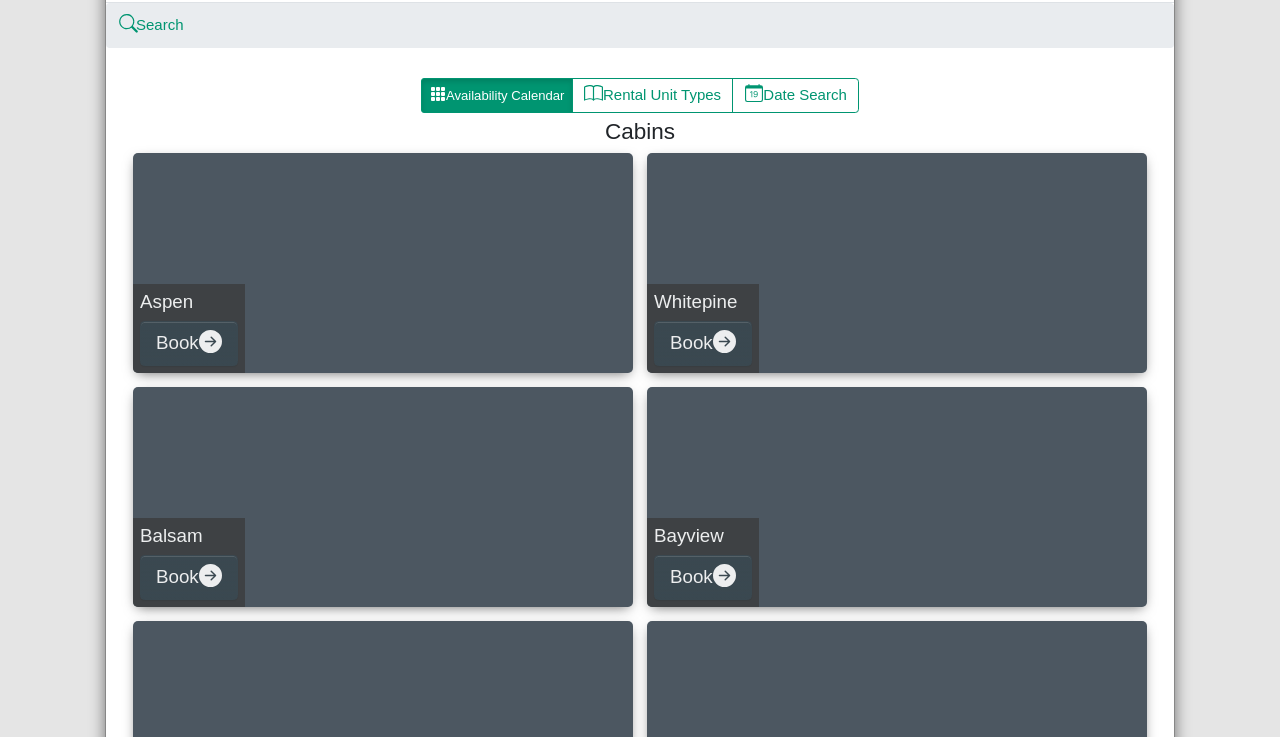 scroll, scrollTop: 147, scrollLeft: 0, axis: vertical 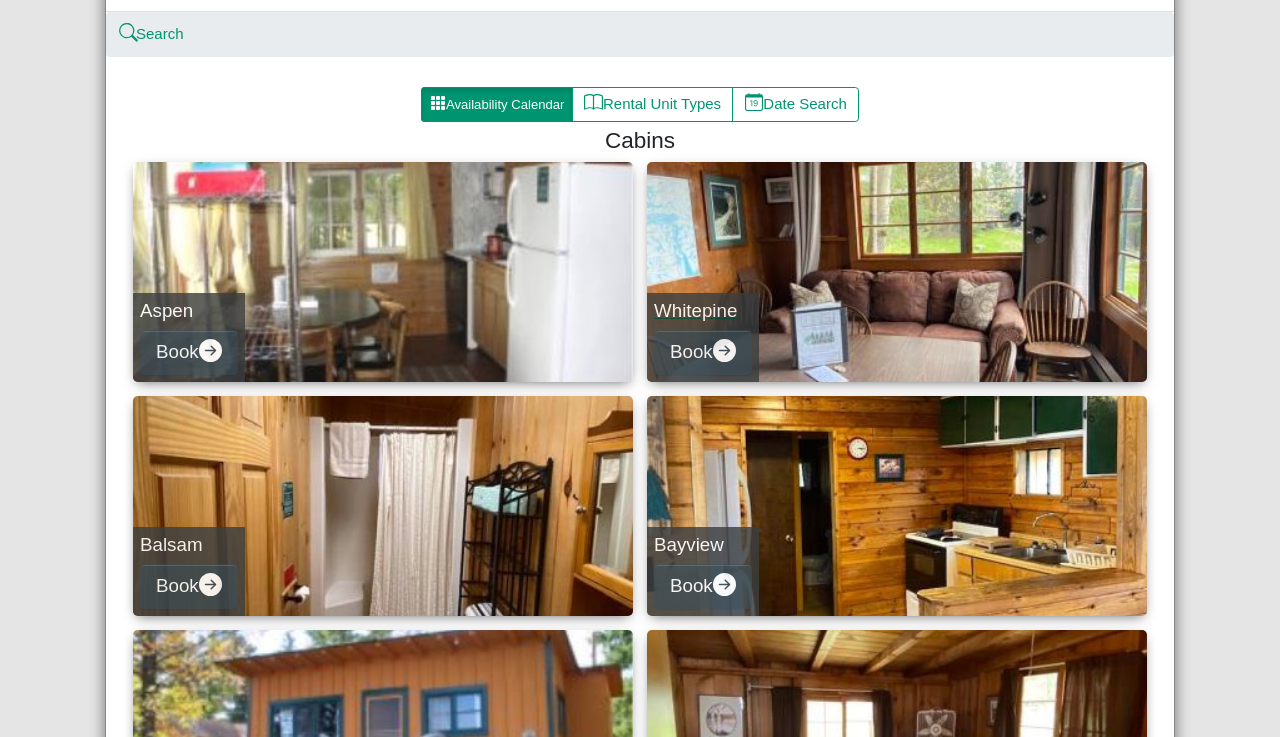 click on "Whitepine" at bounding box center [703, 311] 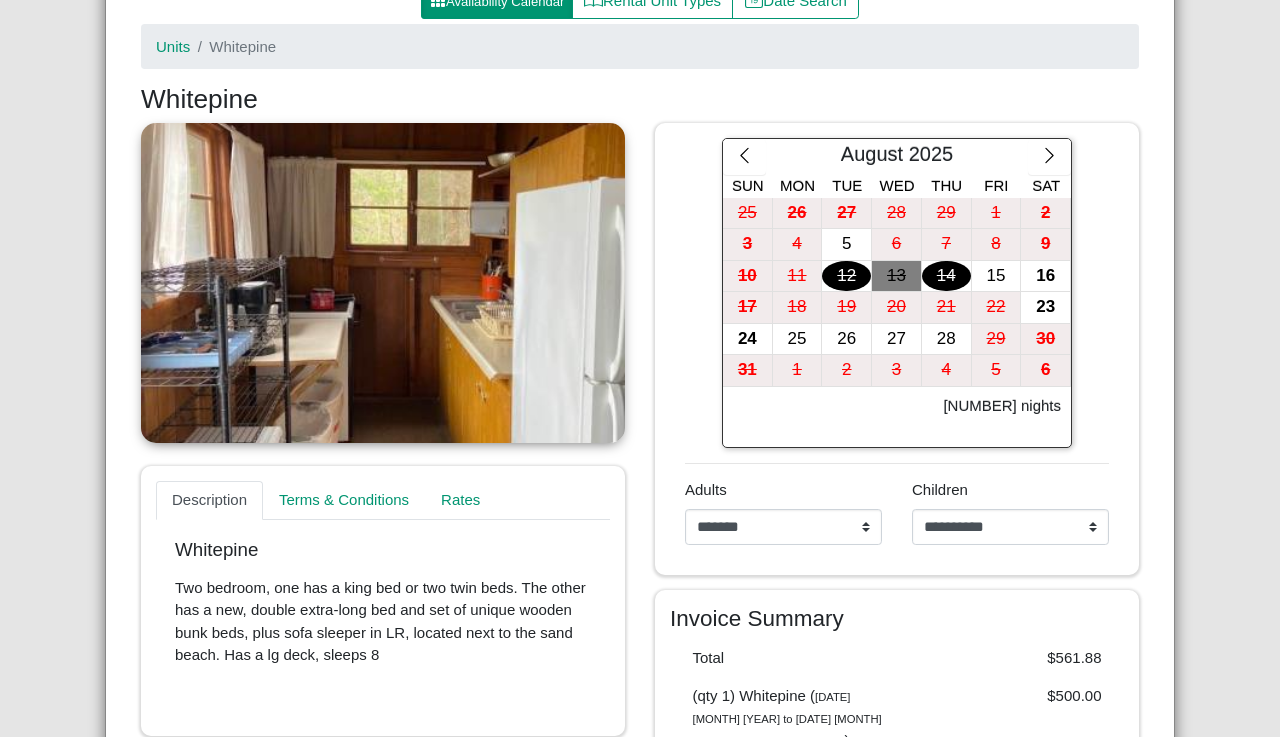 scroll, scrollTop: 247, scrollLeft: 0, axis: vertical 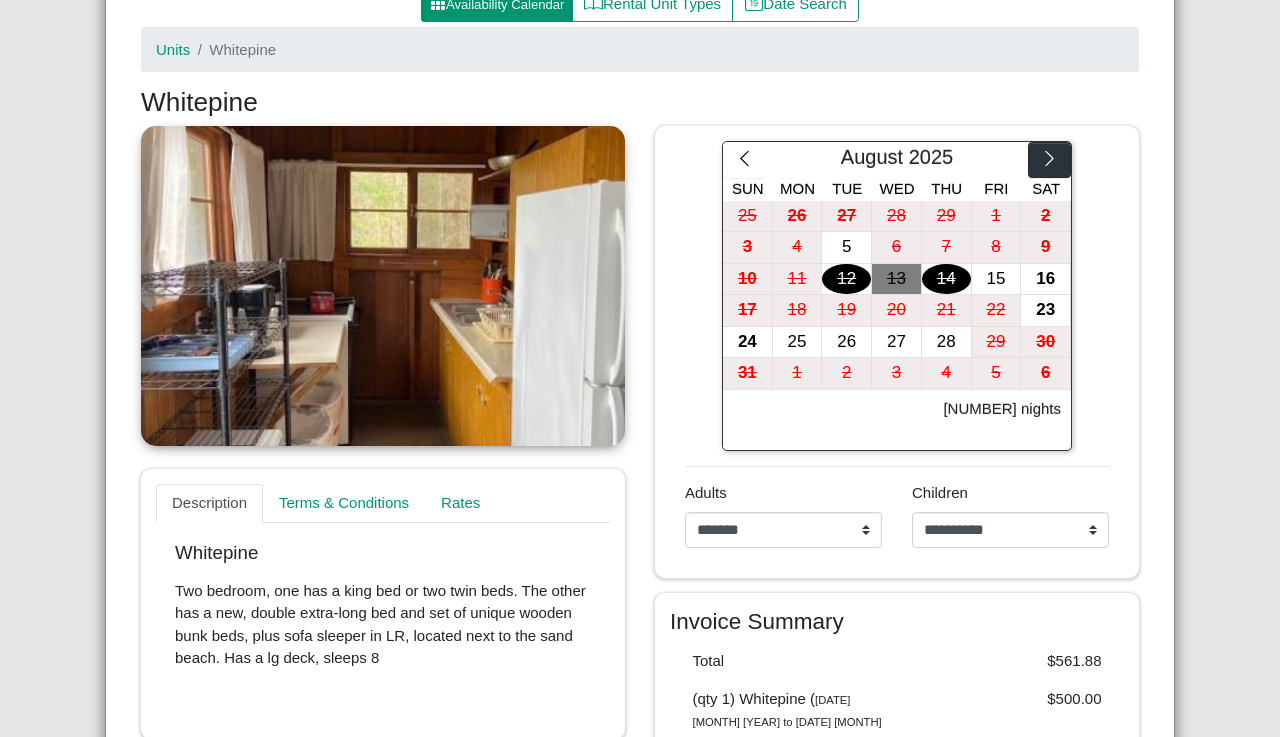 click 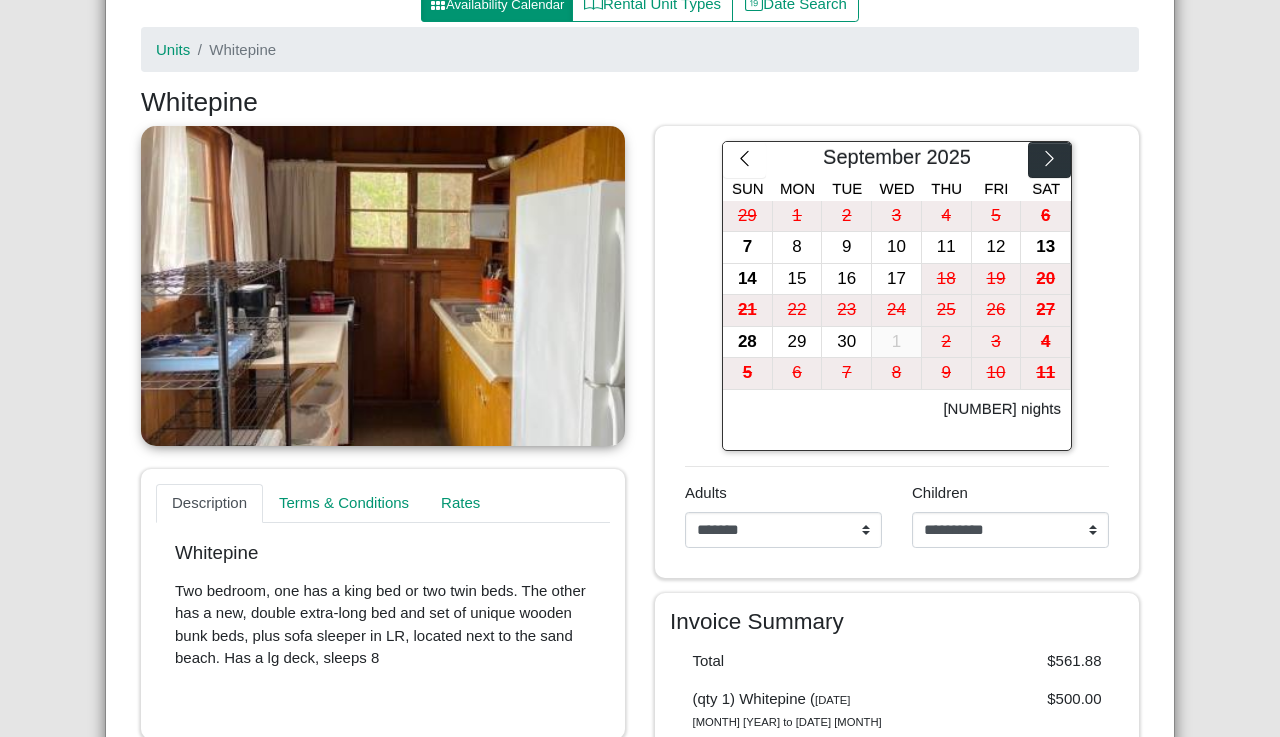 click 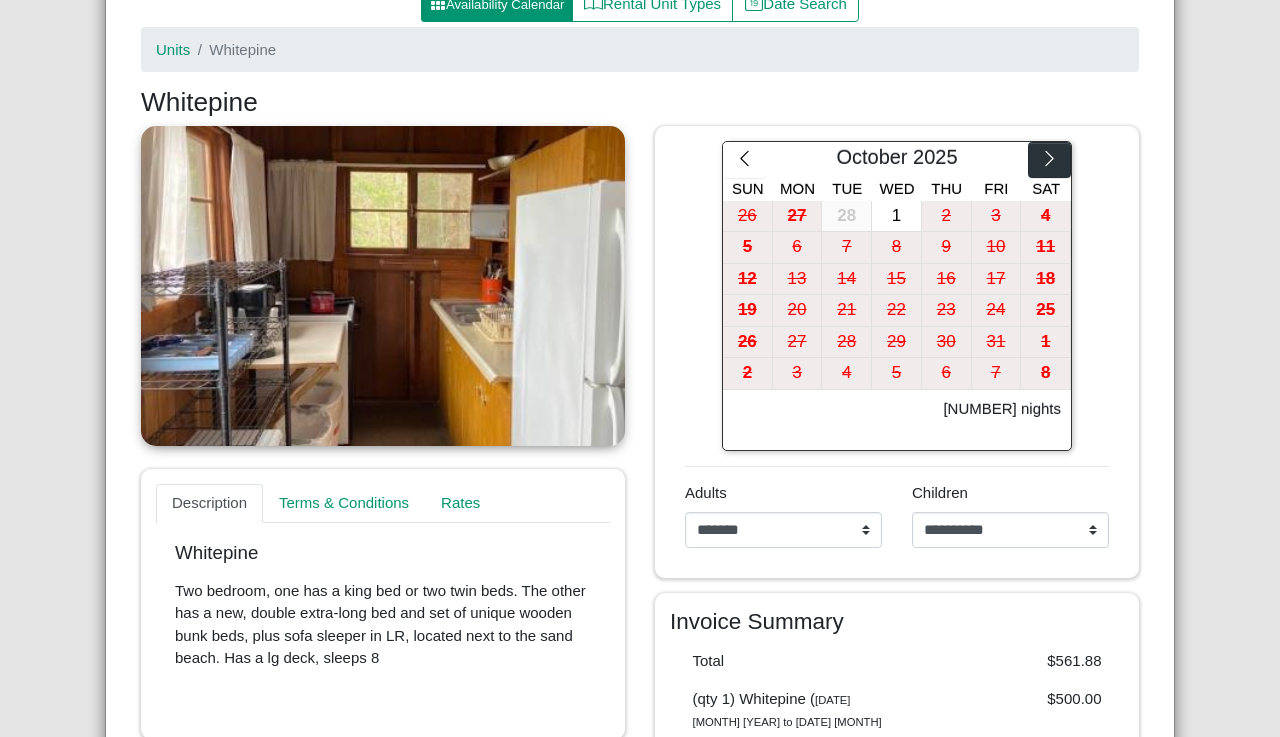 click 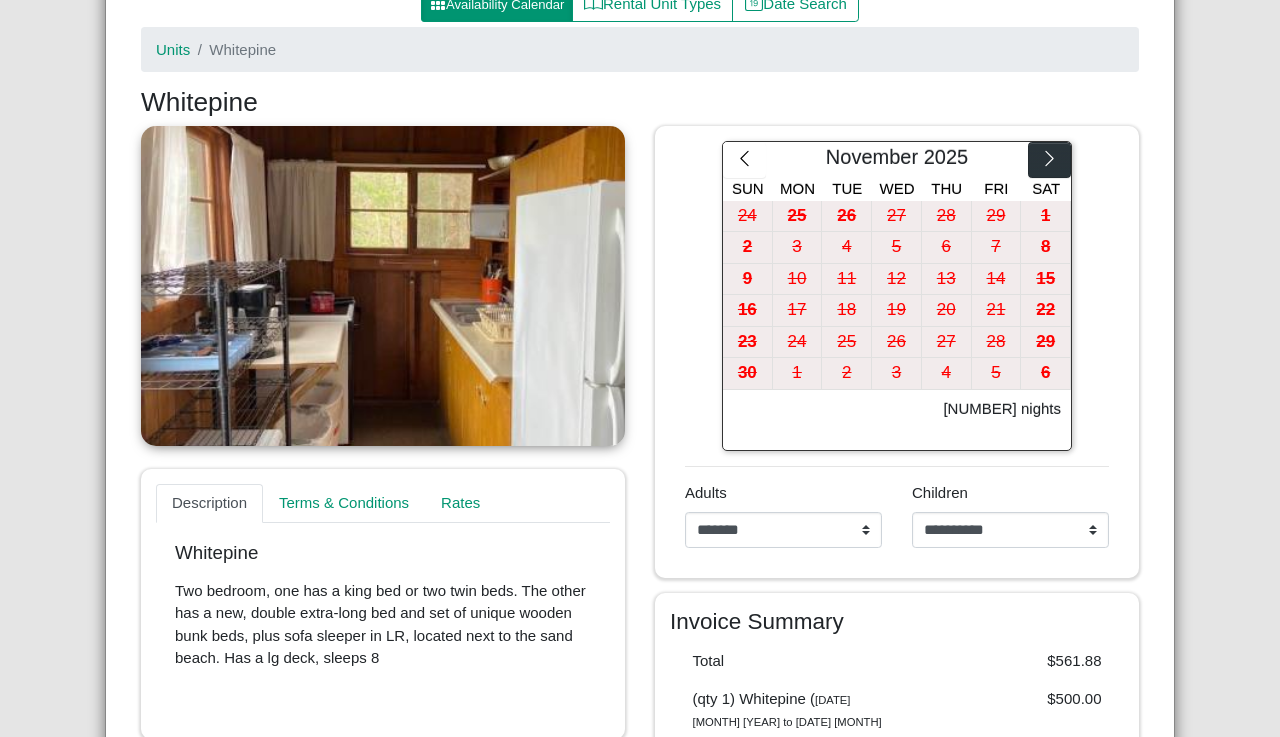 click 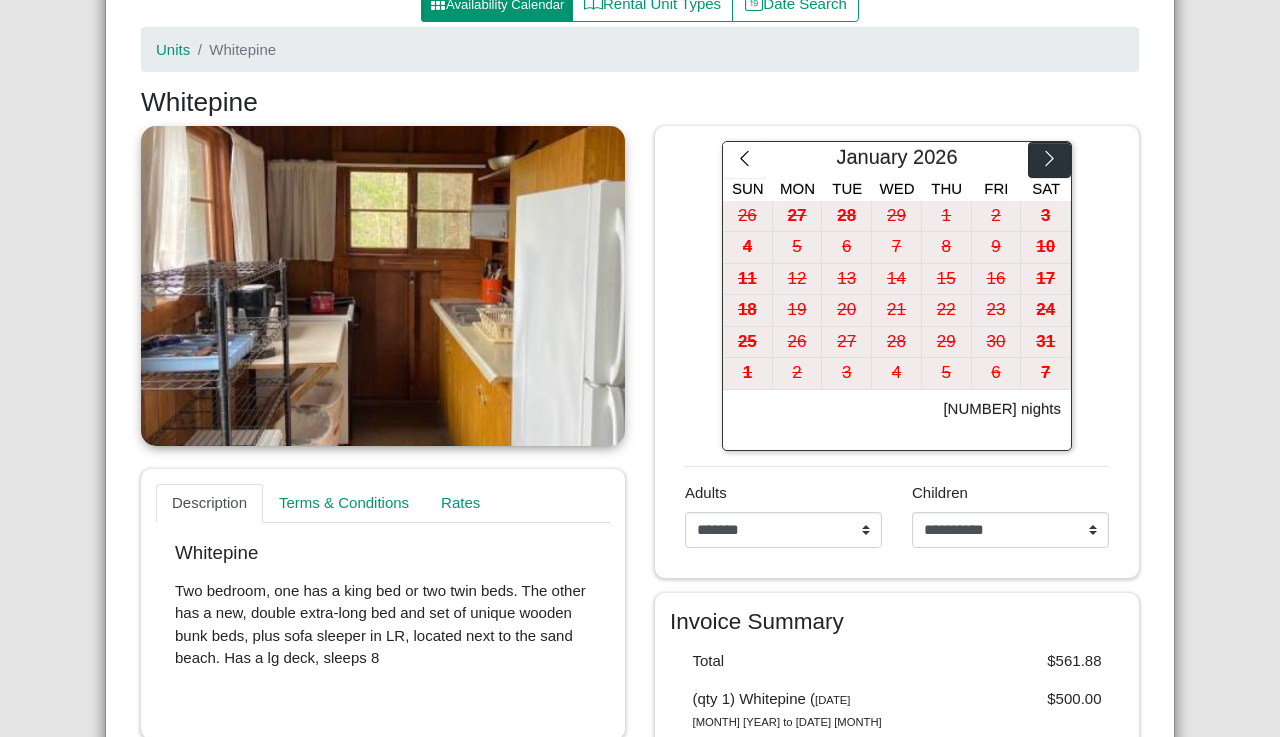 click 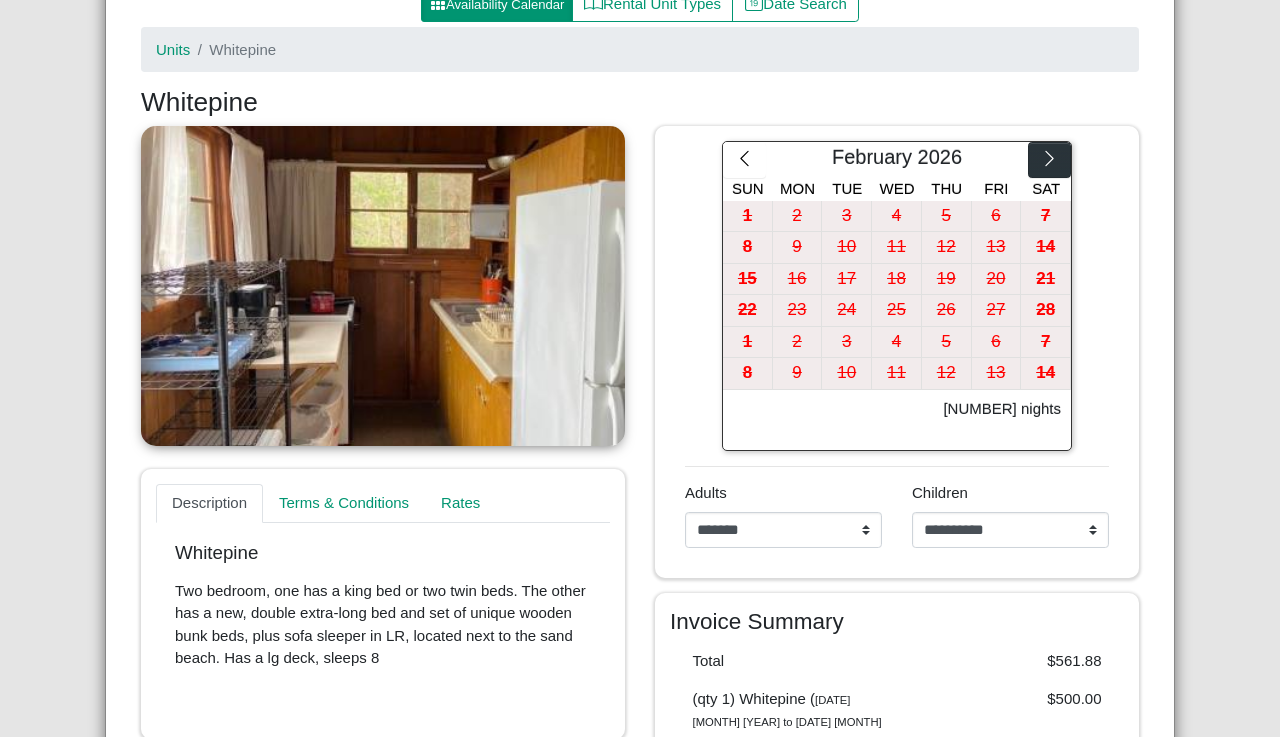 click 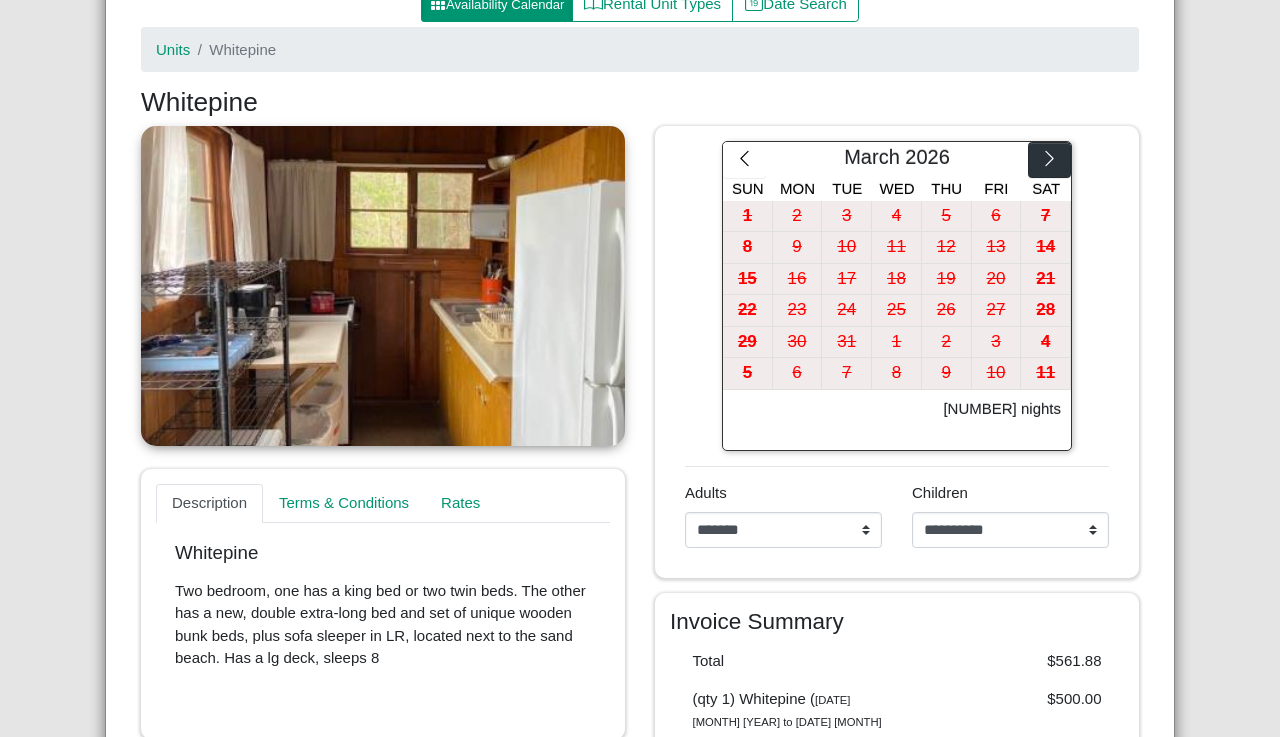 click 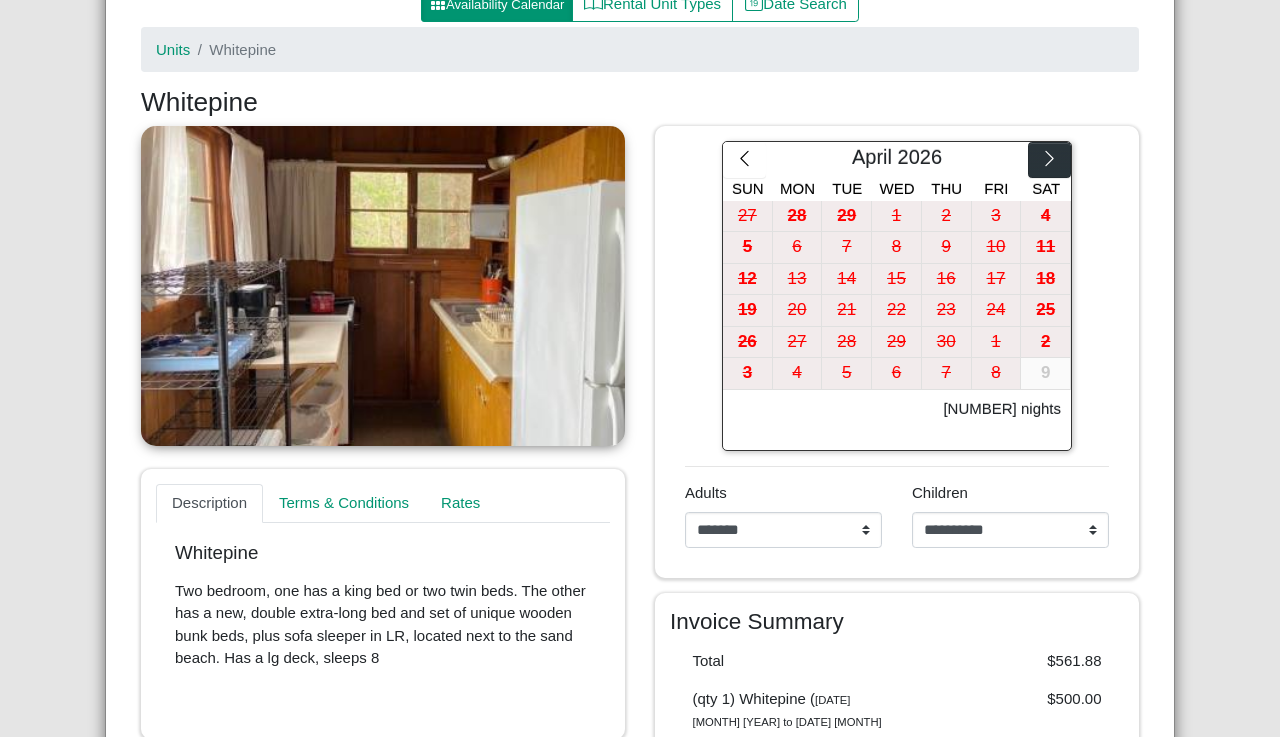 click 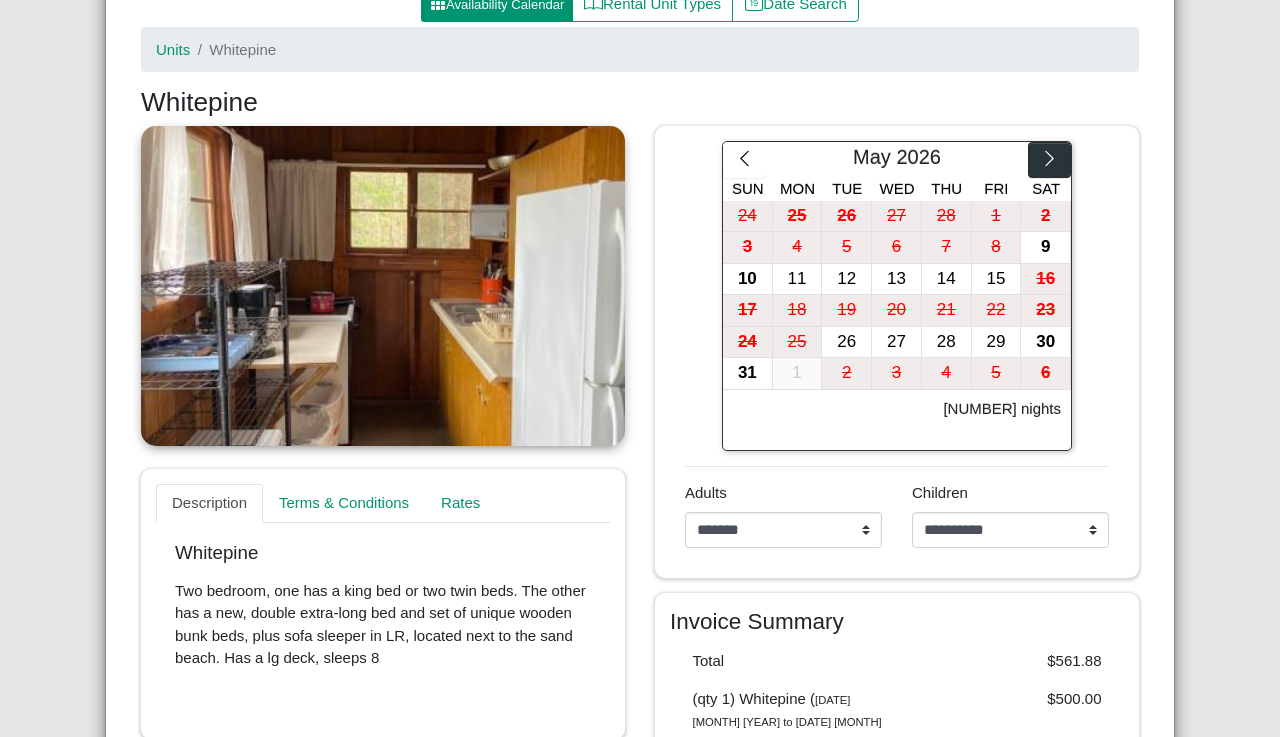 click 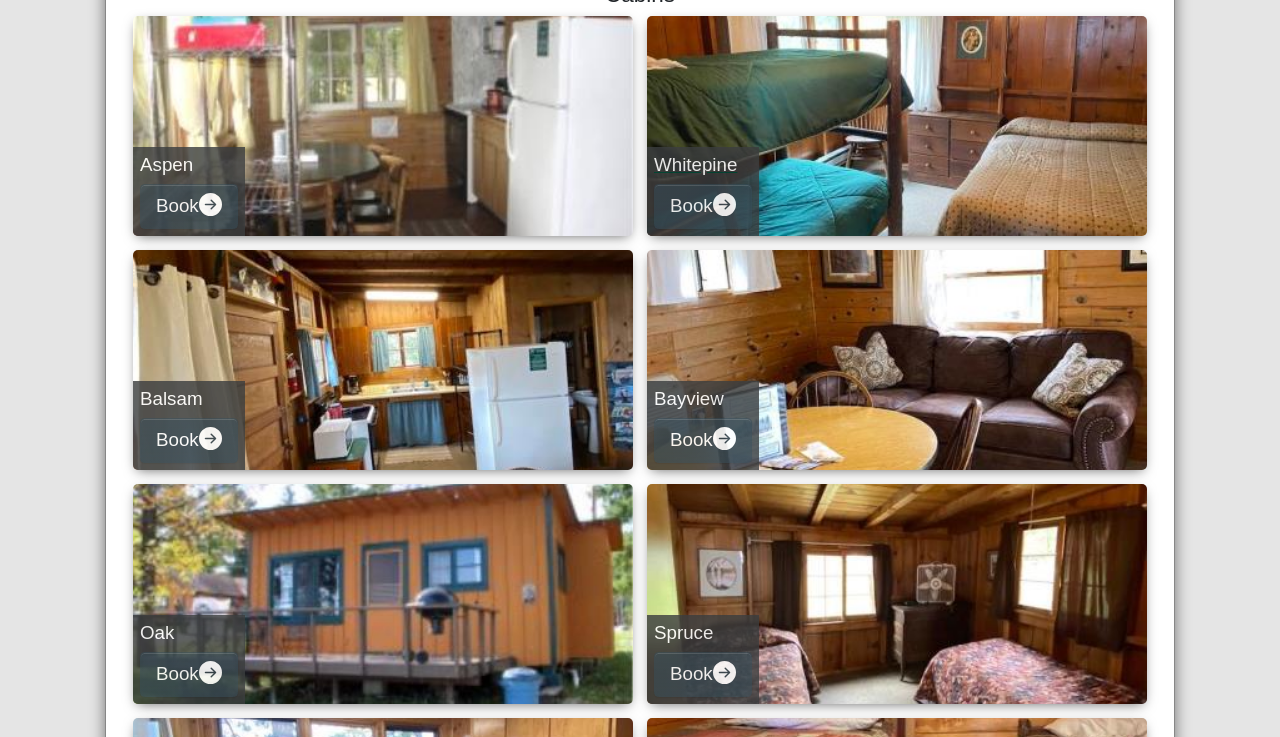 scroll, scrollTop: 312, scrollLeft: 0, axis: vertical 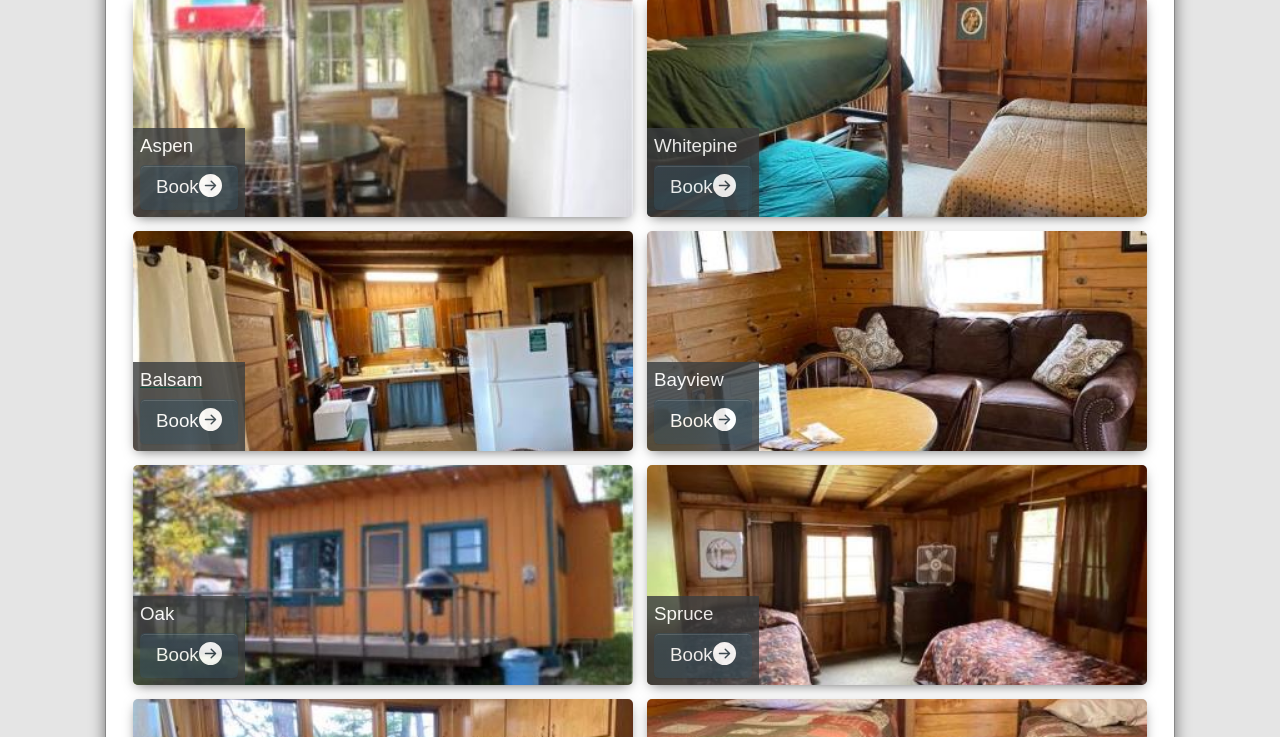 click on "Balsam" at bounding box center [189, 380] 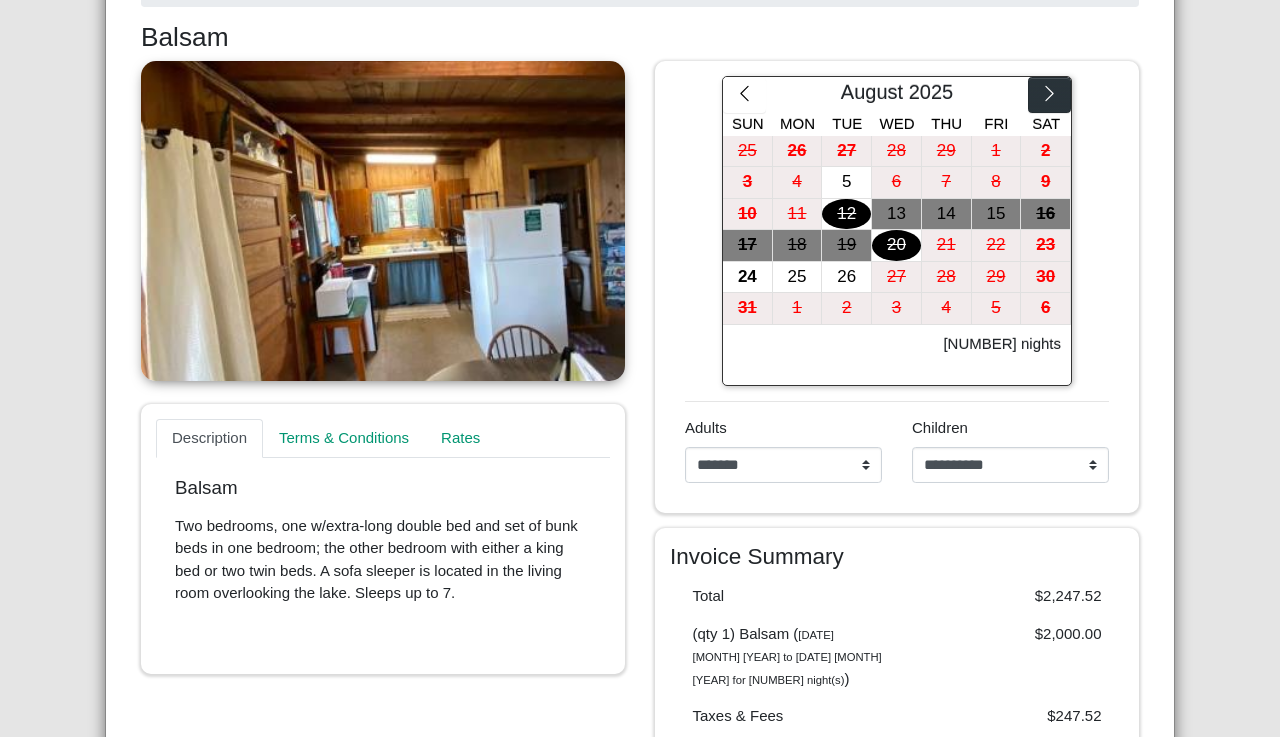 click 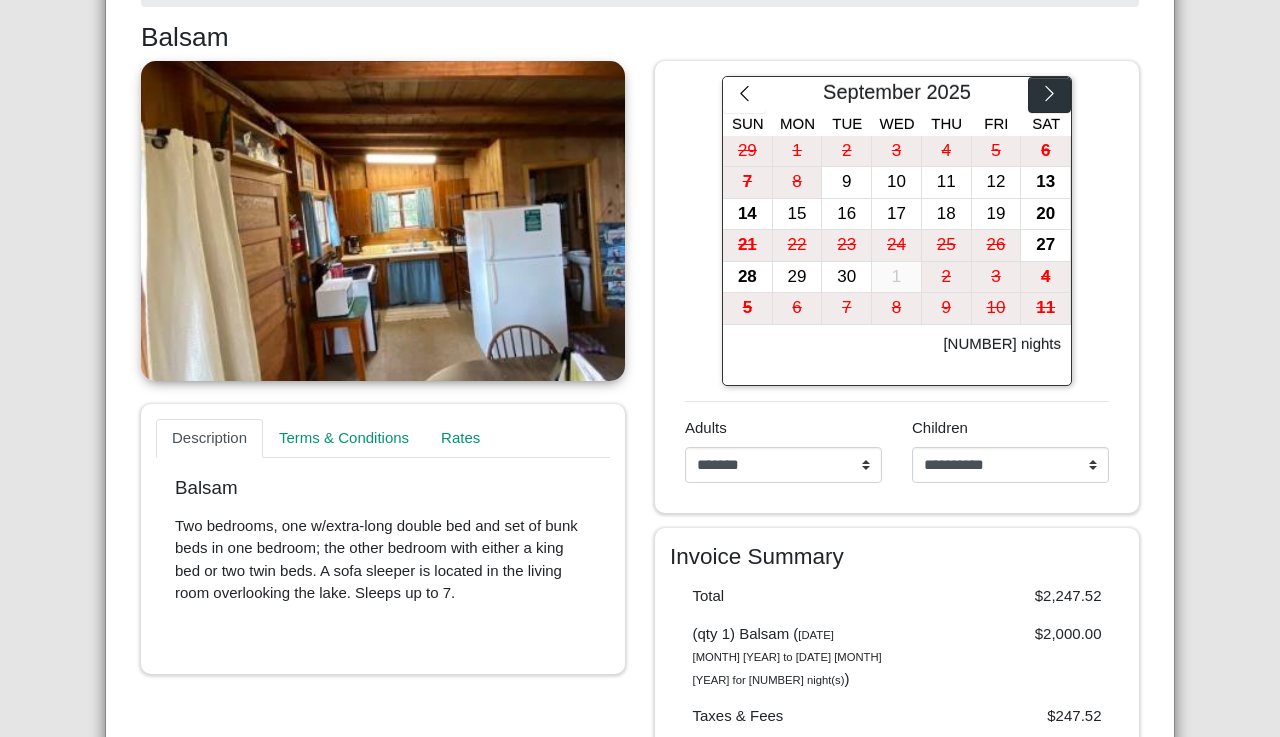 click 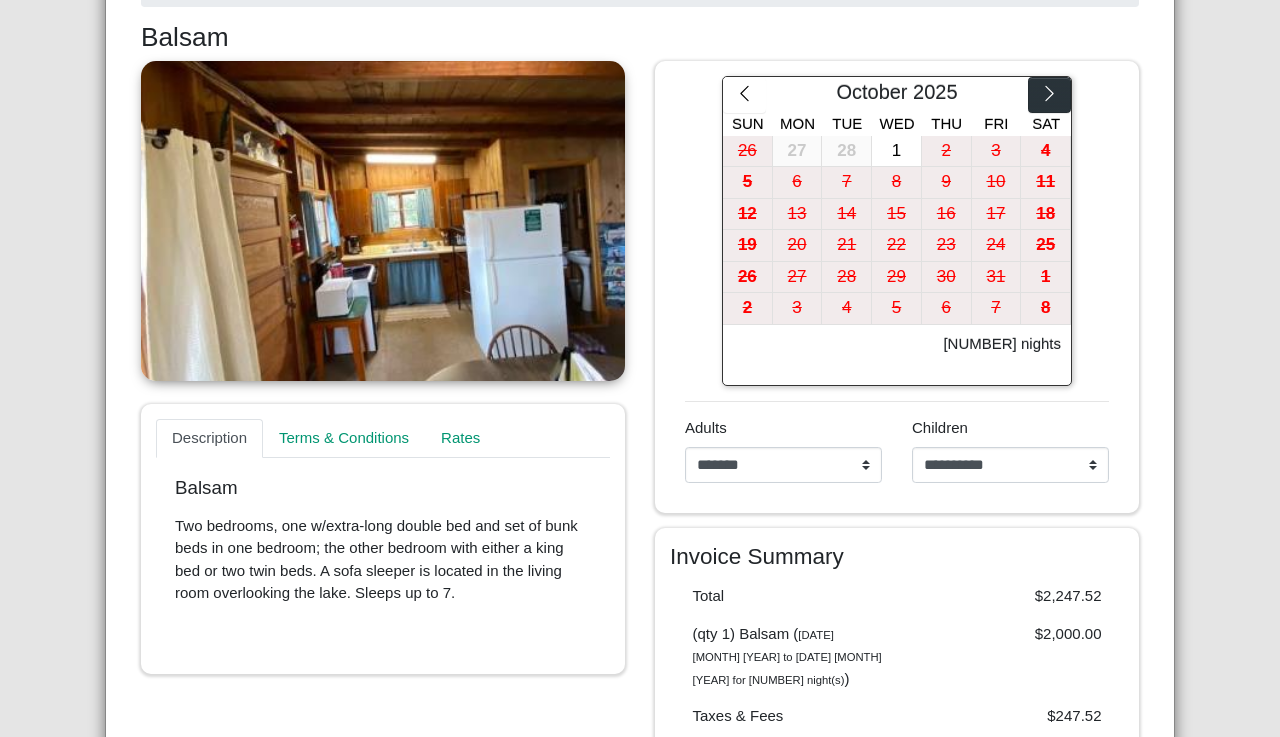click 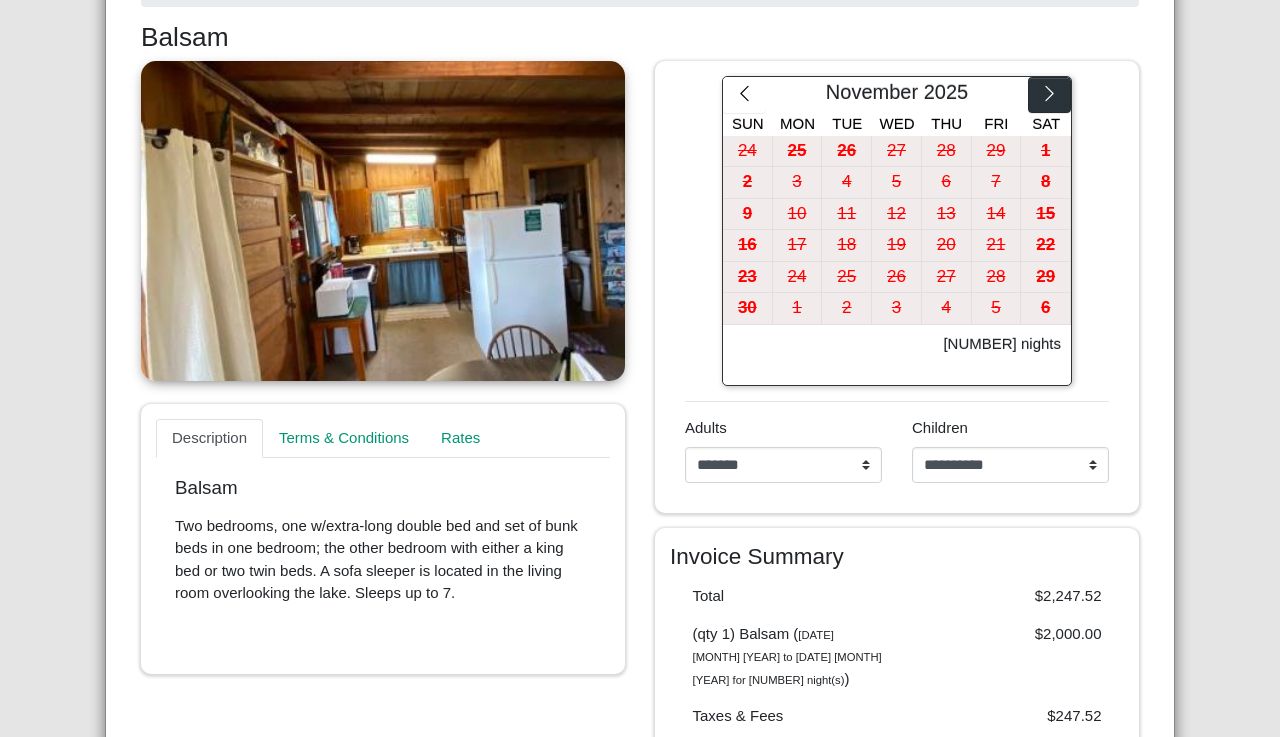 click 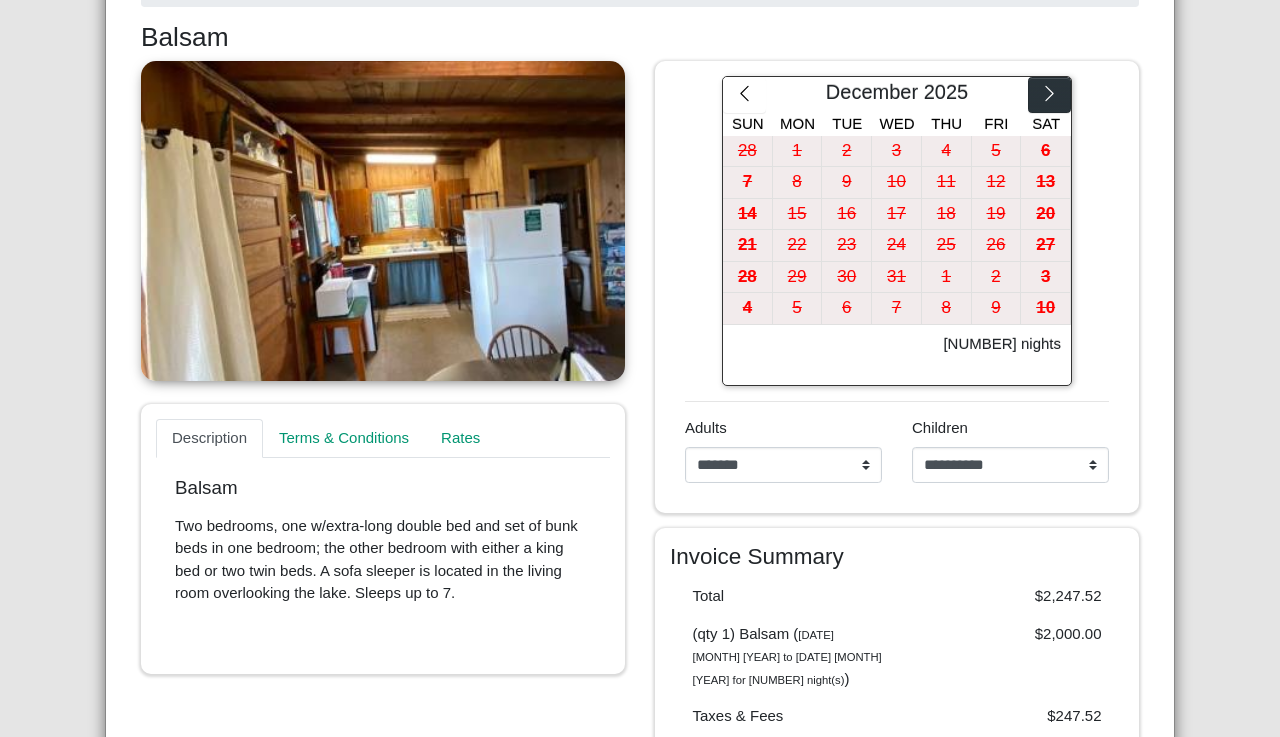 click 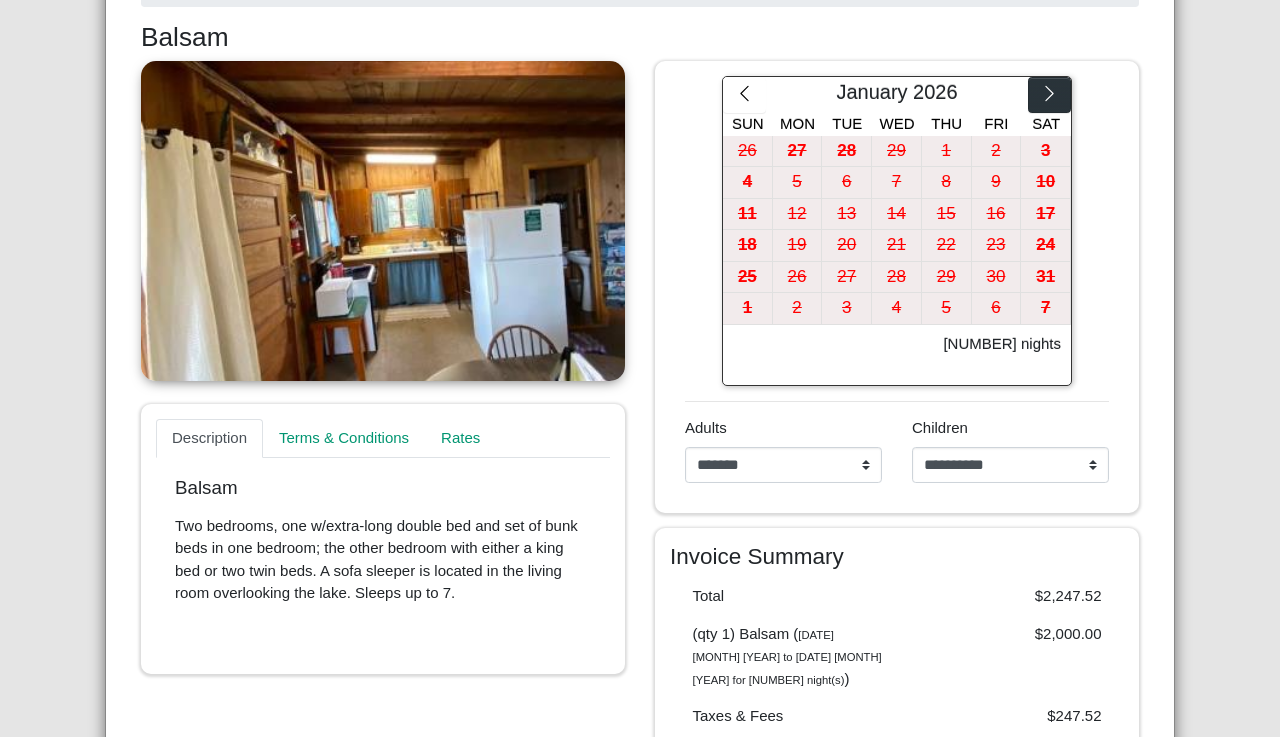 click 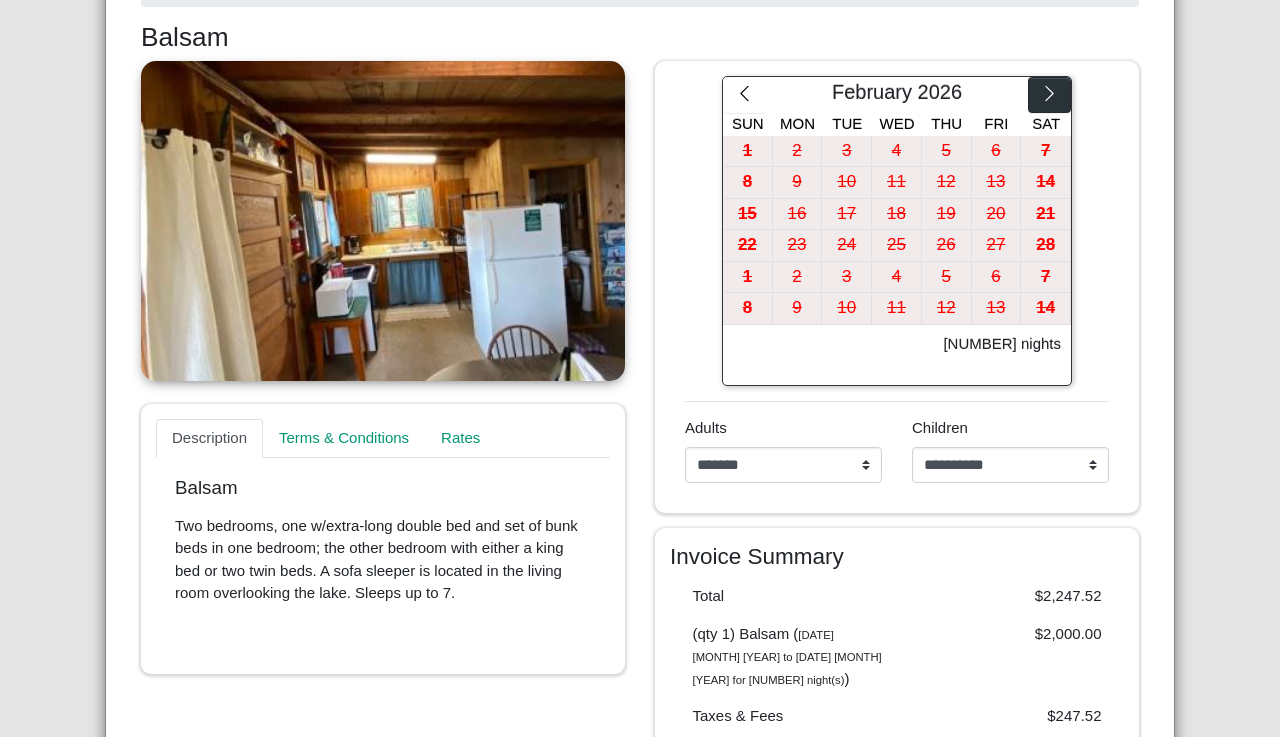 click 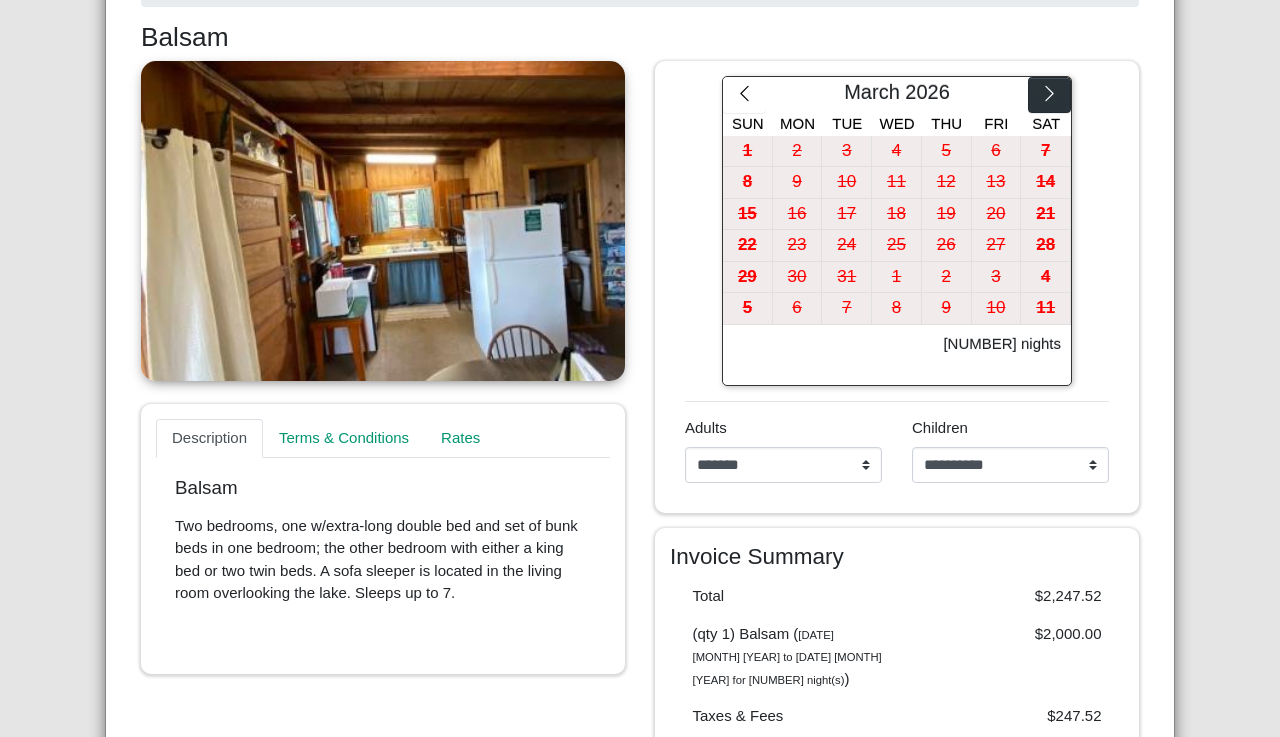 click 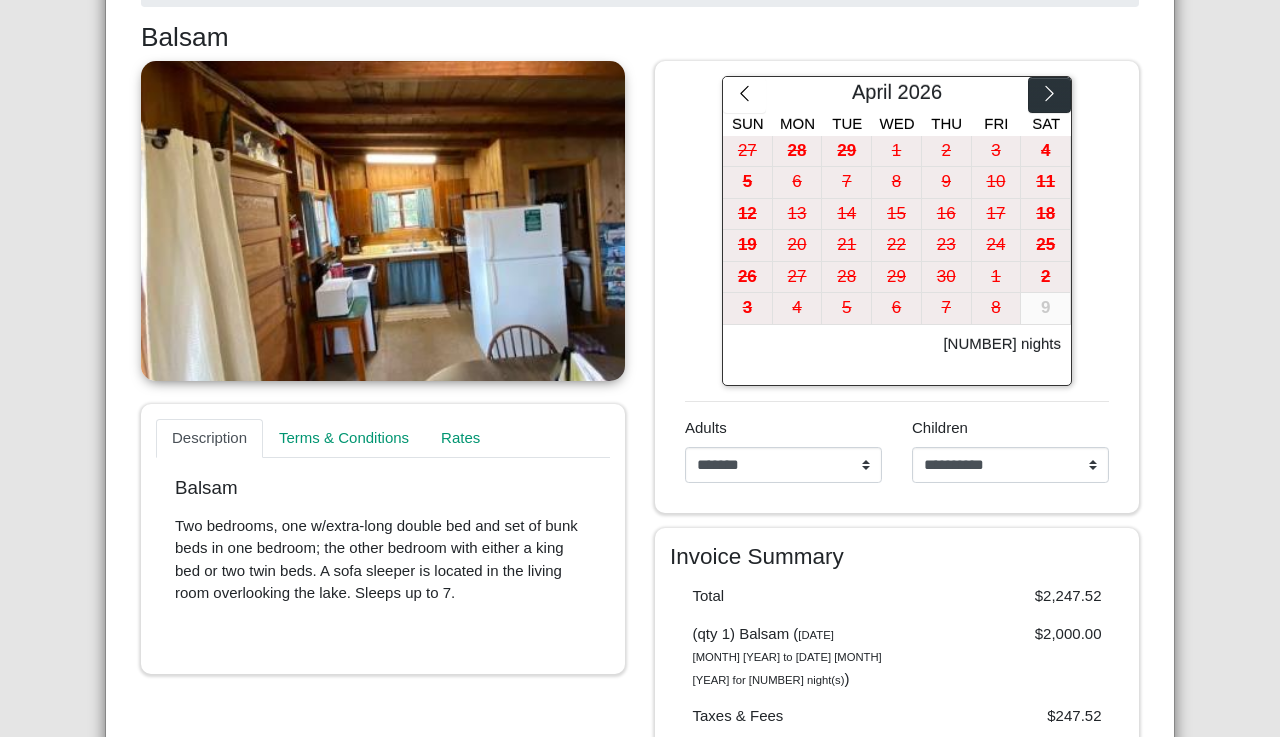 click 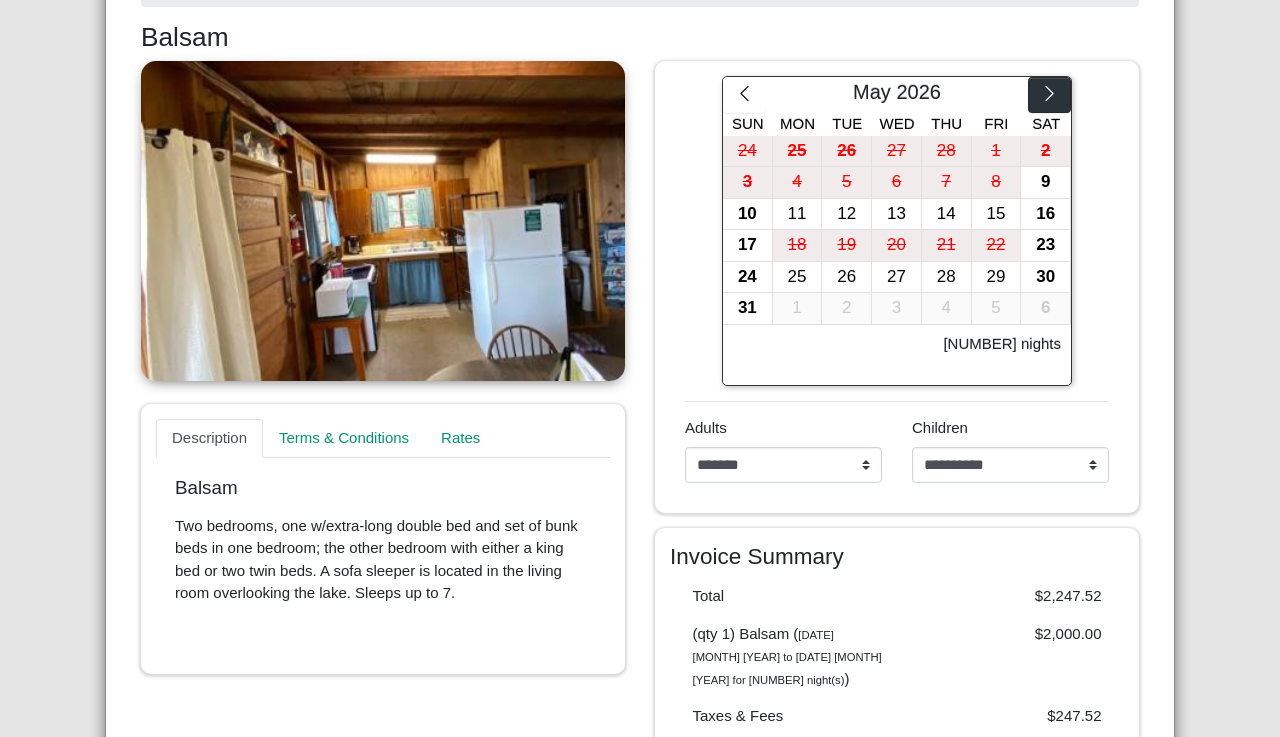 click 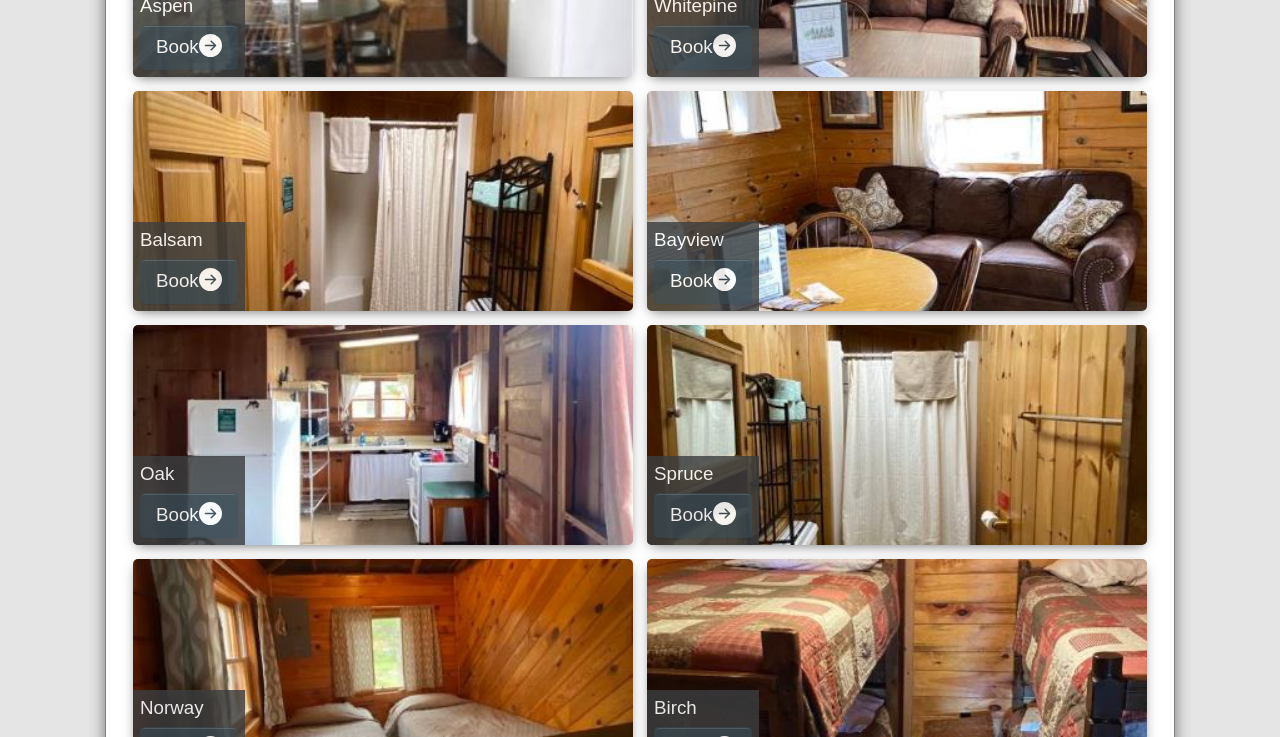 scroll, scrollTop: 474, scrollLeft: 0, axis: vertical 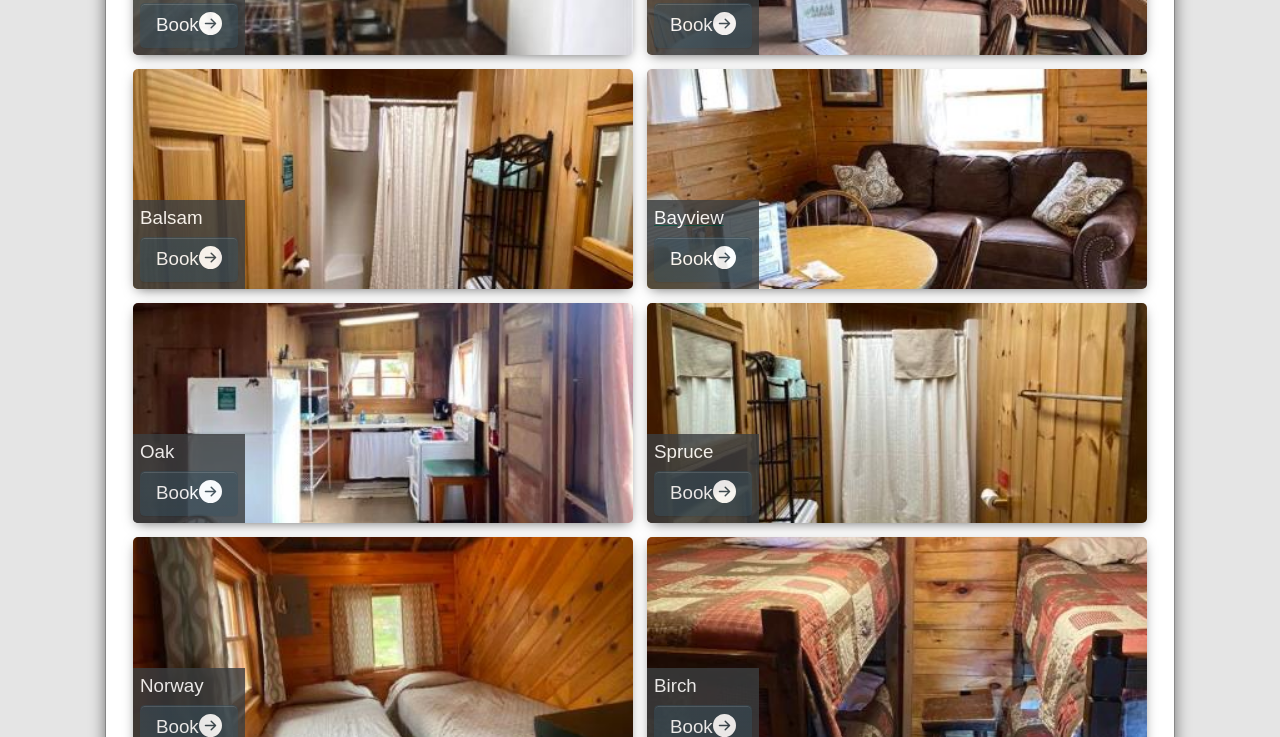 click on "Bayview" at bounding box center [703, 218] 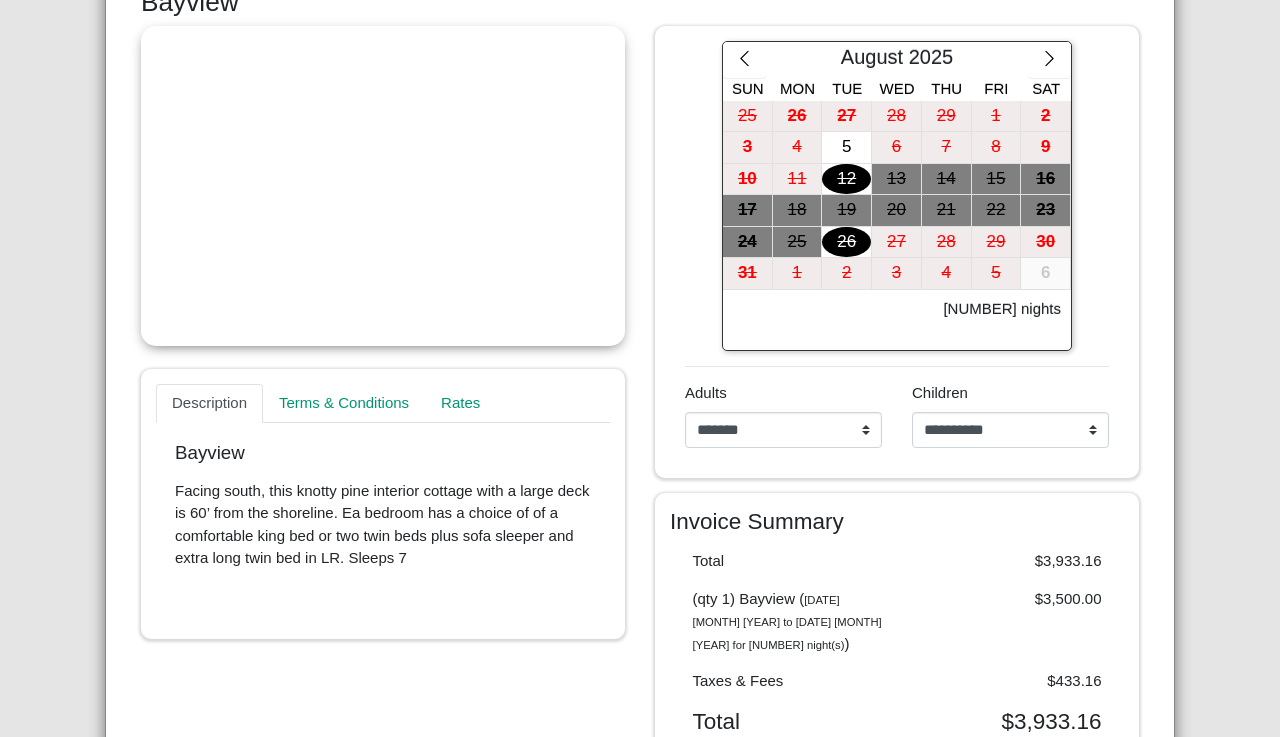 scroll, scrollTop: 343, scrollLeft: 0, axis: vertical 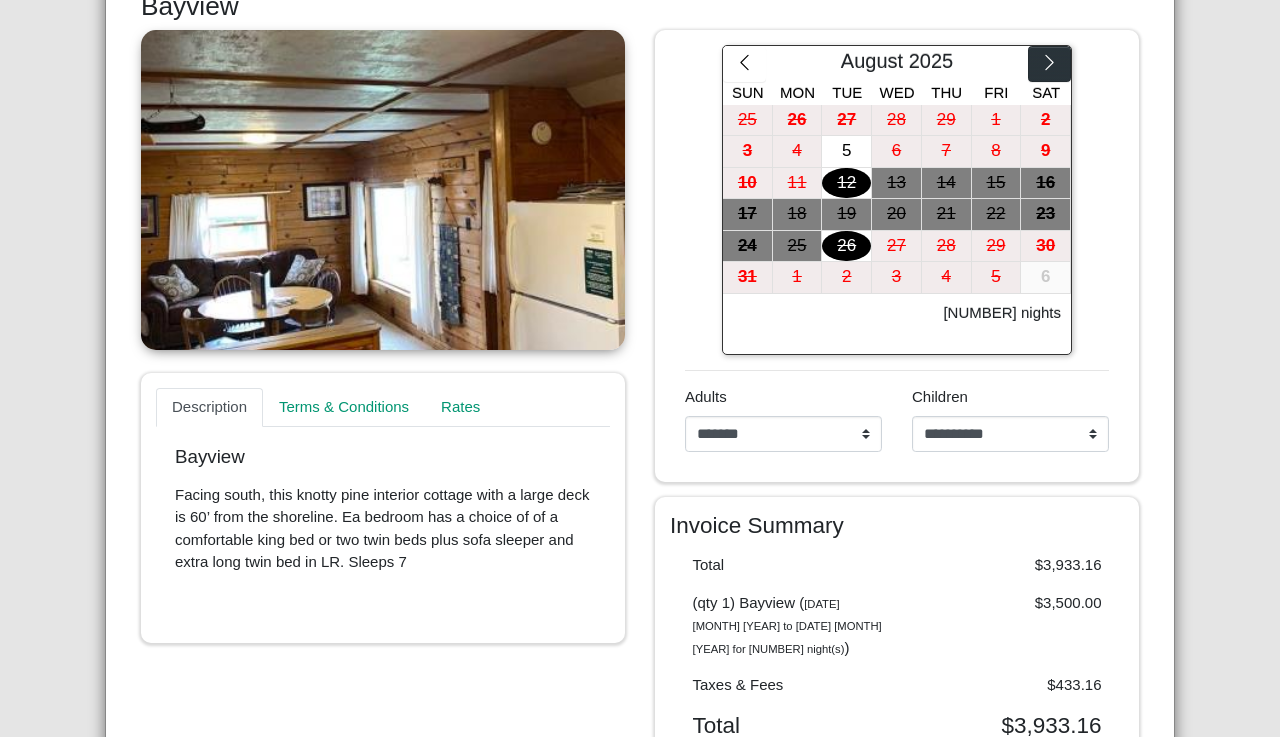 click 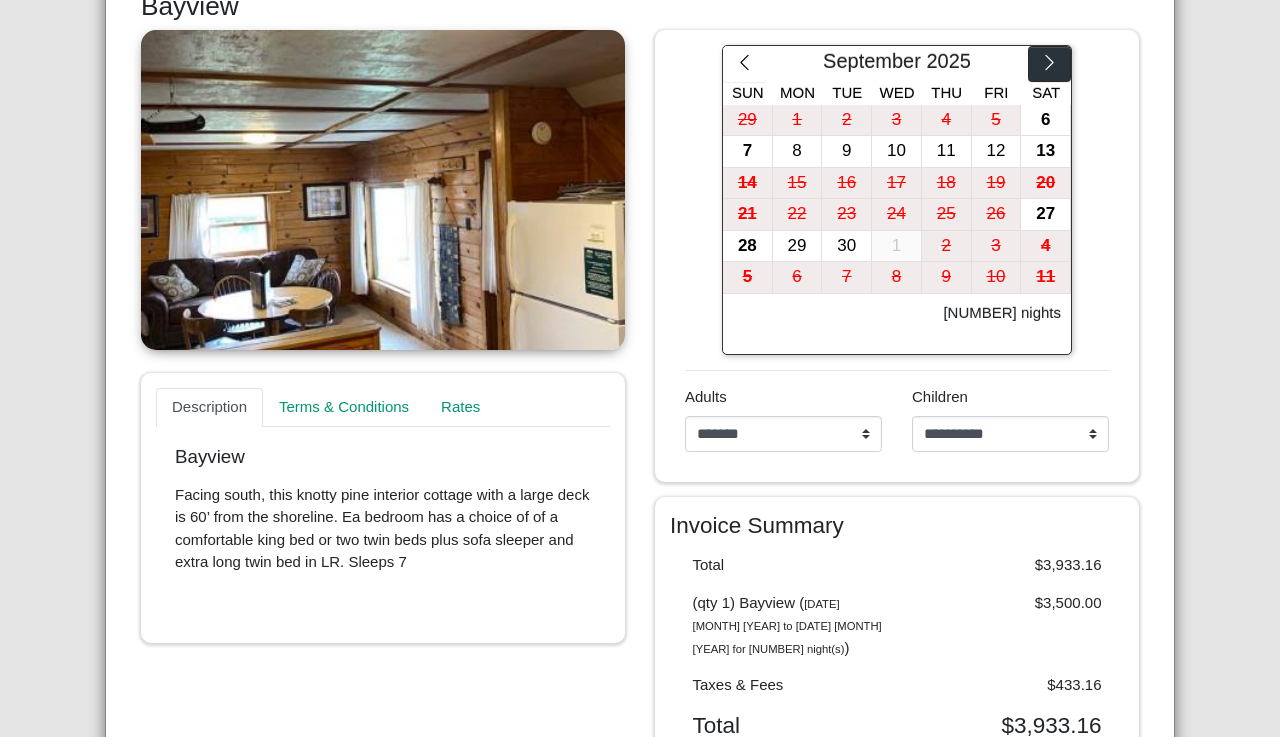 click 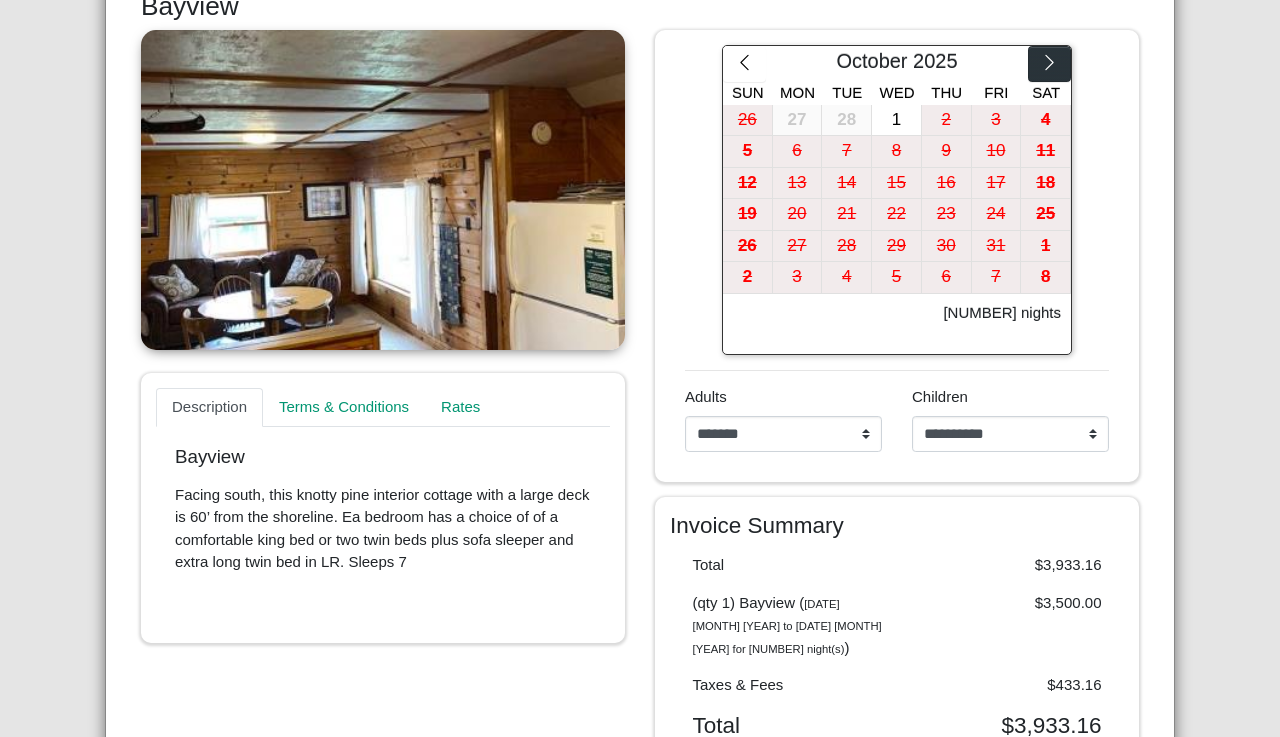 click 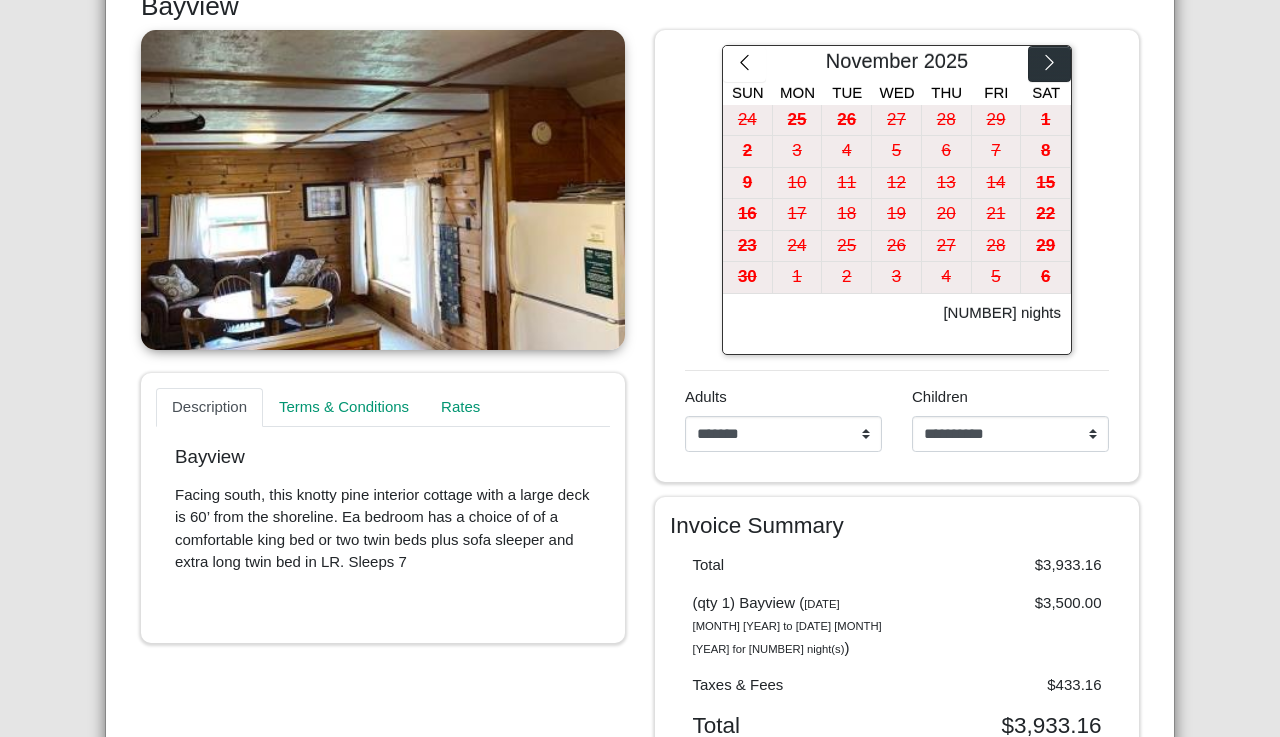 click 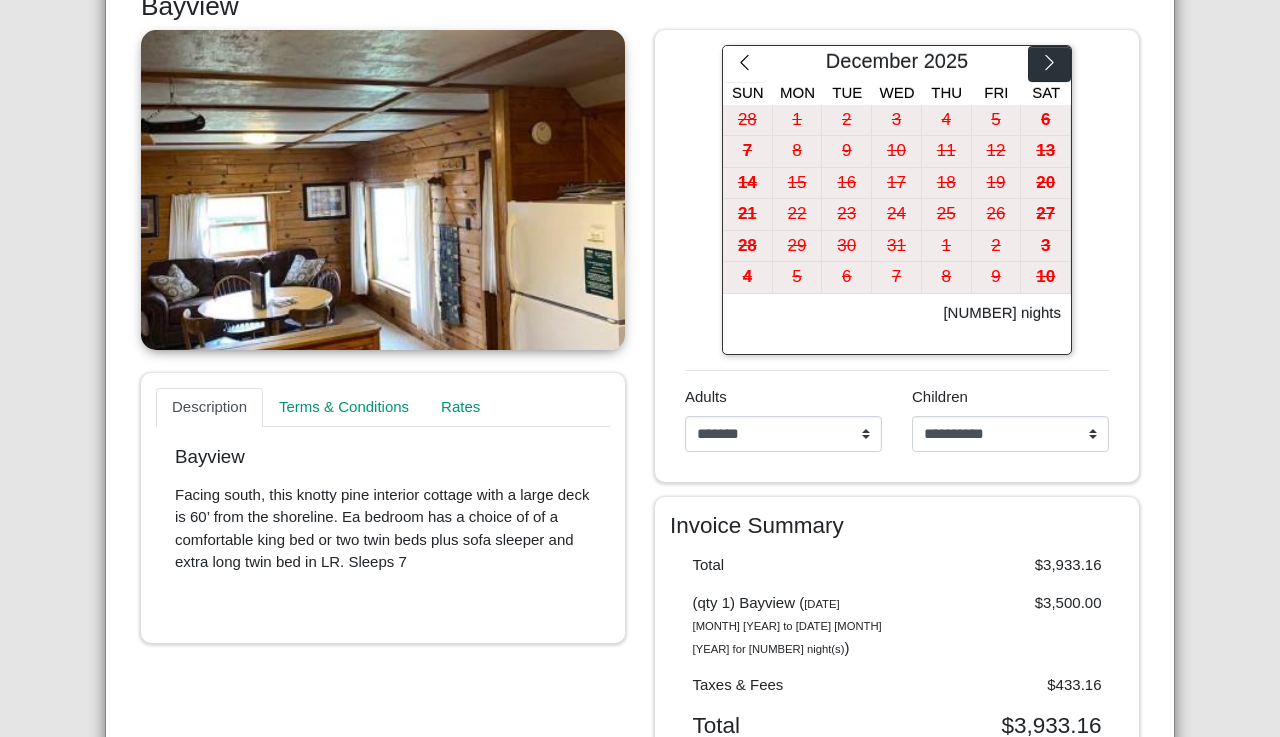 click 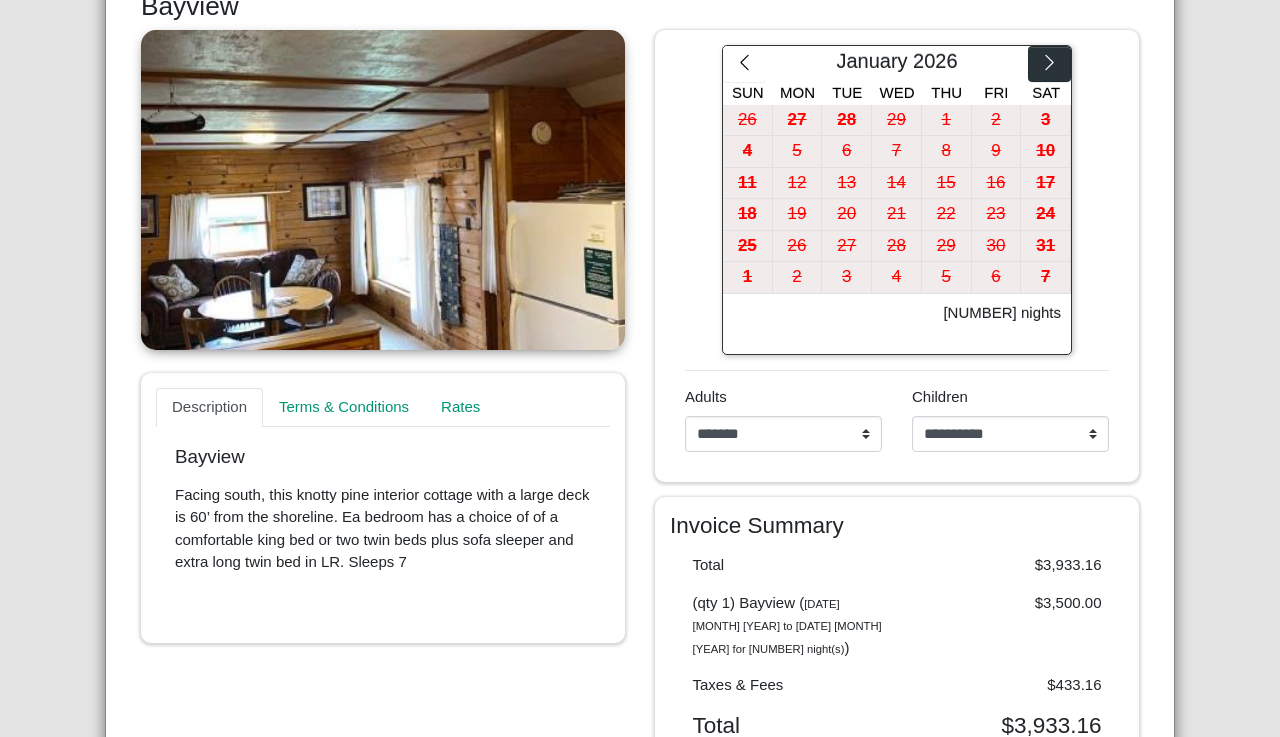 click 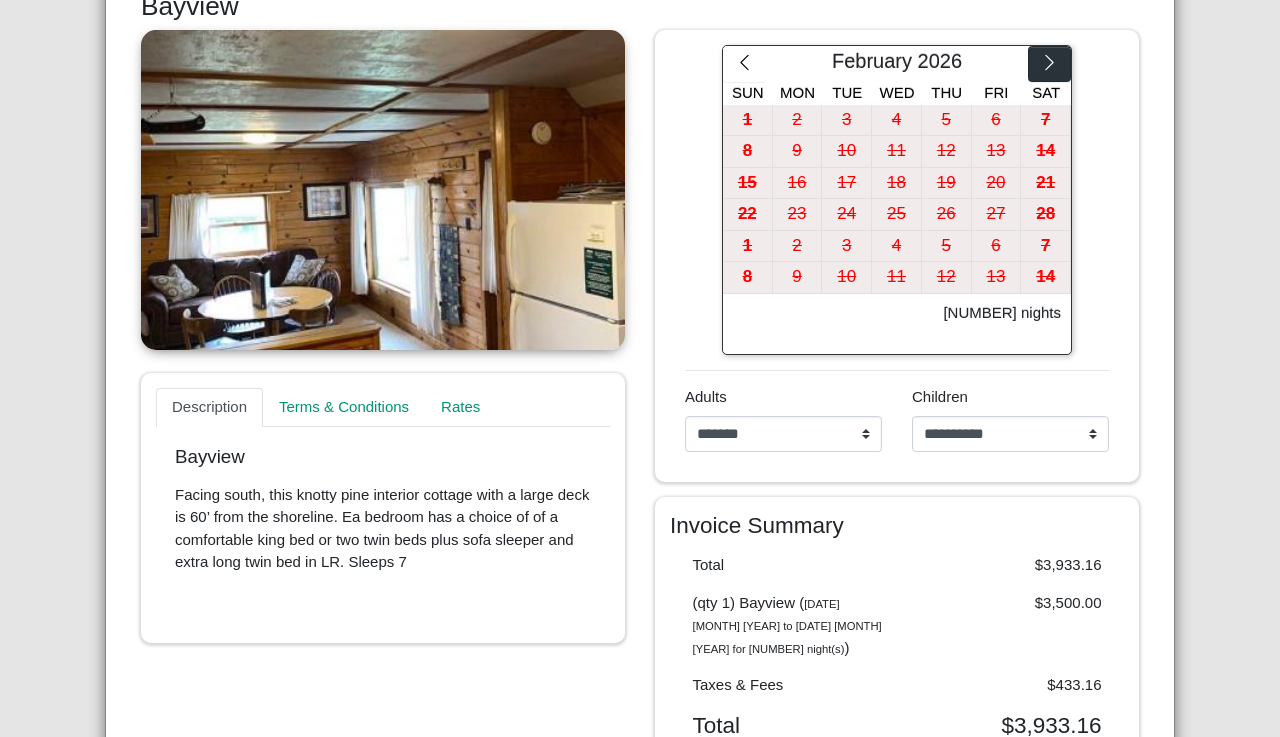 click 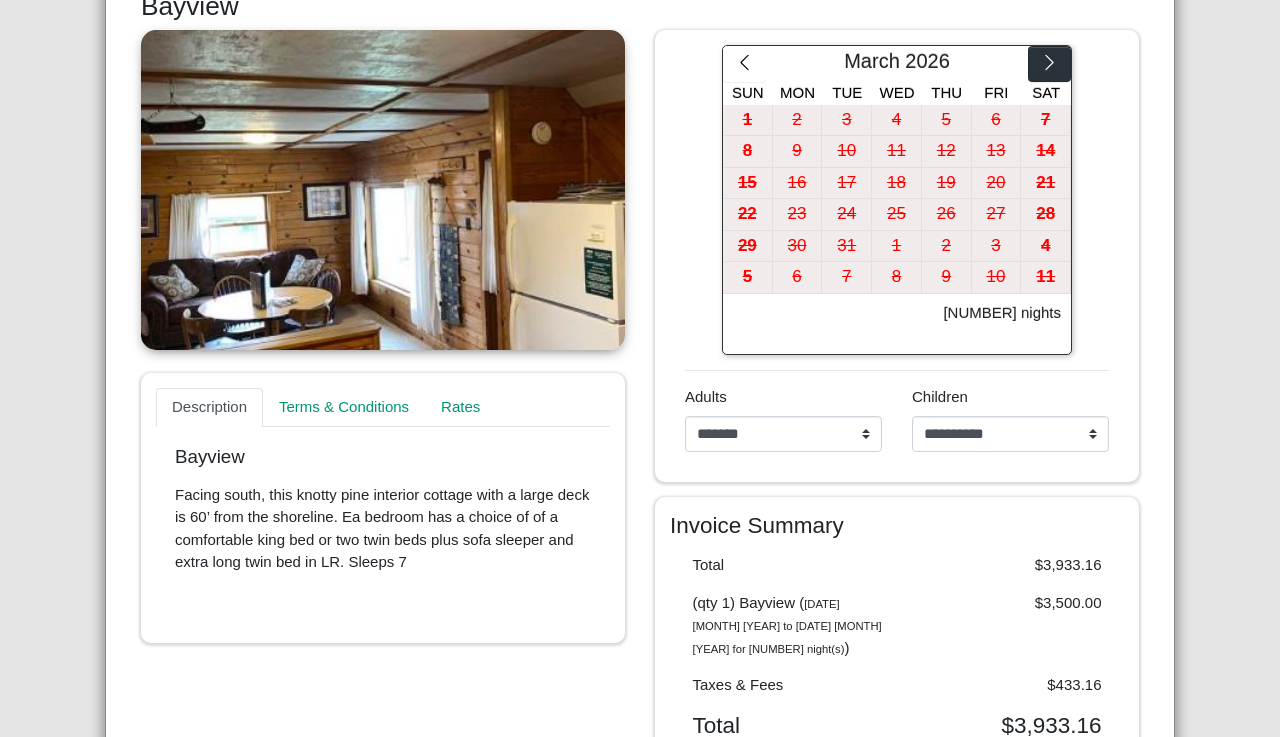 click 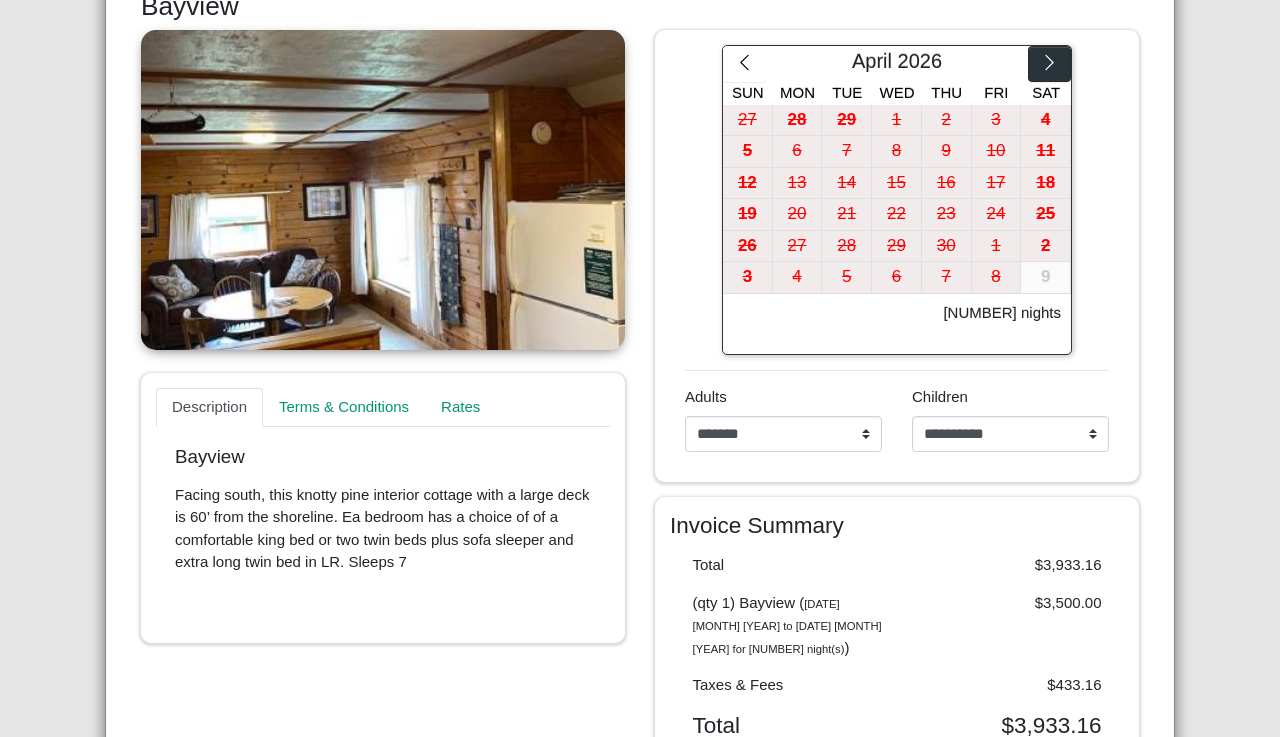 click 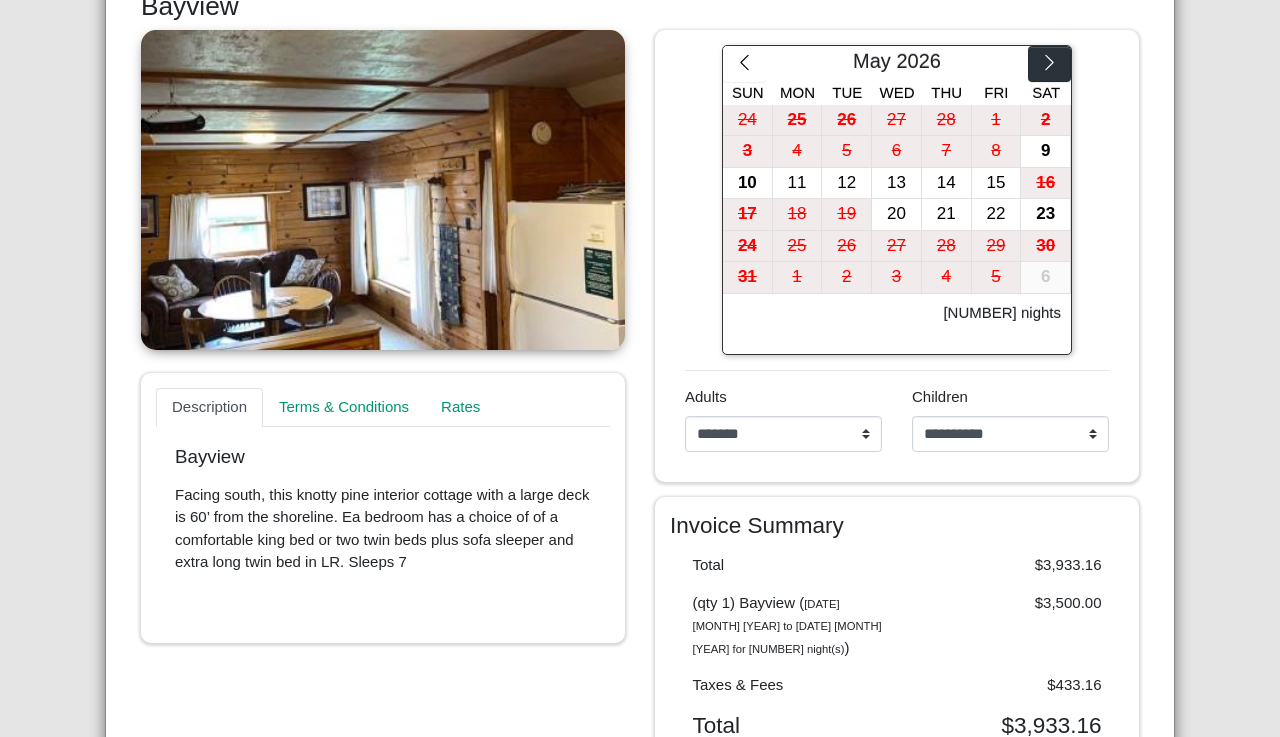 click 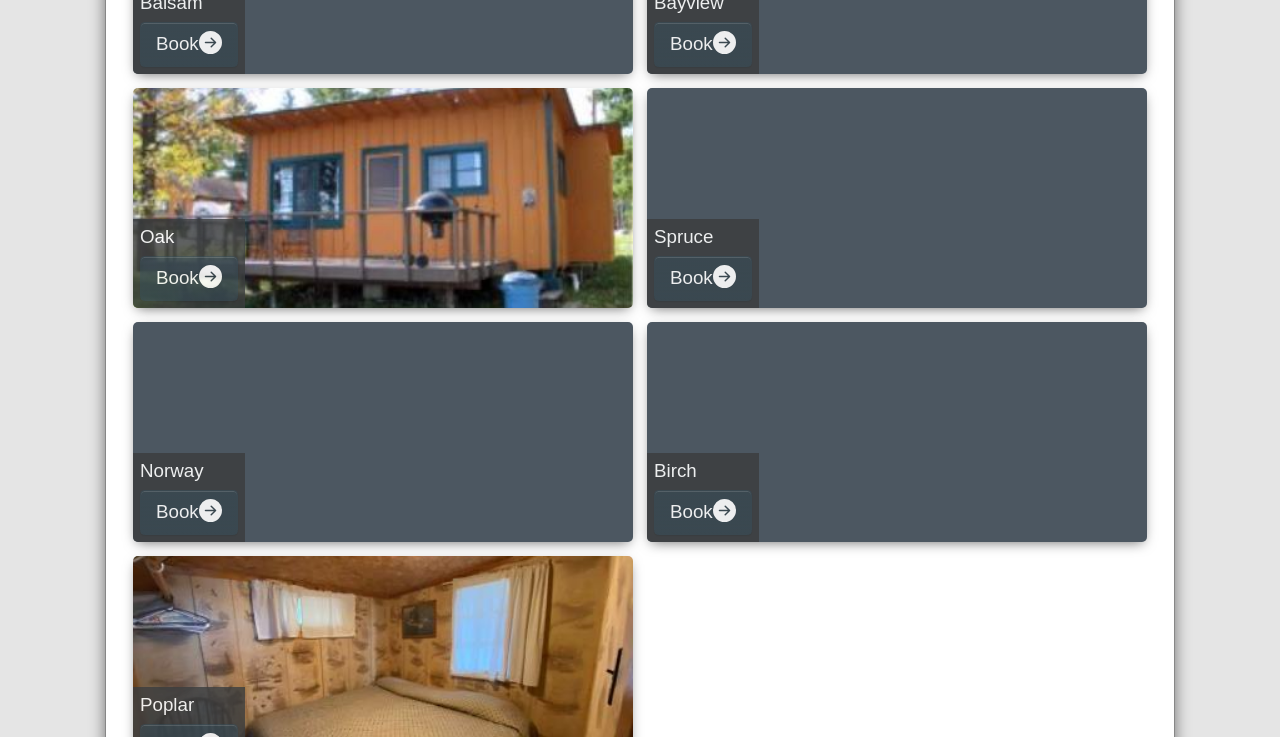 scroll, scrollTop: 686, scrollLeft: 0, axis: vertical 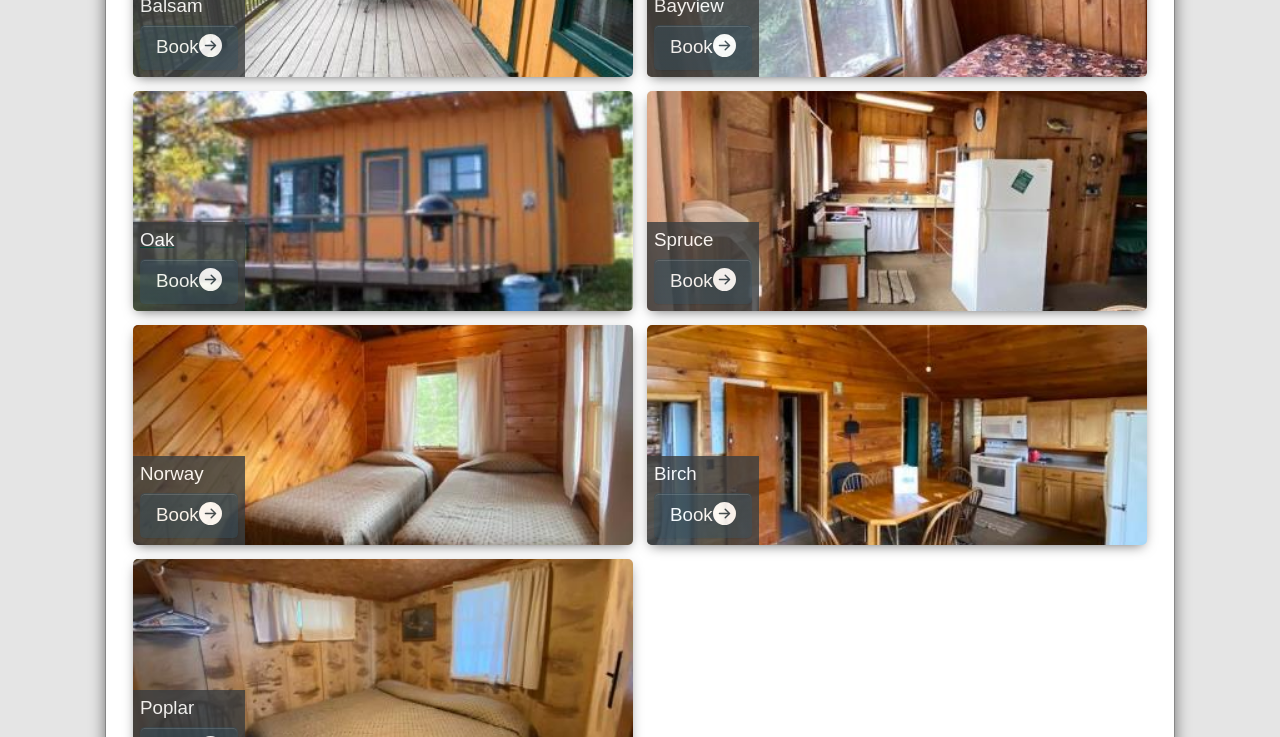 click on "Oak" at bounding box center (189, 240) 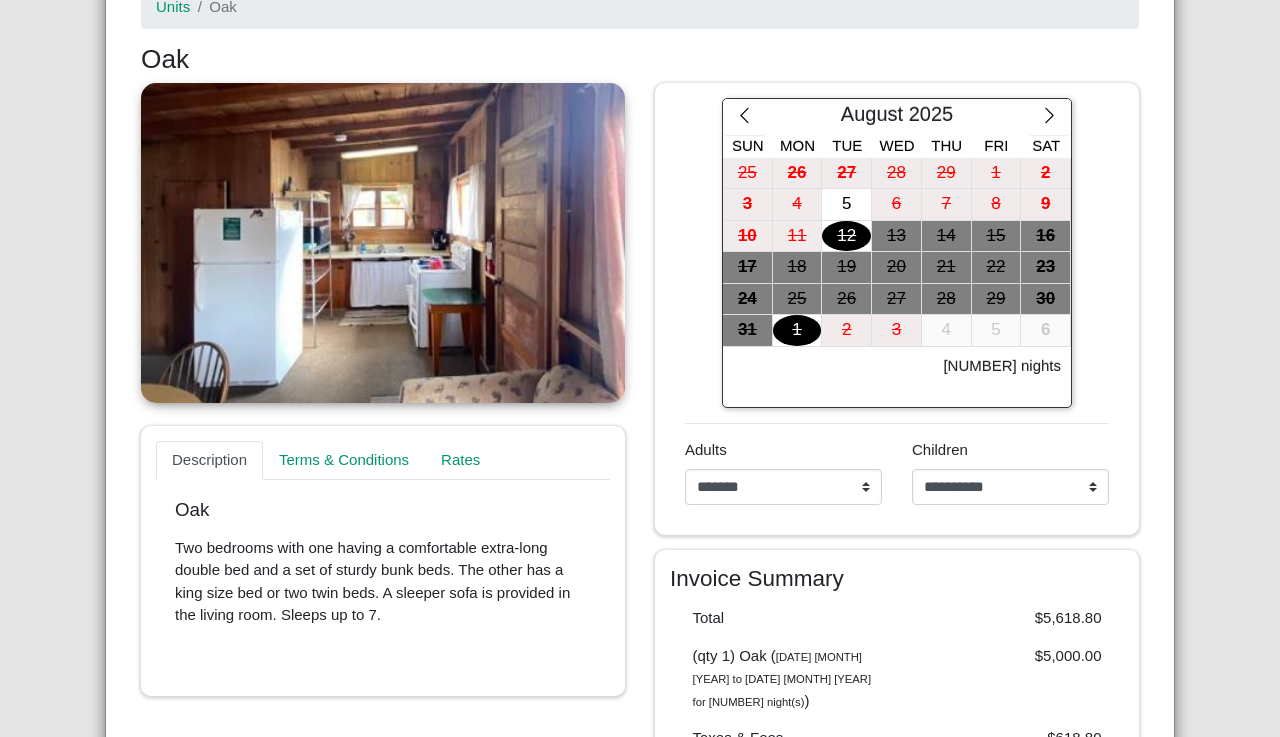 scroll, scrollTop: 288, scrollLeft: 0, axis: vertical 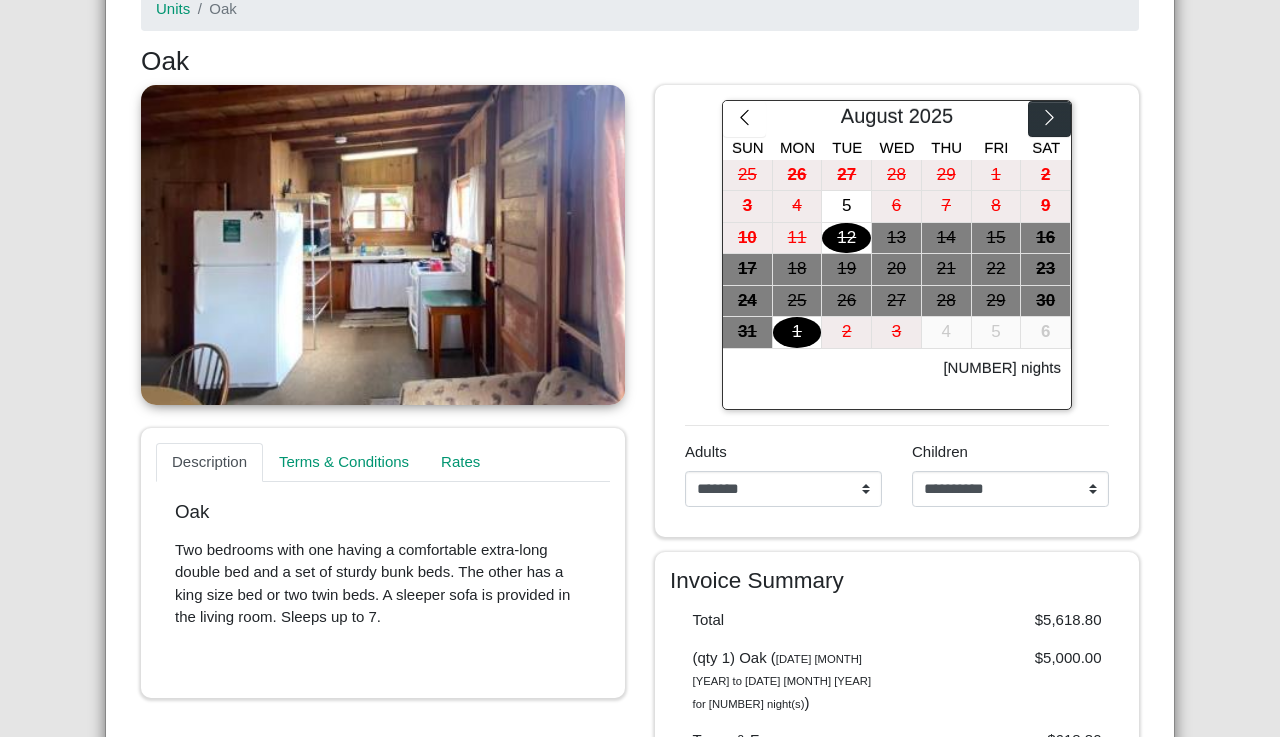 click at bounding box center (1049, 119) 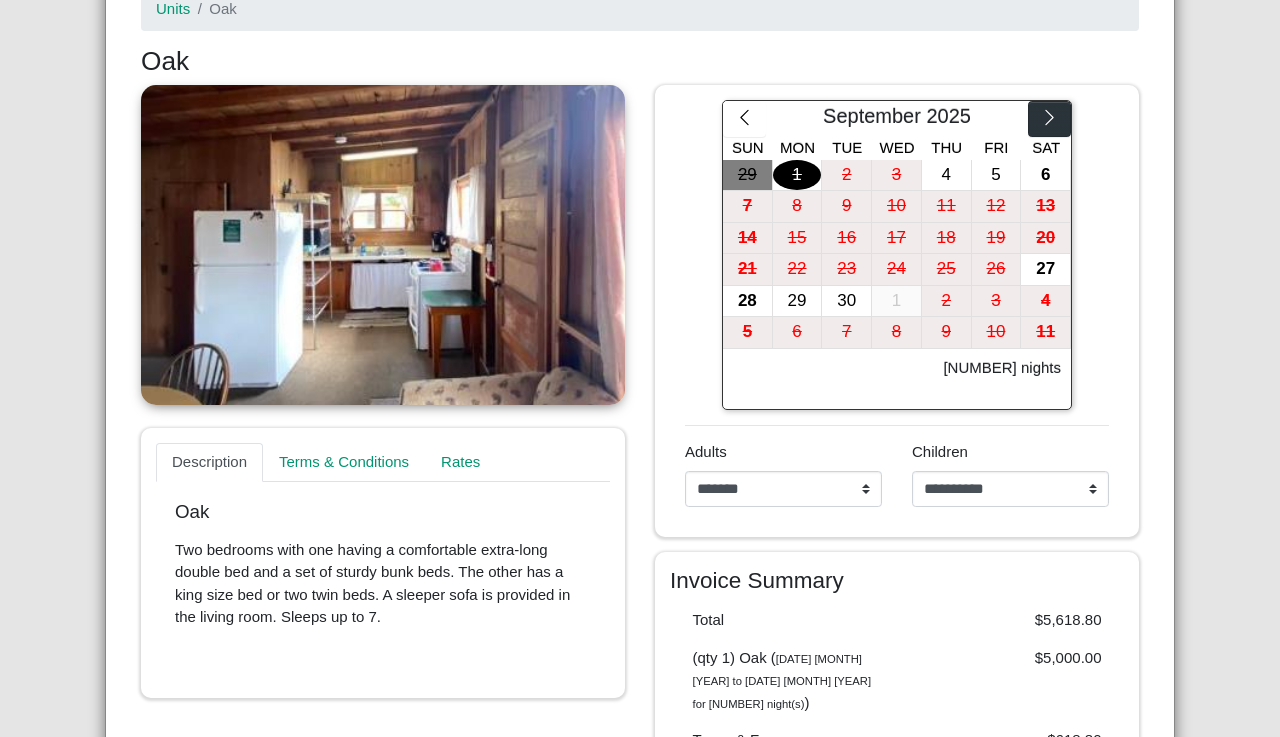 click at bounding box center [1049, 119] 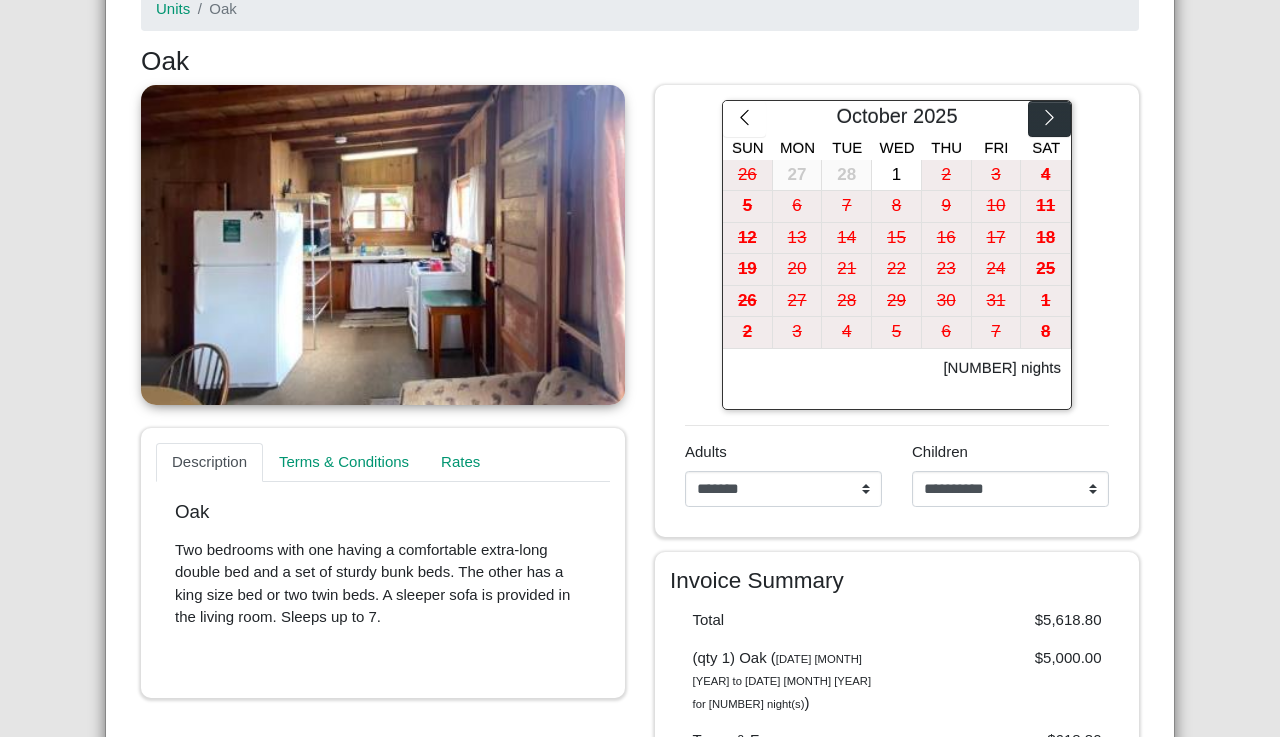 click at bounding box center (1049, 119) 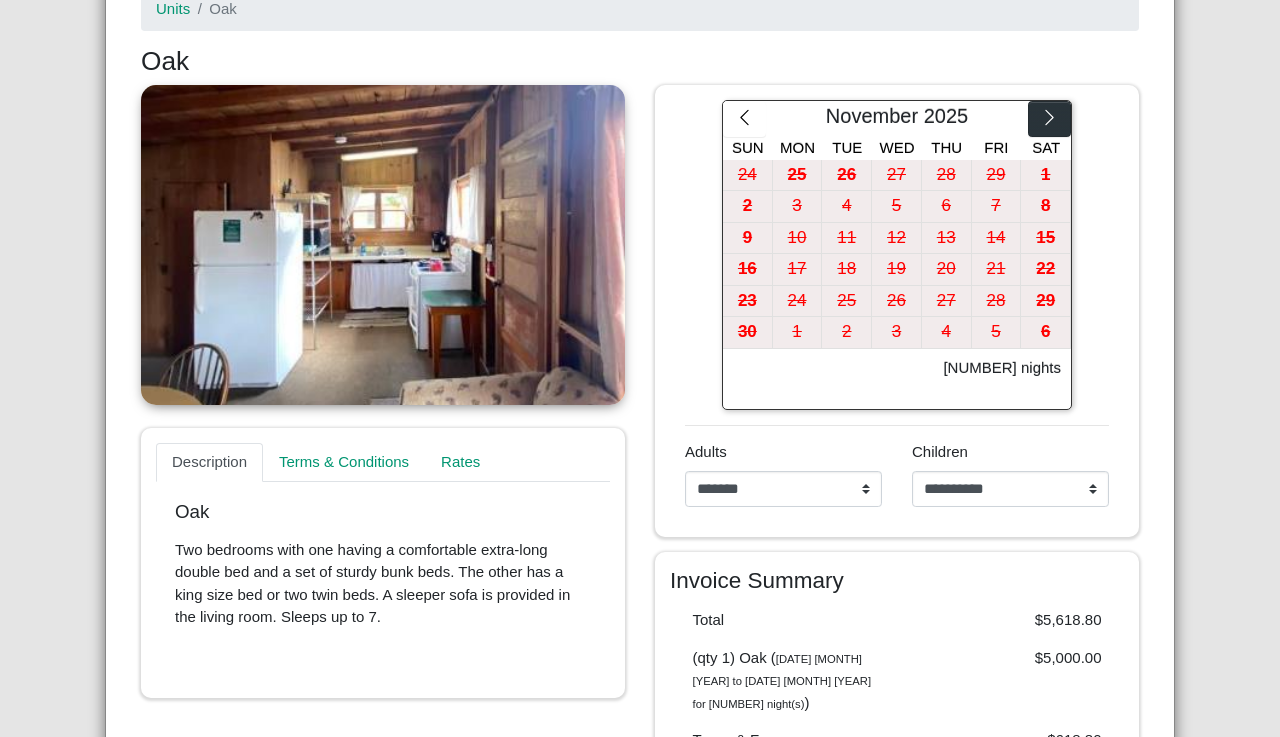 click 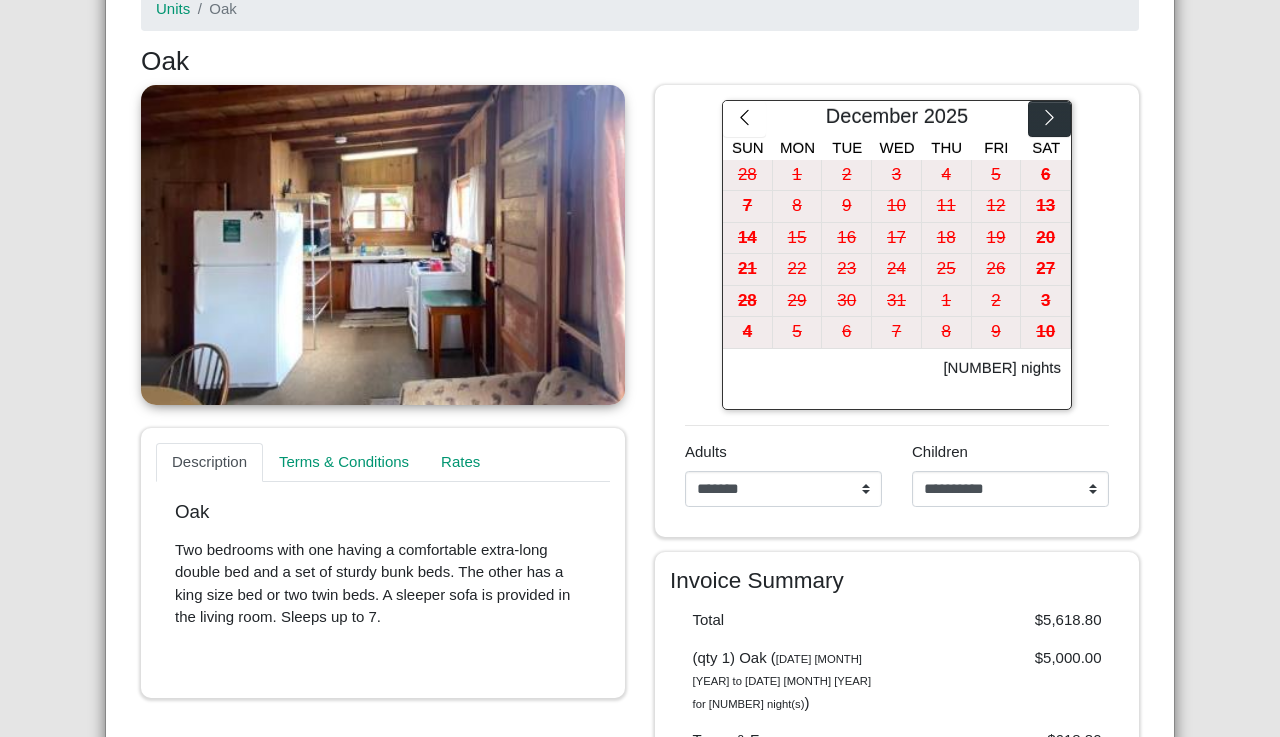 click 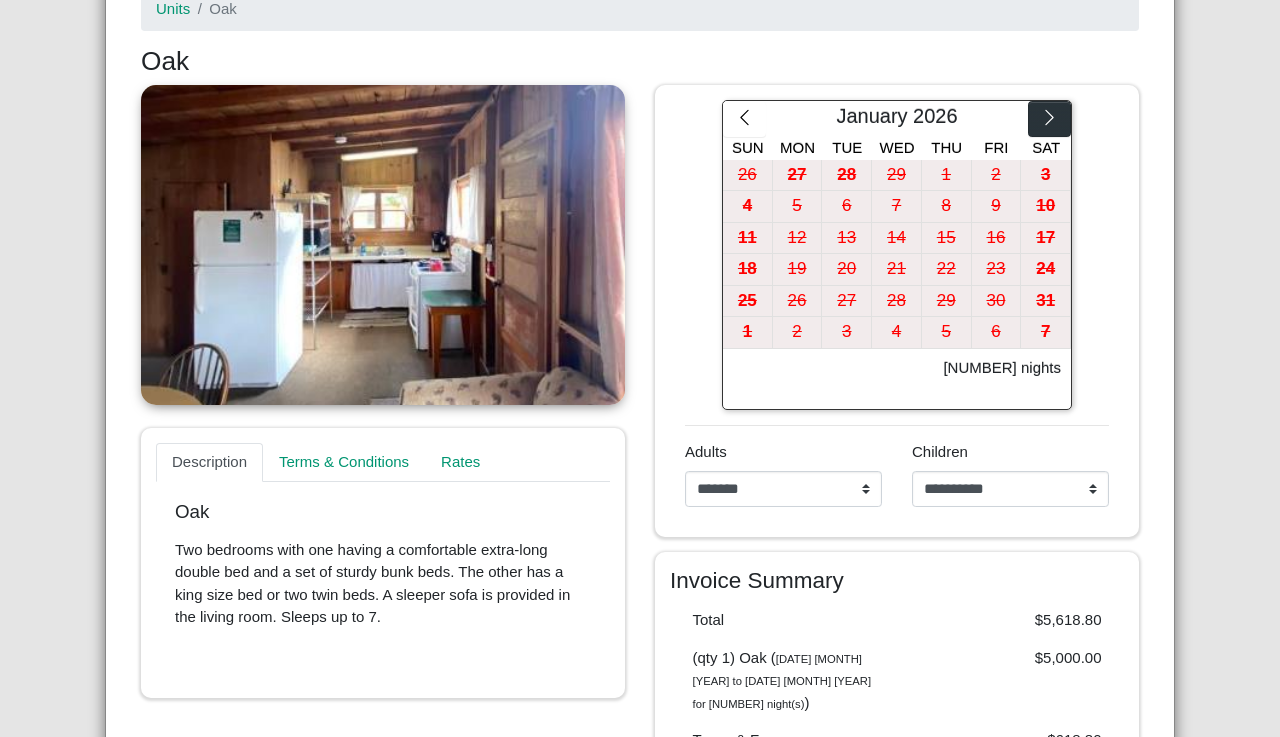 click 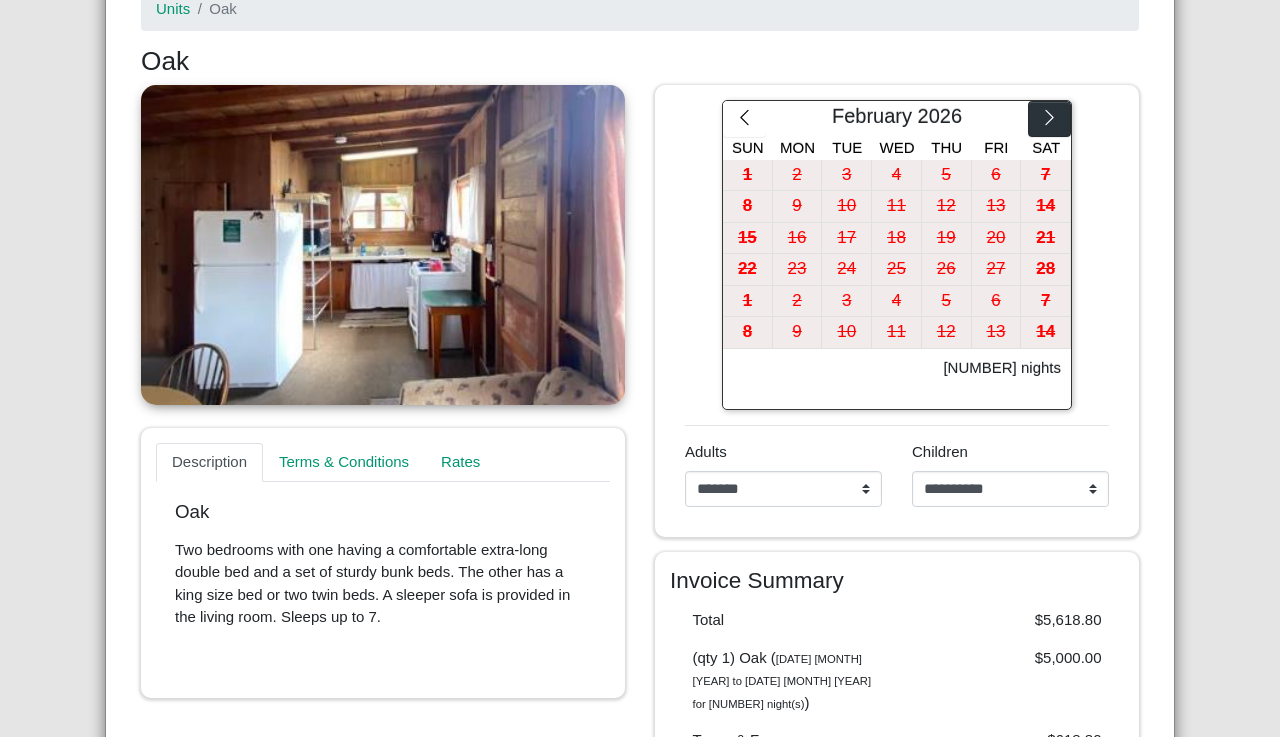 click 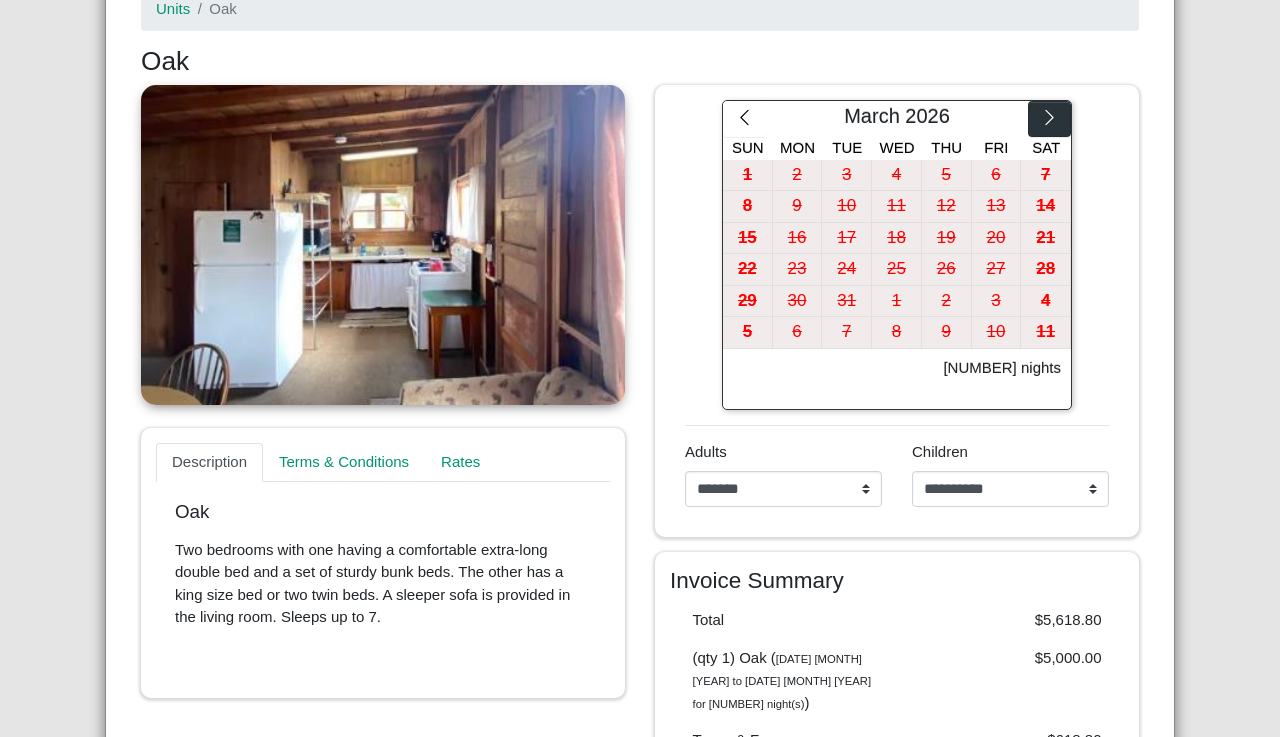 click 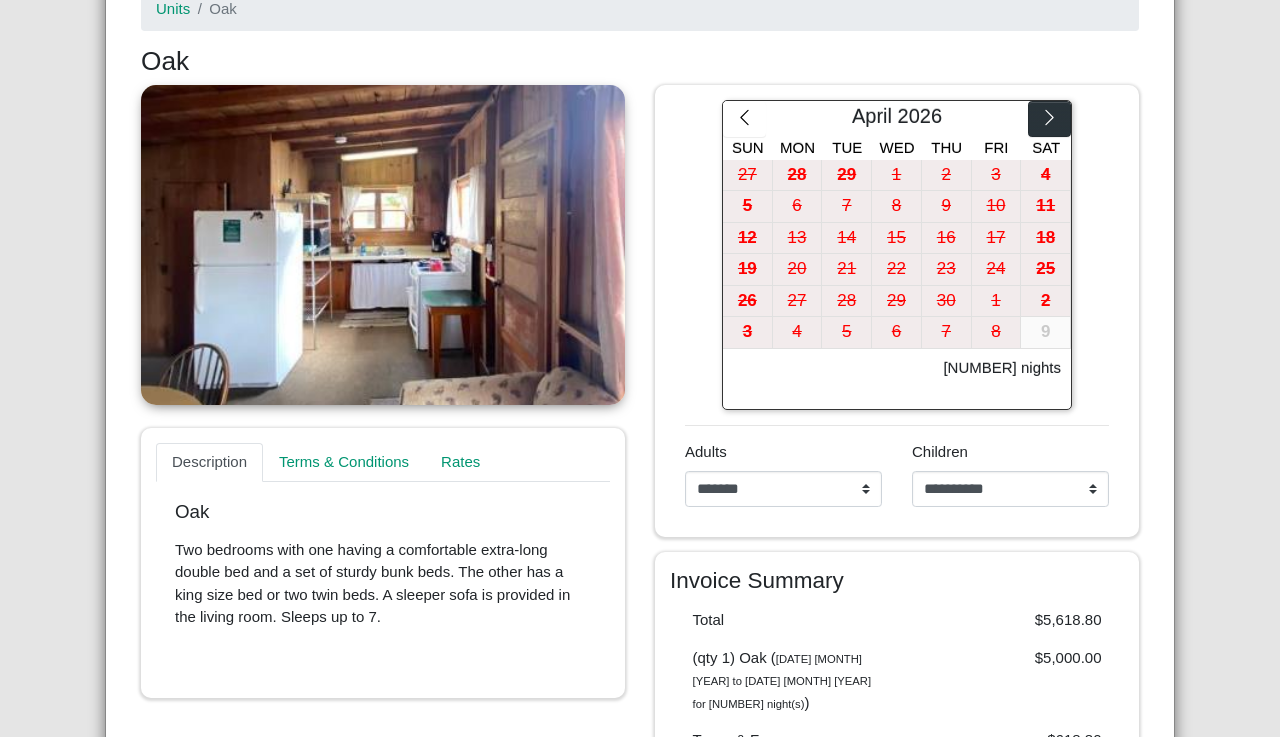 click 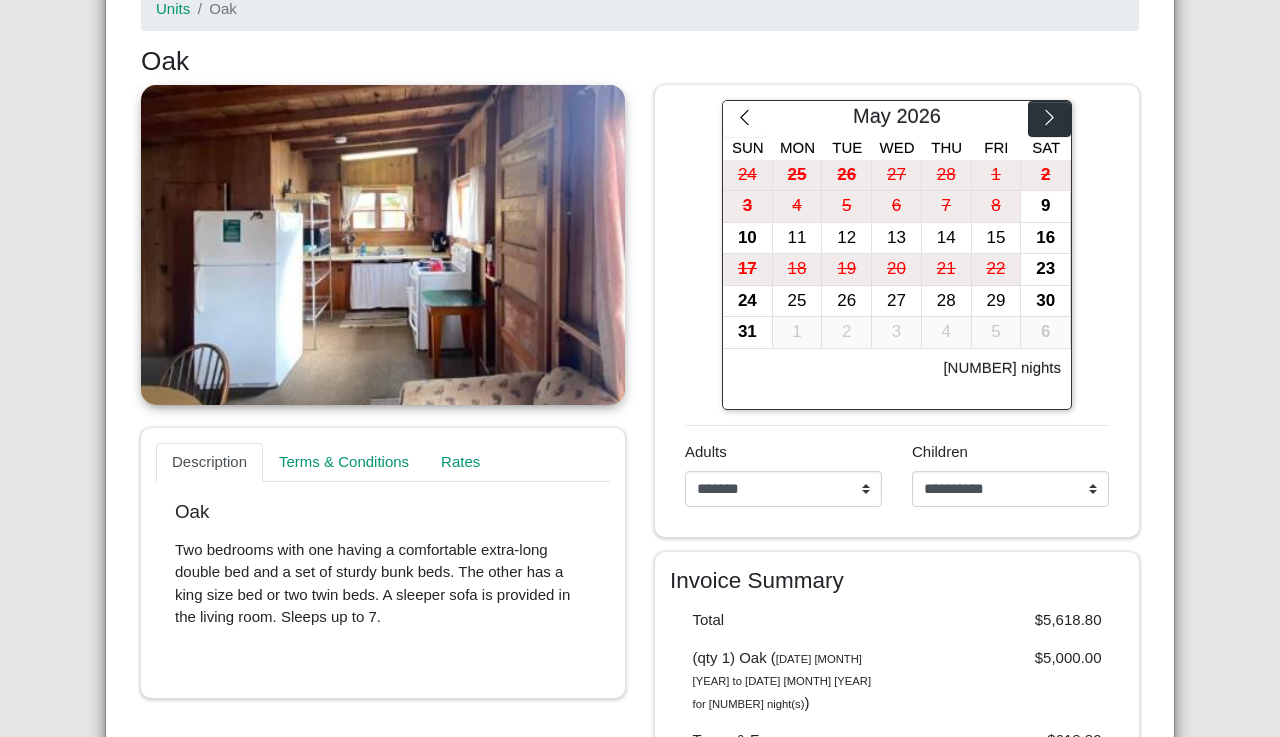 click 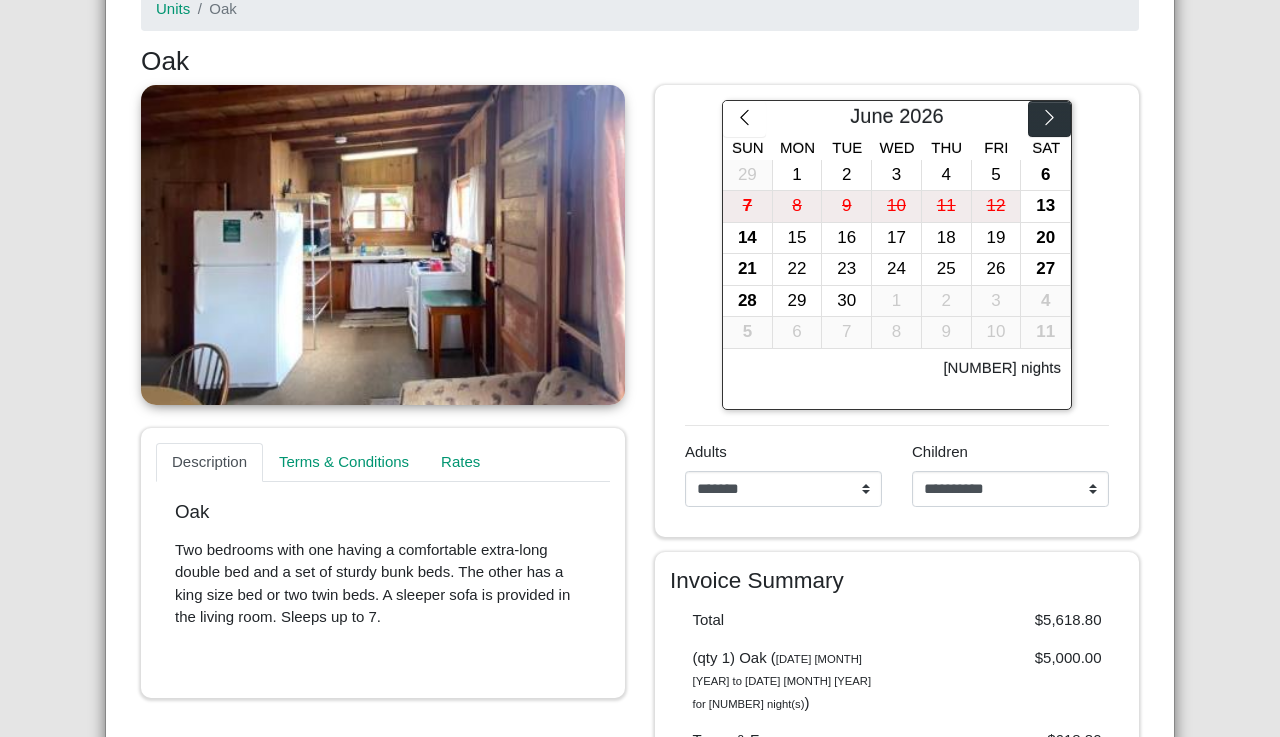 click 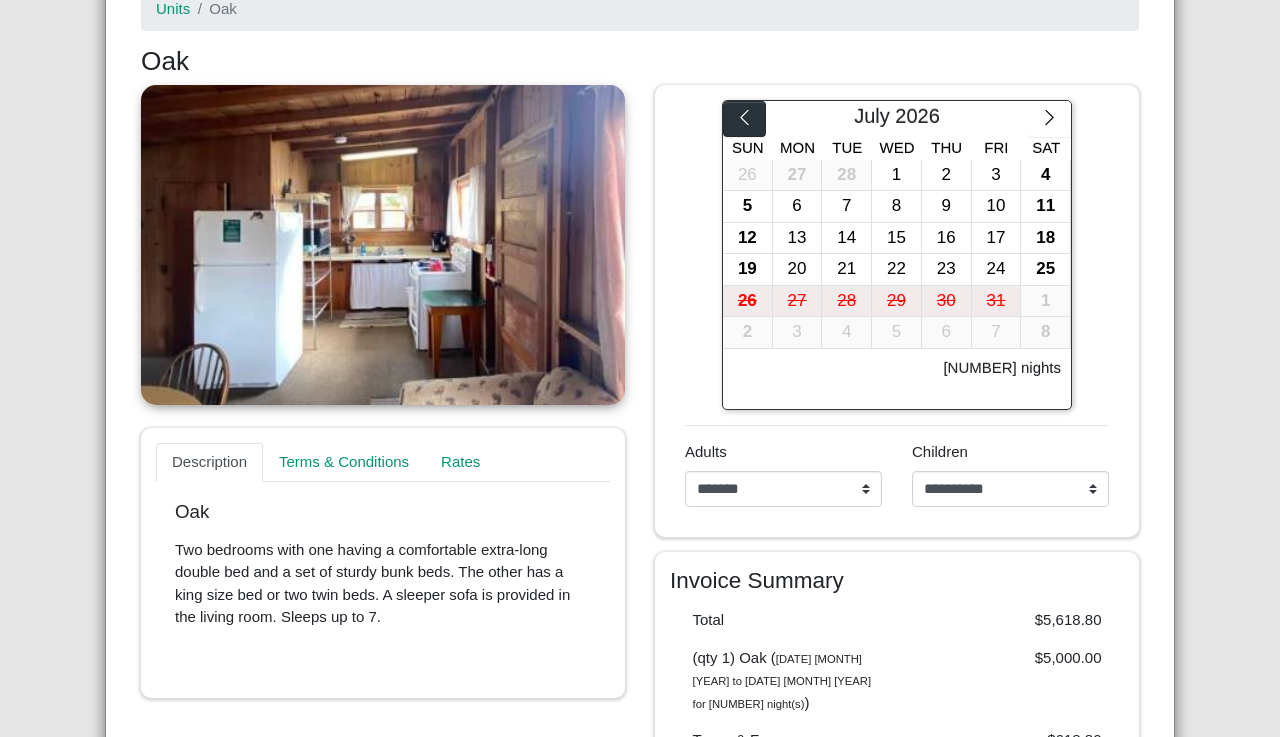 click 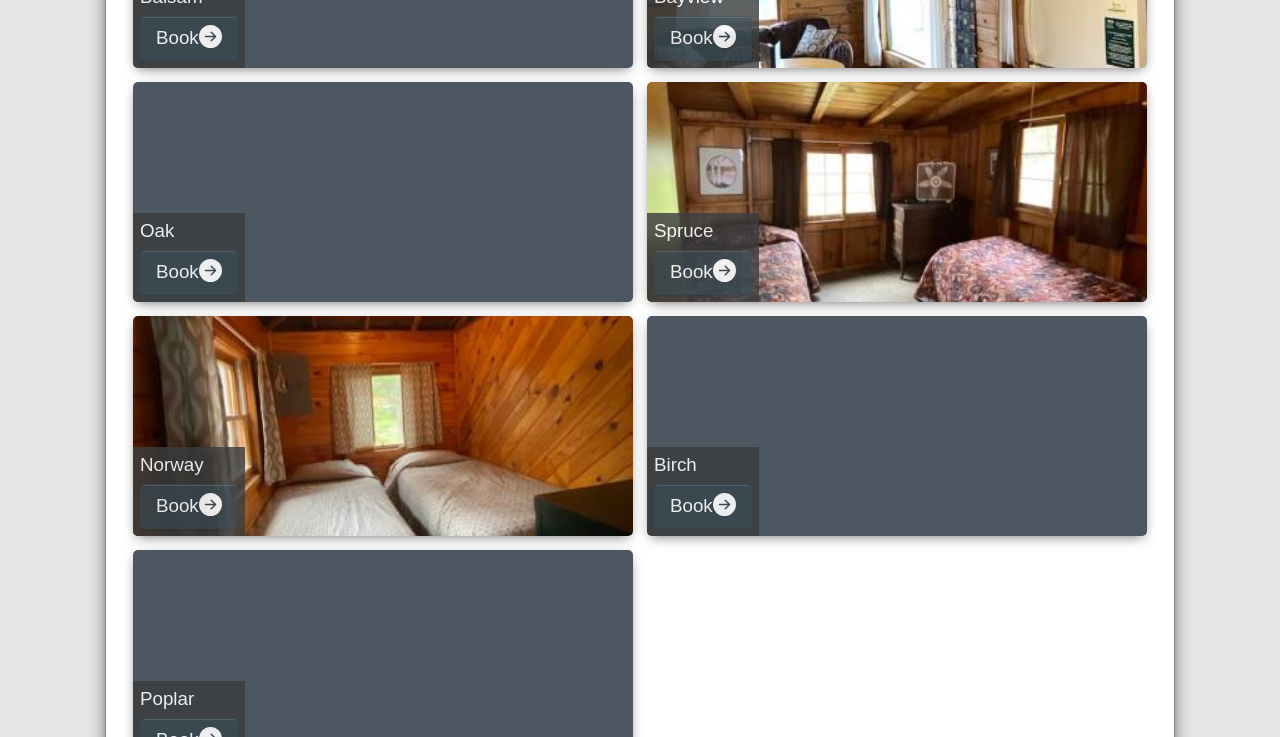scroll, scrollTop: 705, scrollLeft: 0, axis: vertical 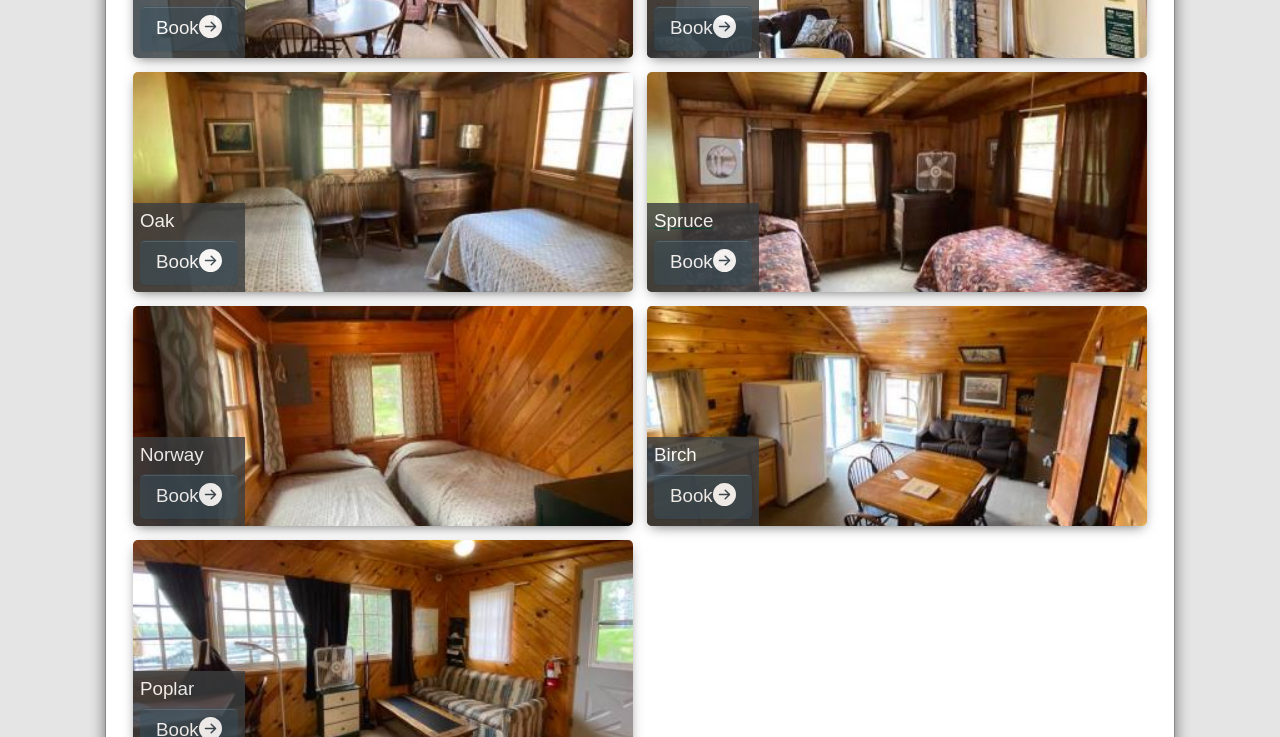 click on "Spruce   Book" at bounding box center (897, 182) 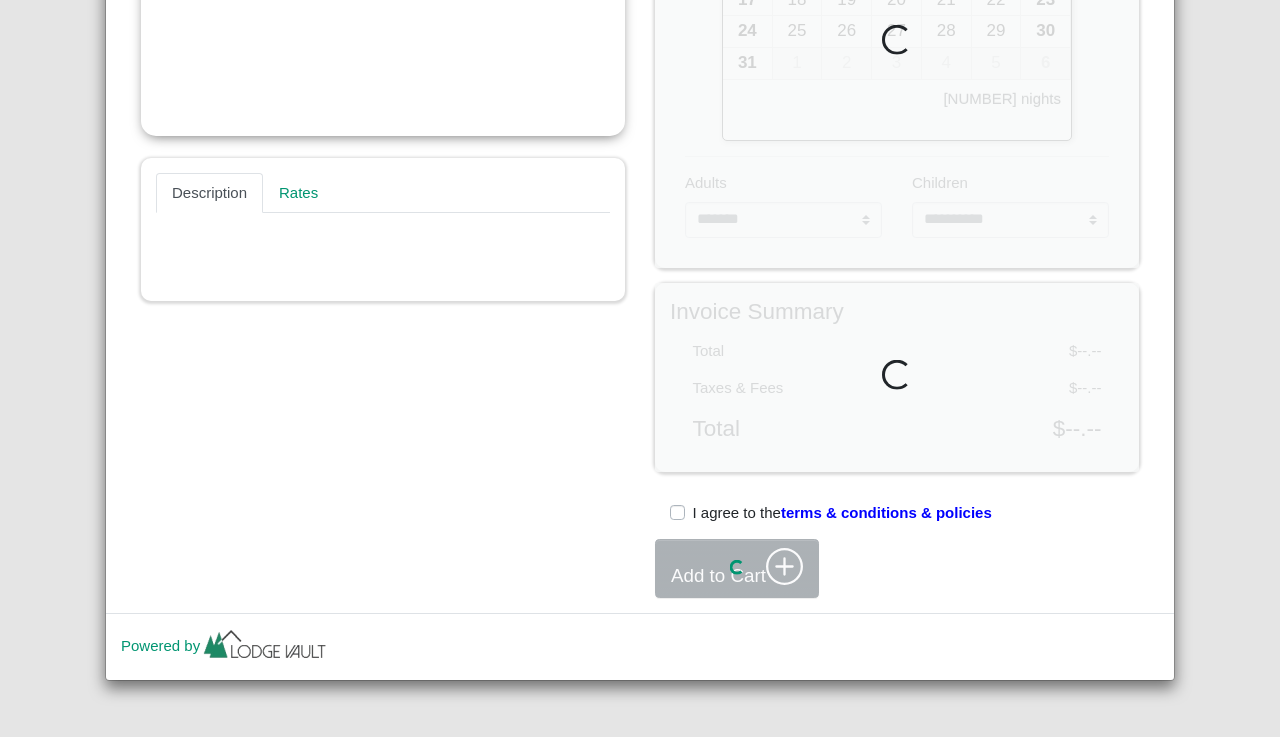 scroll, scrollTop: 523, scrollLeft: 0, axis: vertical 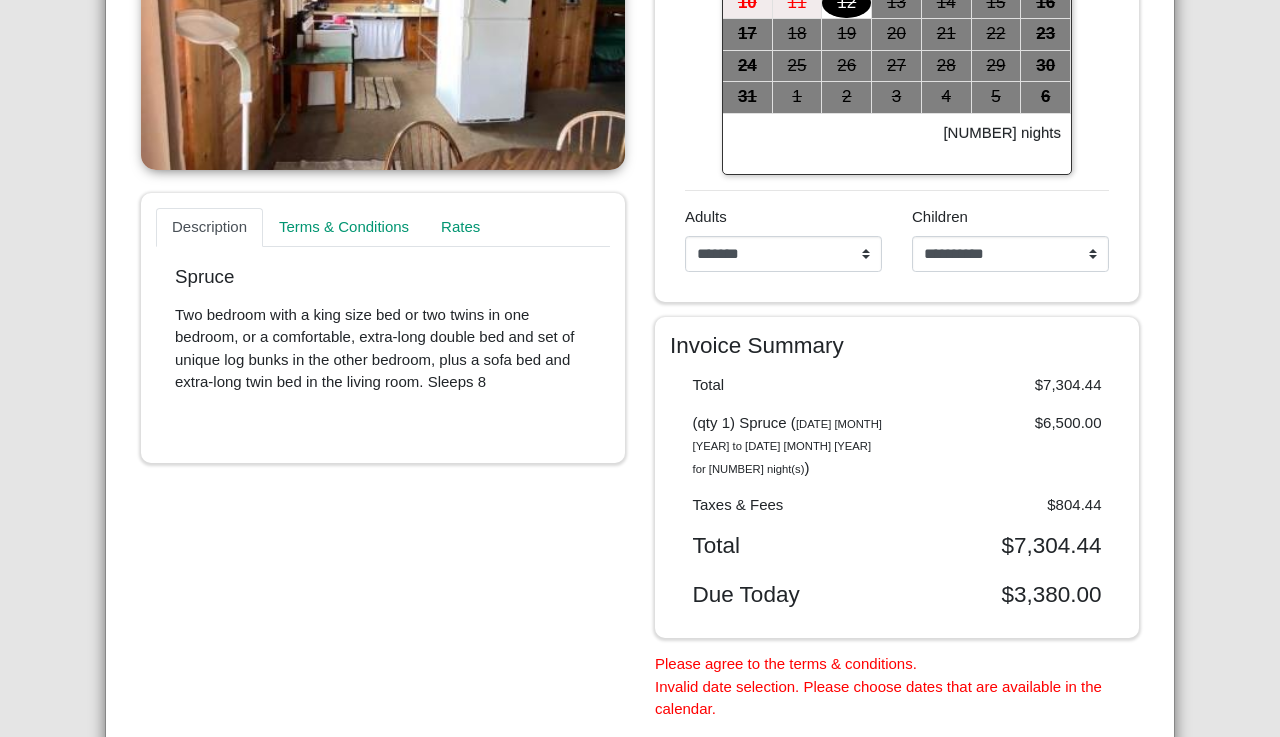 click on "**********" at bounding box center [897, 76] 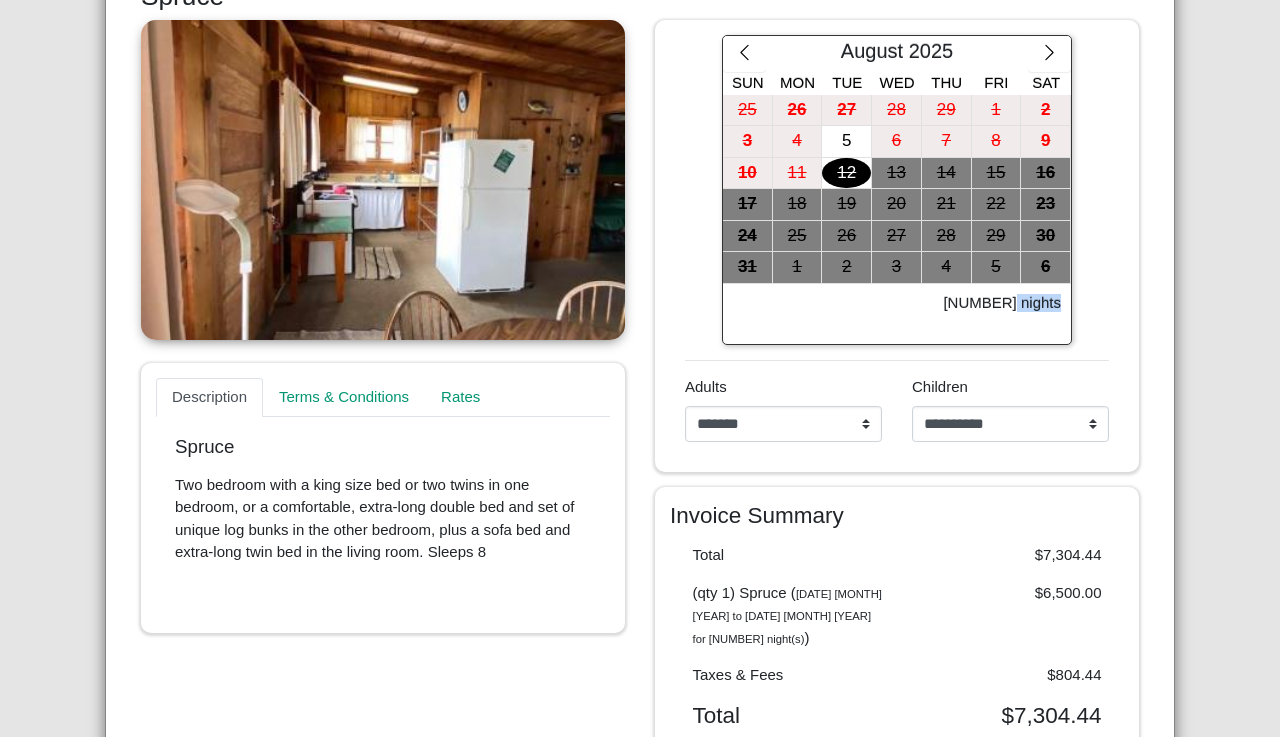 scroll, scrollTop: 347, scrollLeft: 0, axis: vertical 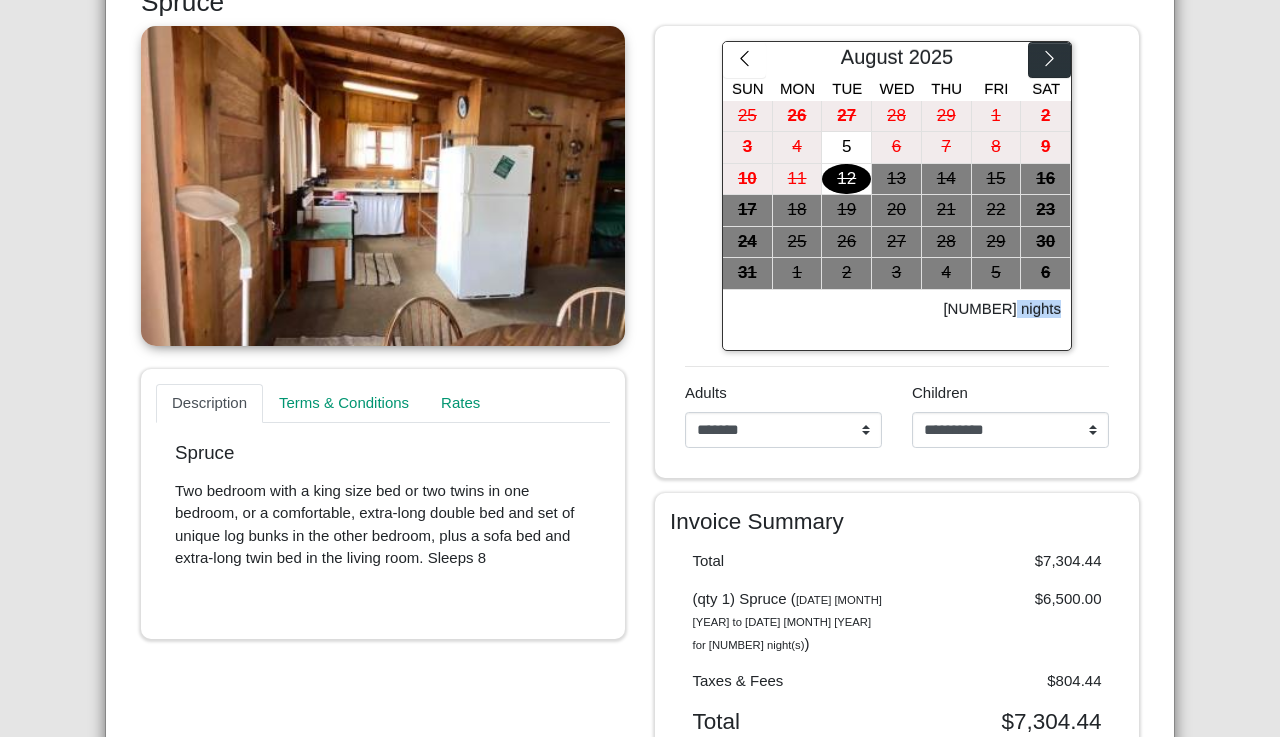 click 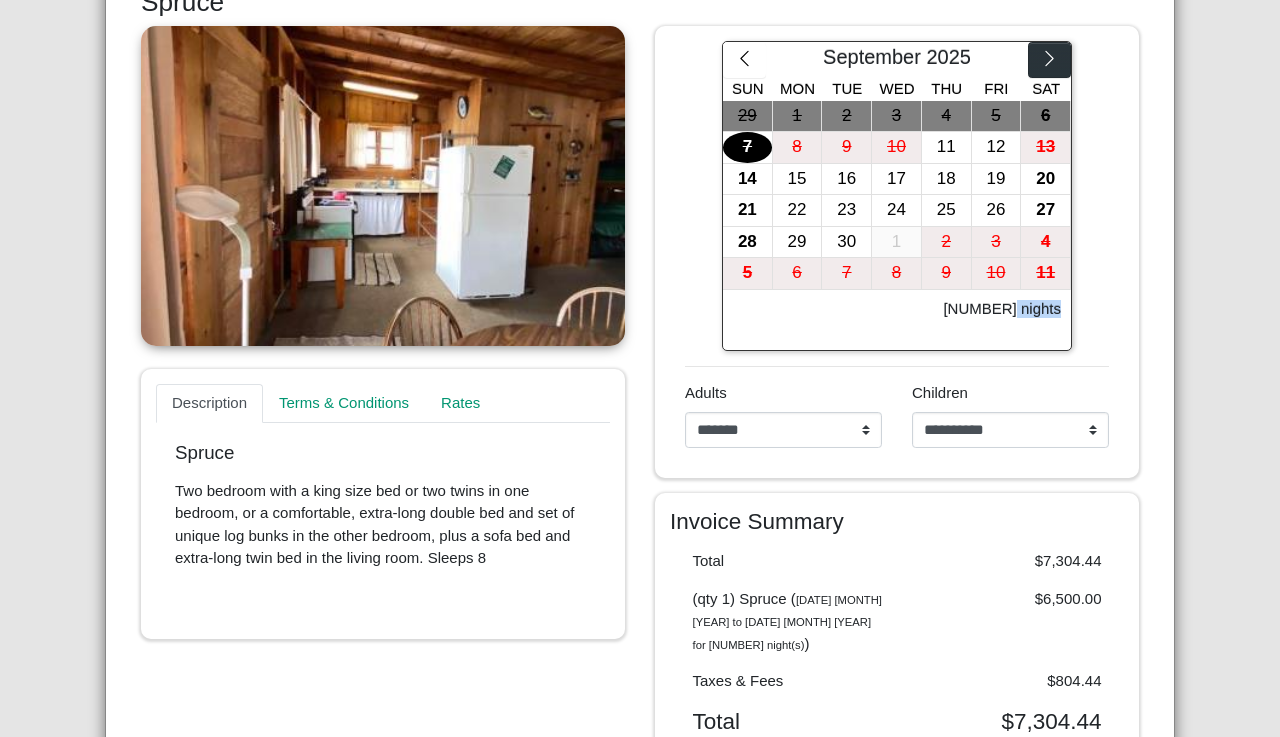 click 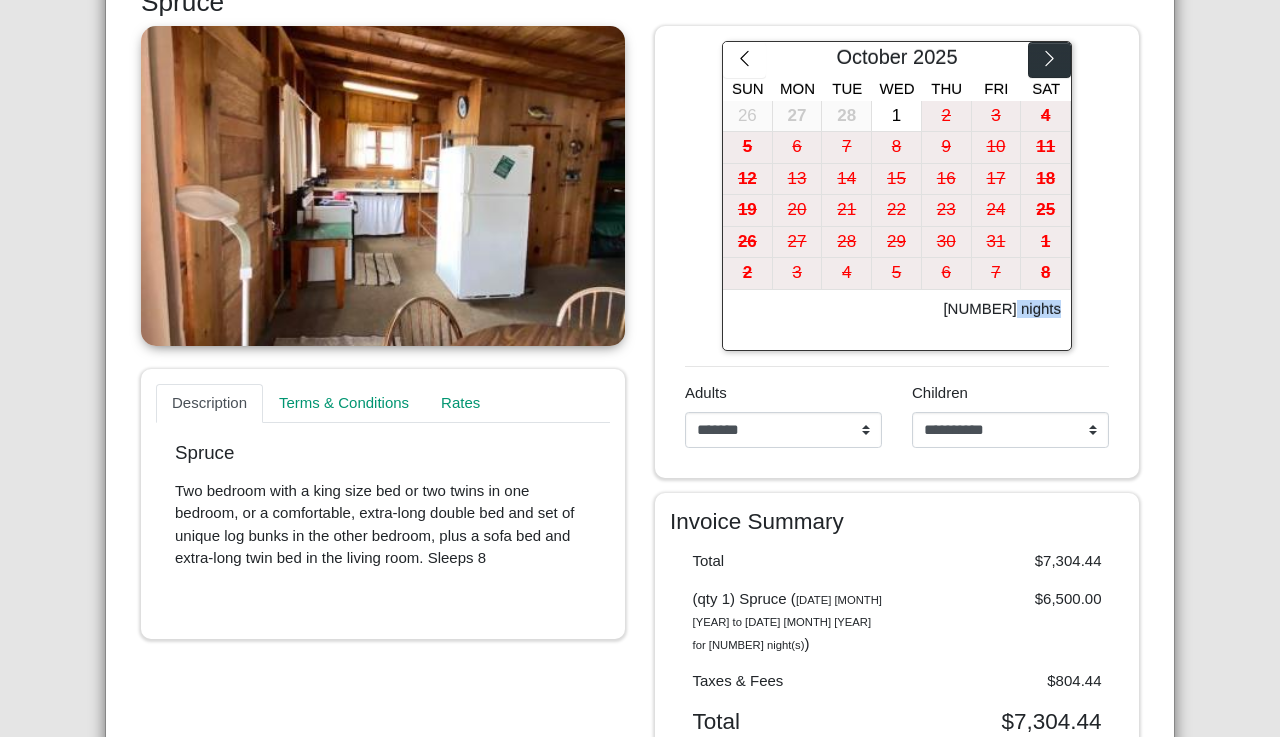 click 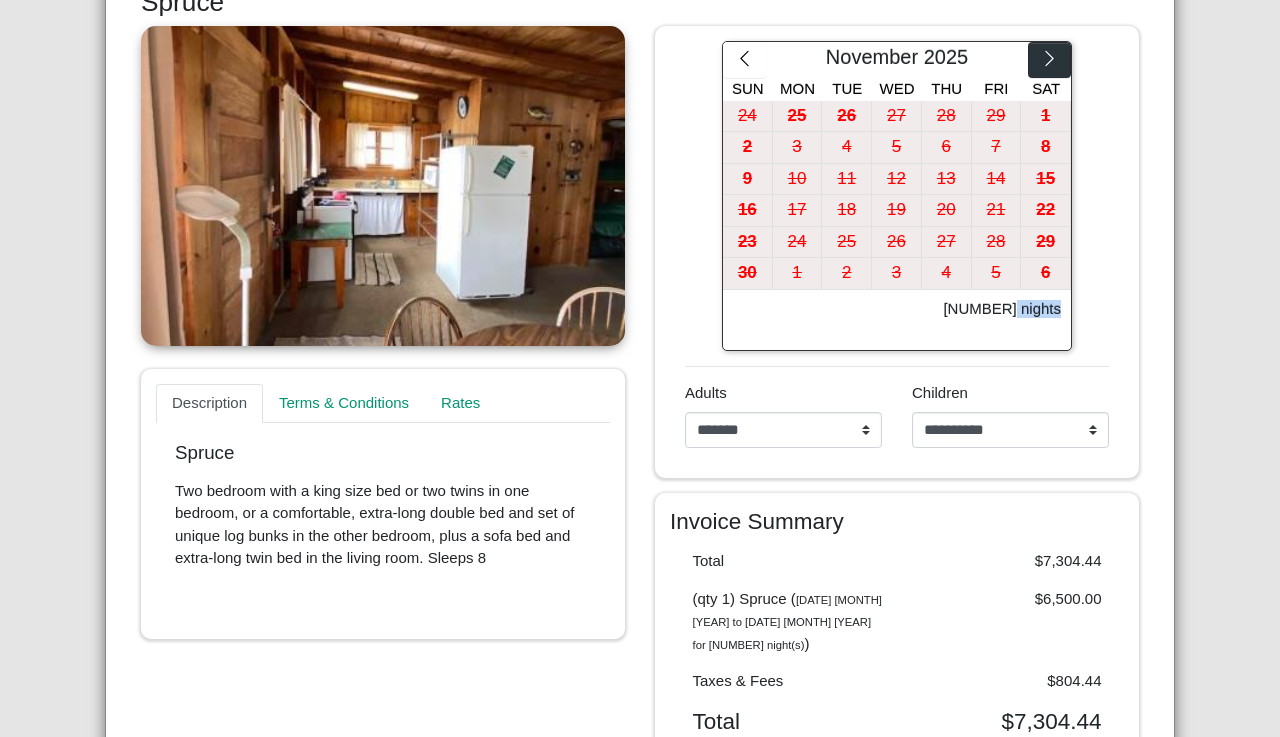 click 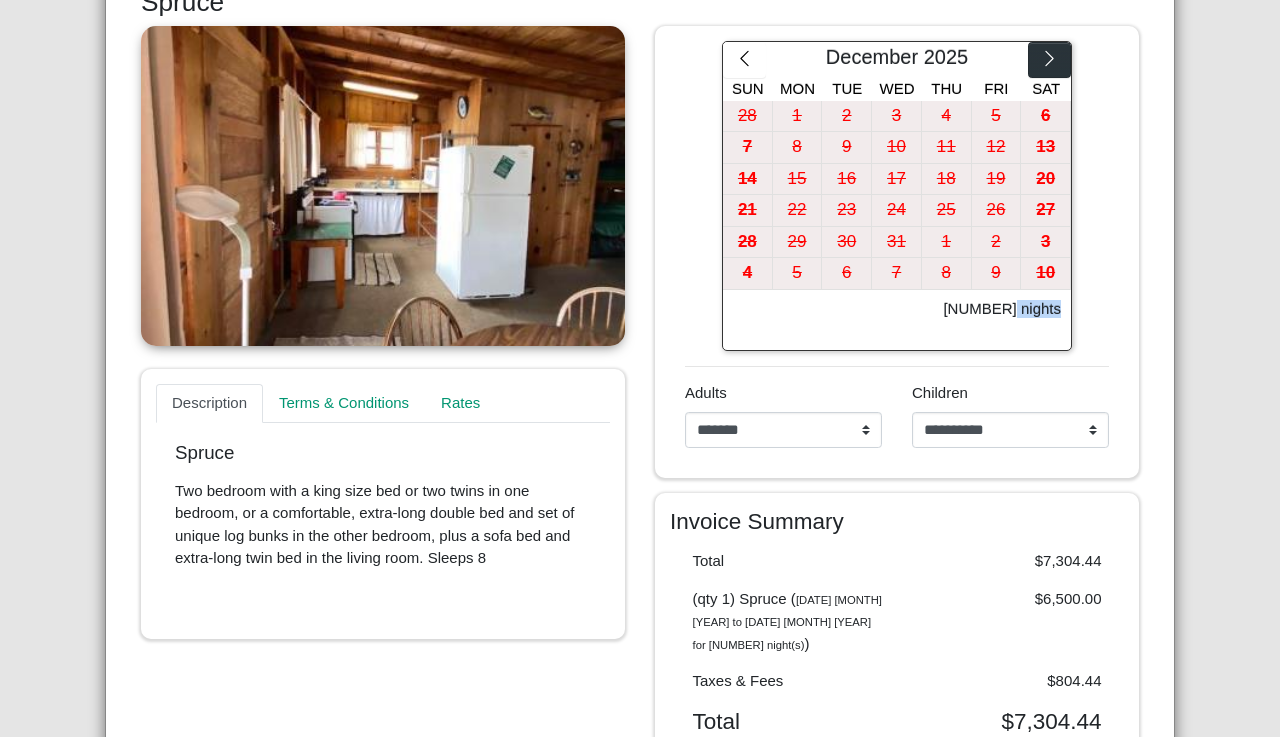 click 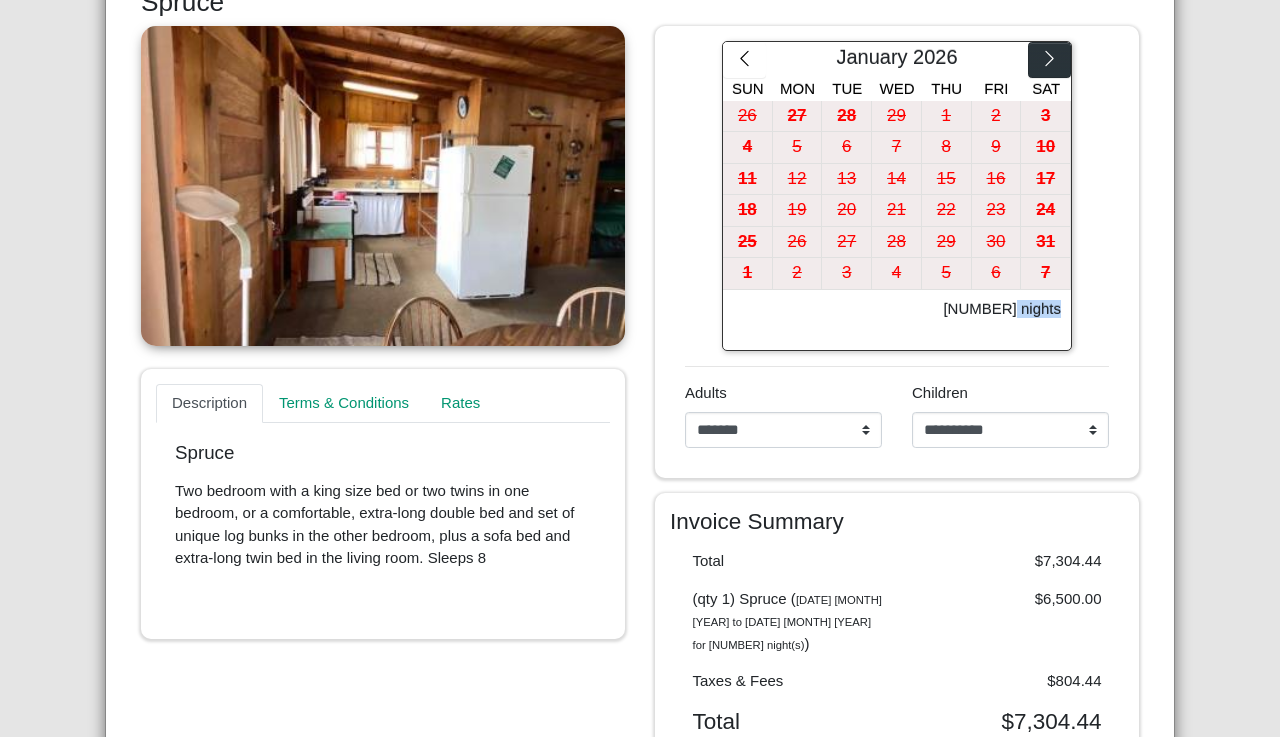 click 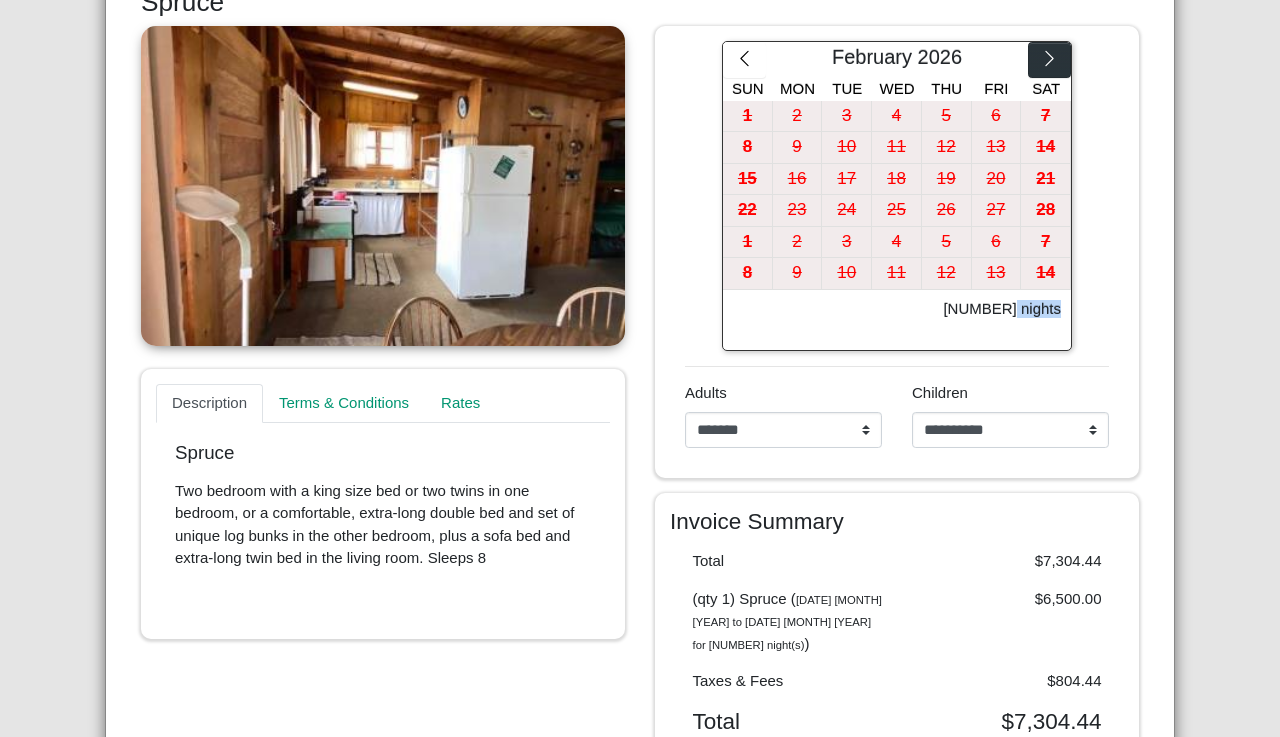 click 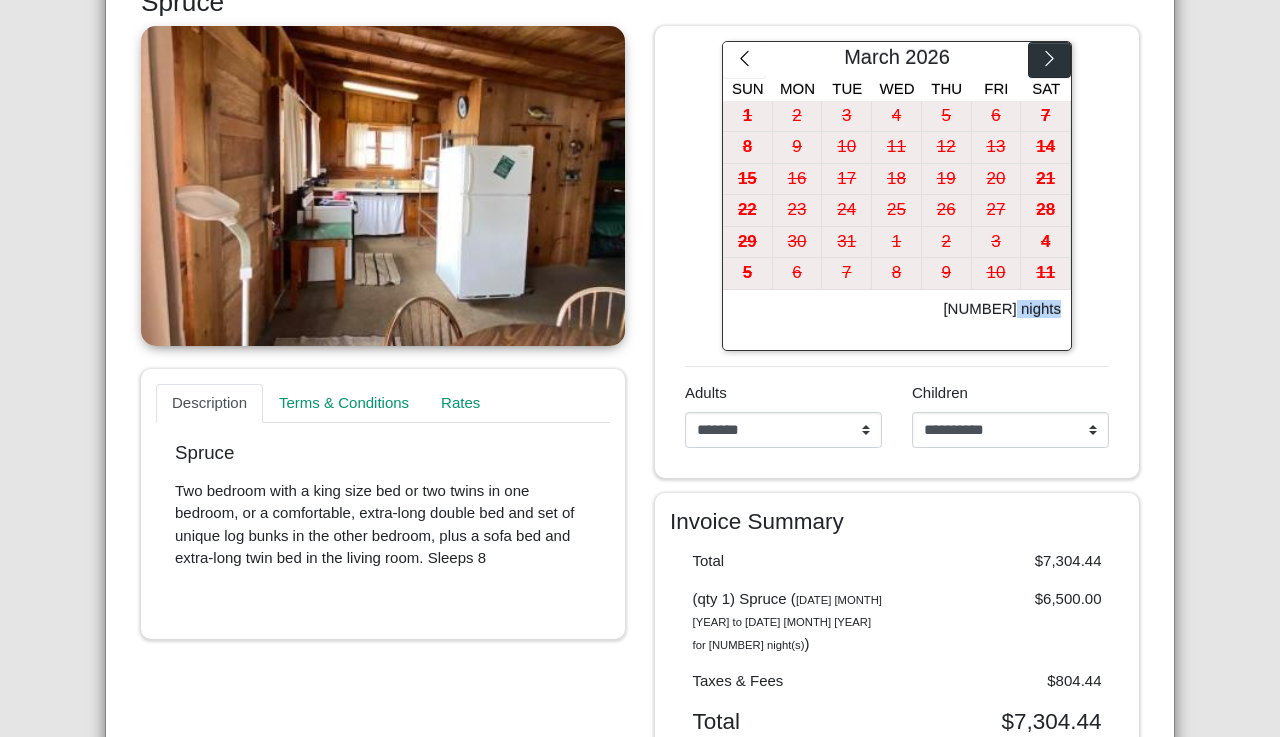click 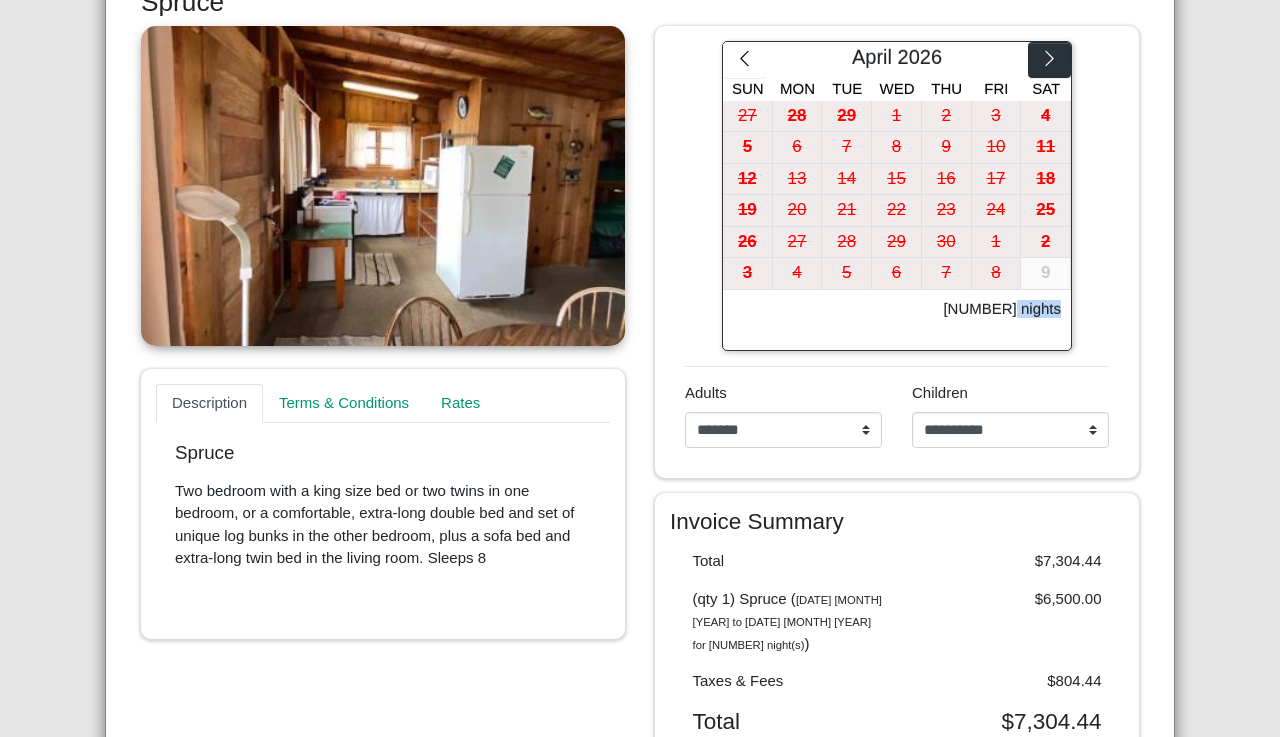 click 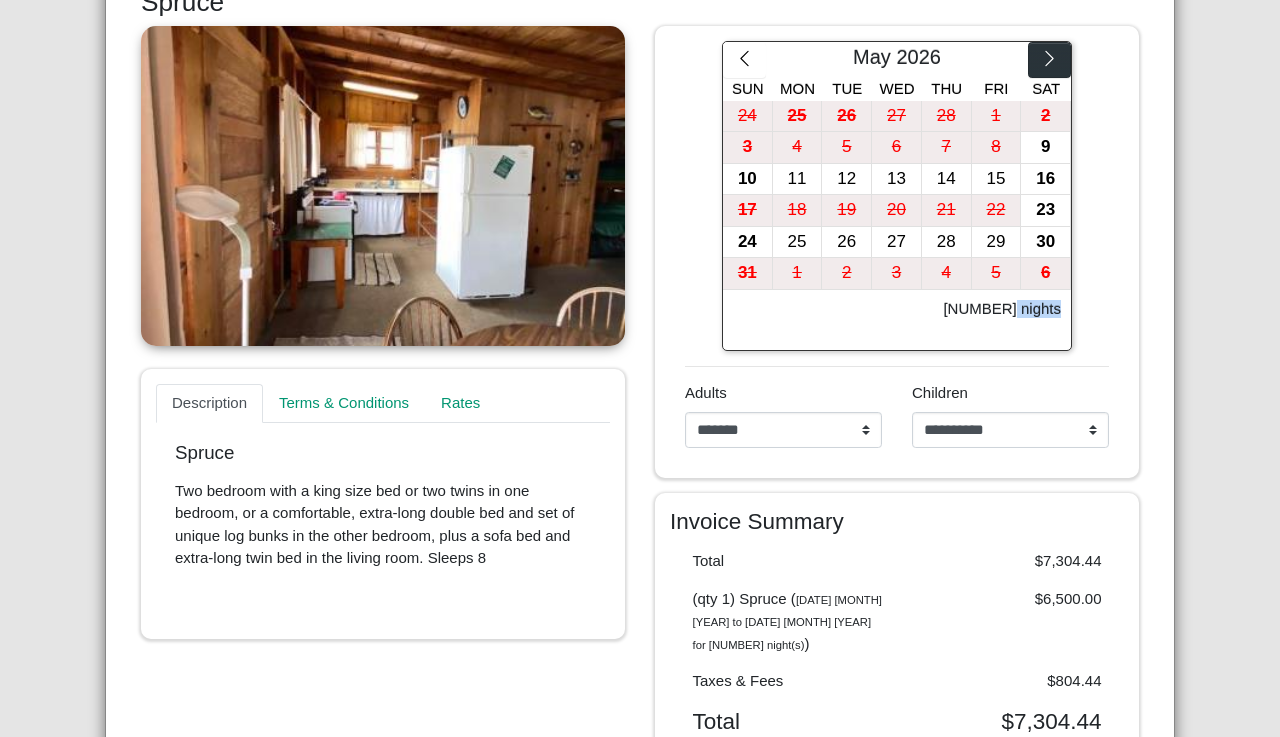 click 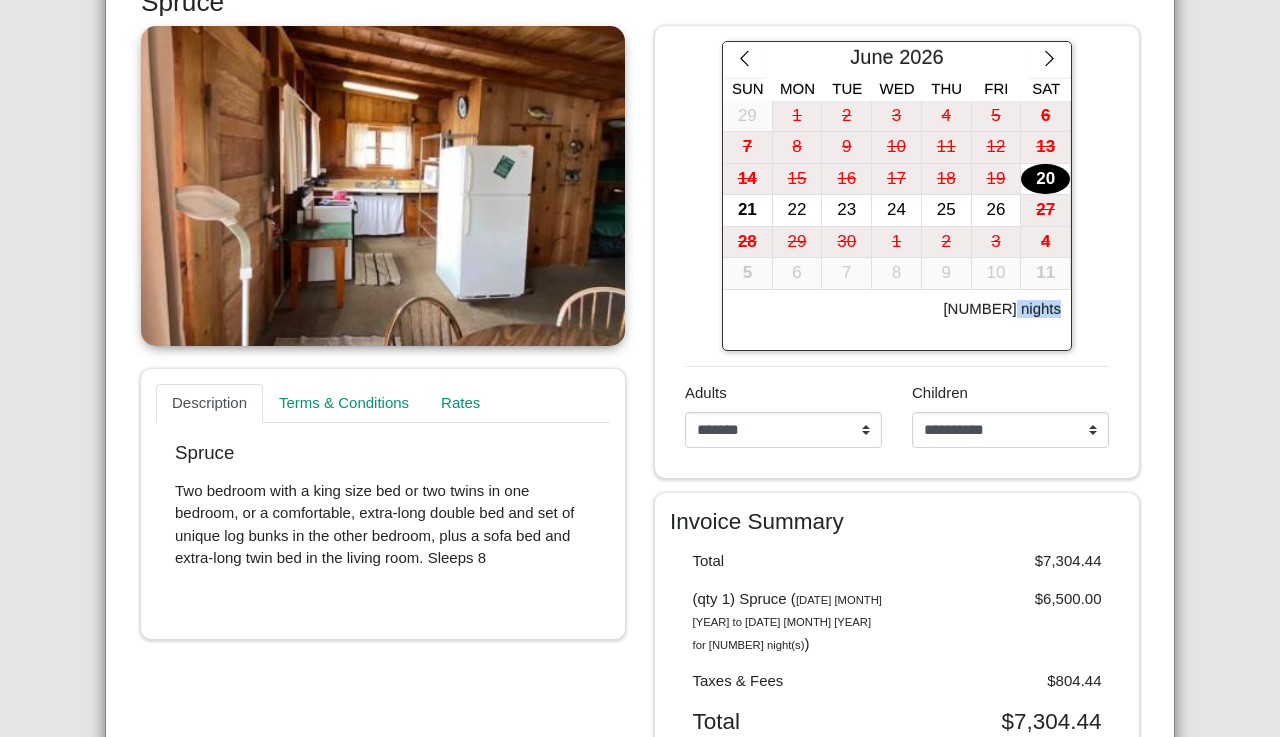 click on "20" at bounding box center (1045, 179) 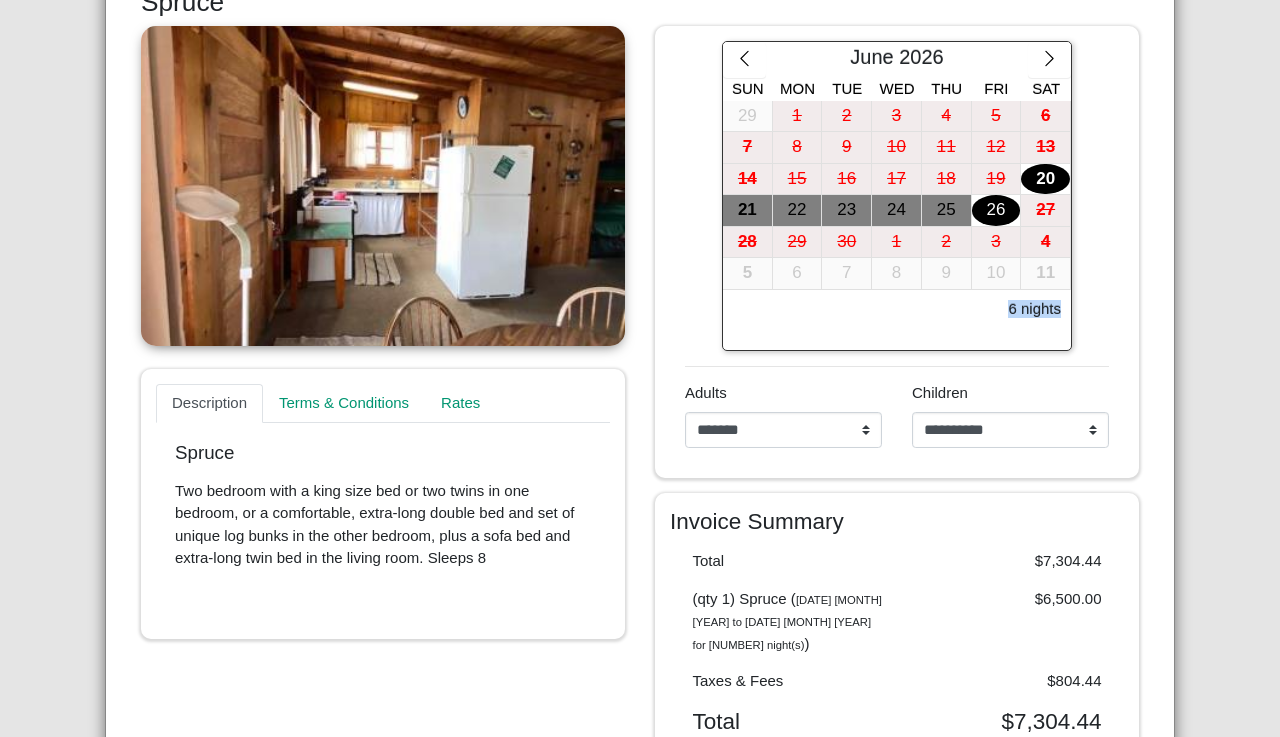 click on "26" at bounding box center (996, 210) 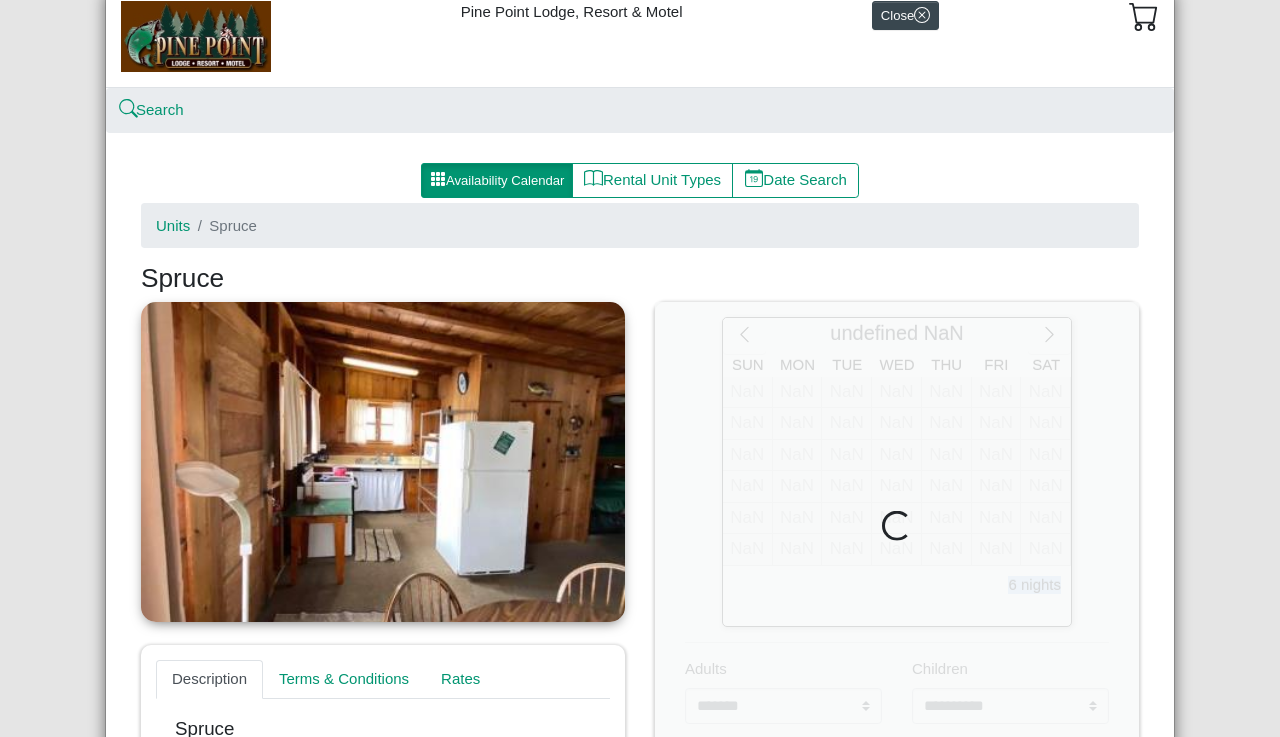 scroll, scrollTop: 68, scrollLeft: 0, axis: vertical 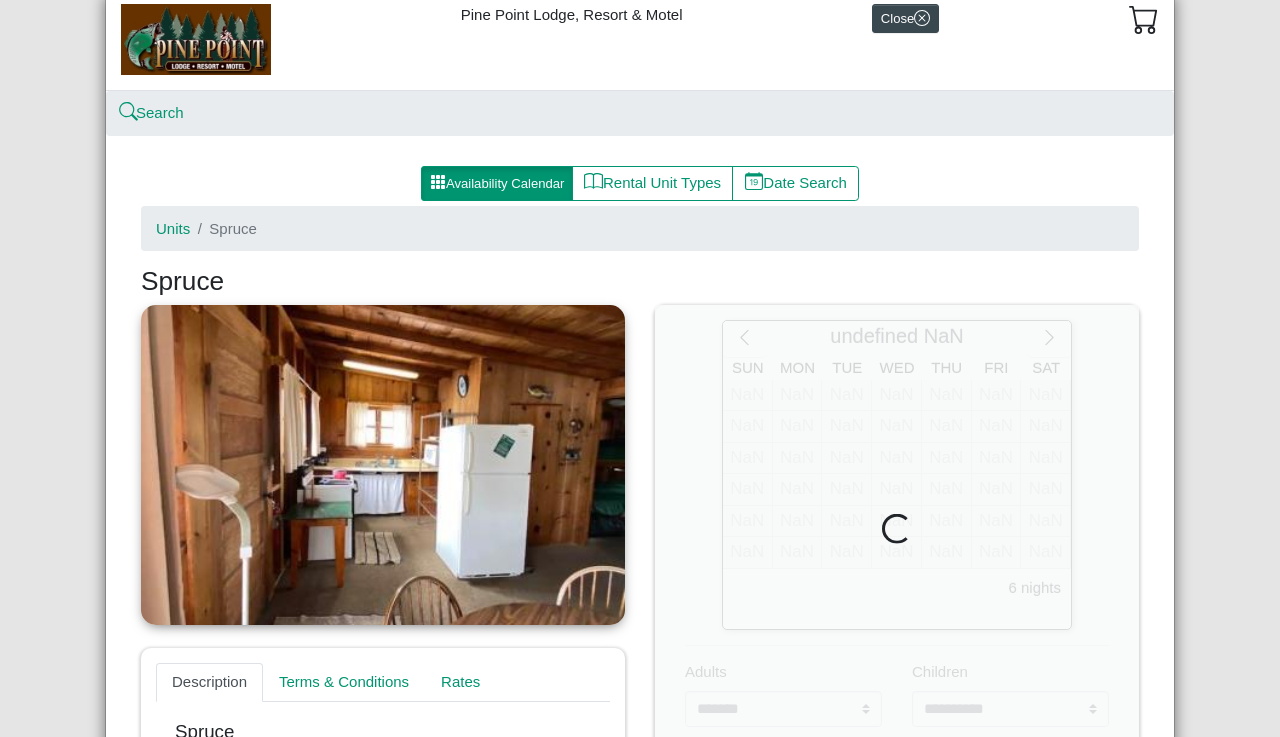 click on "Pine Point Lodge, Resort Close Search Availability Calendar Rental Unit Types Date Search Units Spruce Spruce Description Terms & Conditions Rates Spruce Two bedroom with a king size bed or two twins in one bedroom, or a comfortable, extra-long double bed and set of unique log bunks in the other bedroom, plus a sofa bed and extra-long twin bed in the living room. Sleeps 8 If we can rebook your reservation, we will refund your deposit. Any boat rental must have a dock for the rental boat to be moored at. Additional Child 1 day $--.-- Additional Adult 1 day $--.-- Additional Child 2 days $--.-- Additional Adult 2 days $--.-- Additional Child 3 days $--.-- Additional Adult 3 days $--.-- Additional Child 5 days $--.-- Additional Child 6 days $--.-- Additional Adult 4 days $--.-- Additional Child Weekly $--.-- Additional Adult 5 days $--.-- Additional Adult 6 days $--.-- Additional Adult Weekly $--.-- Cottage 1 day Rate for up to 4 guests $--.-- $--.-- Sun )" at bounding box center (640, 368) 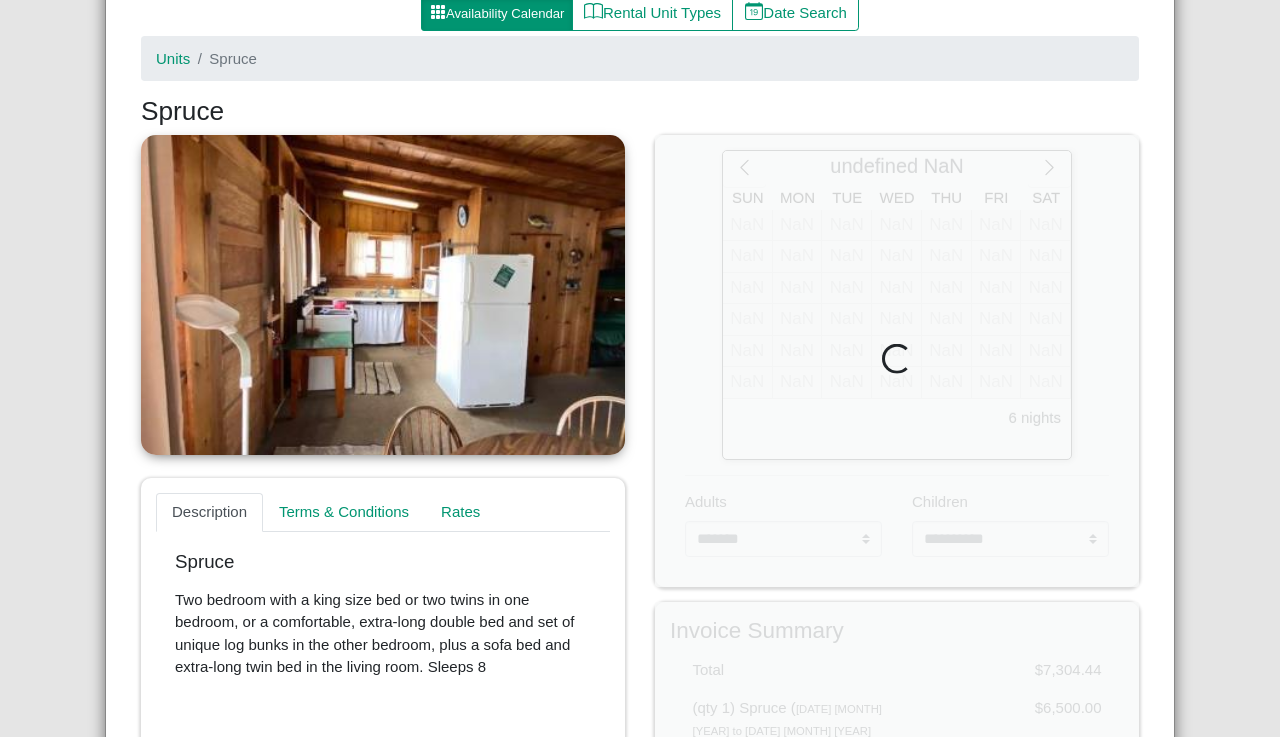 scroll, scrollTop: 237, scrollLeft: 0, axis: vertical 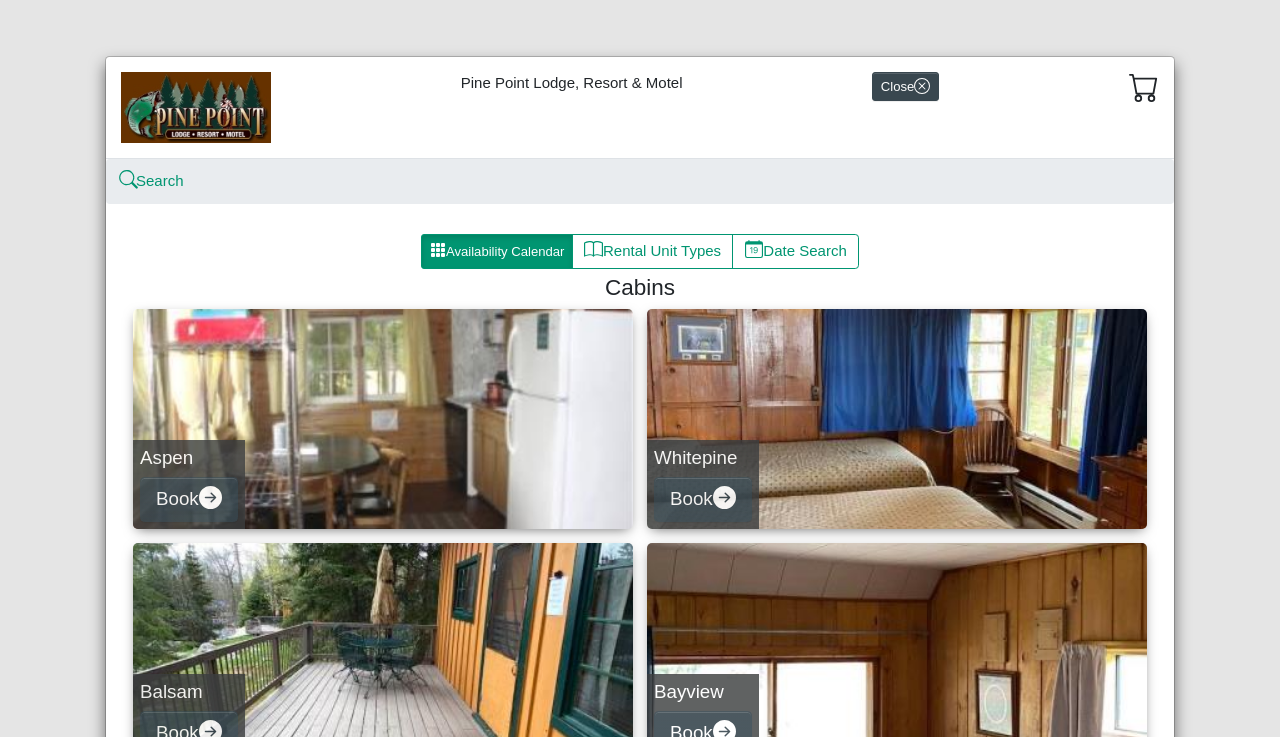 click on "Whitepine" at bounding box center [703, 458] 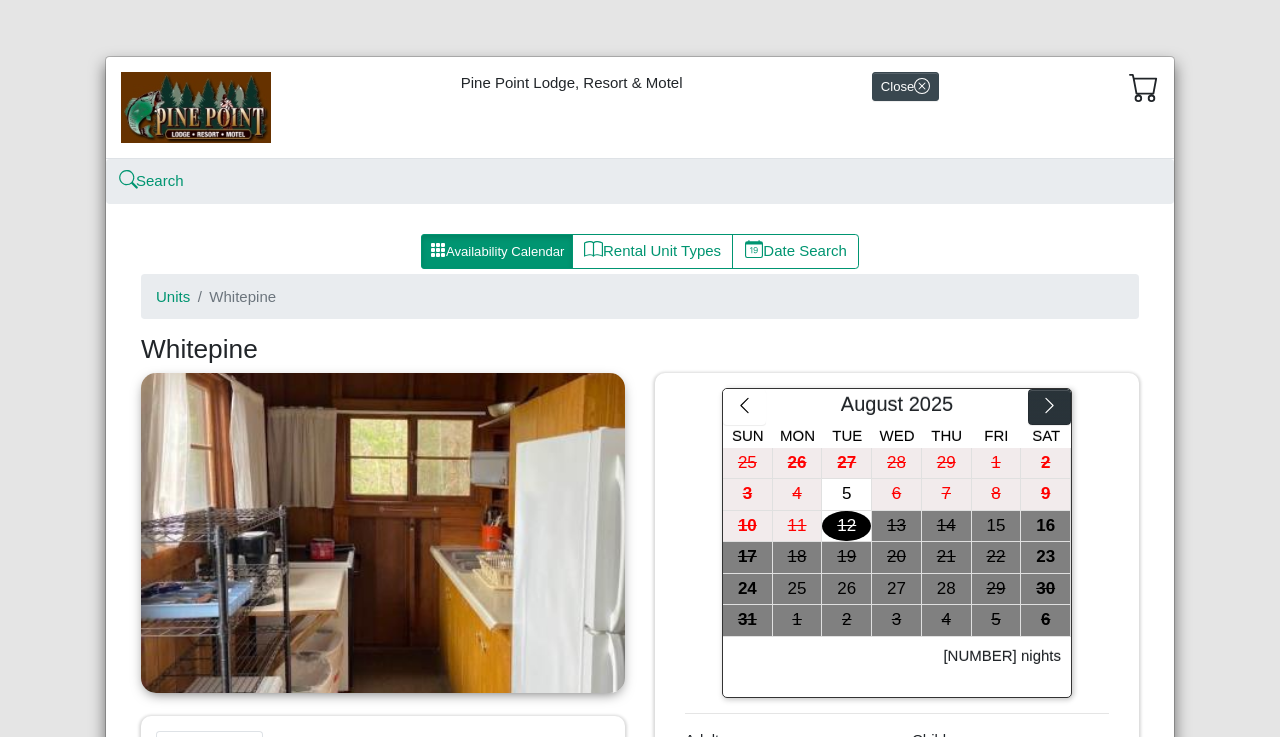 click 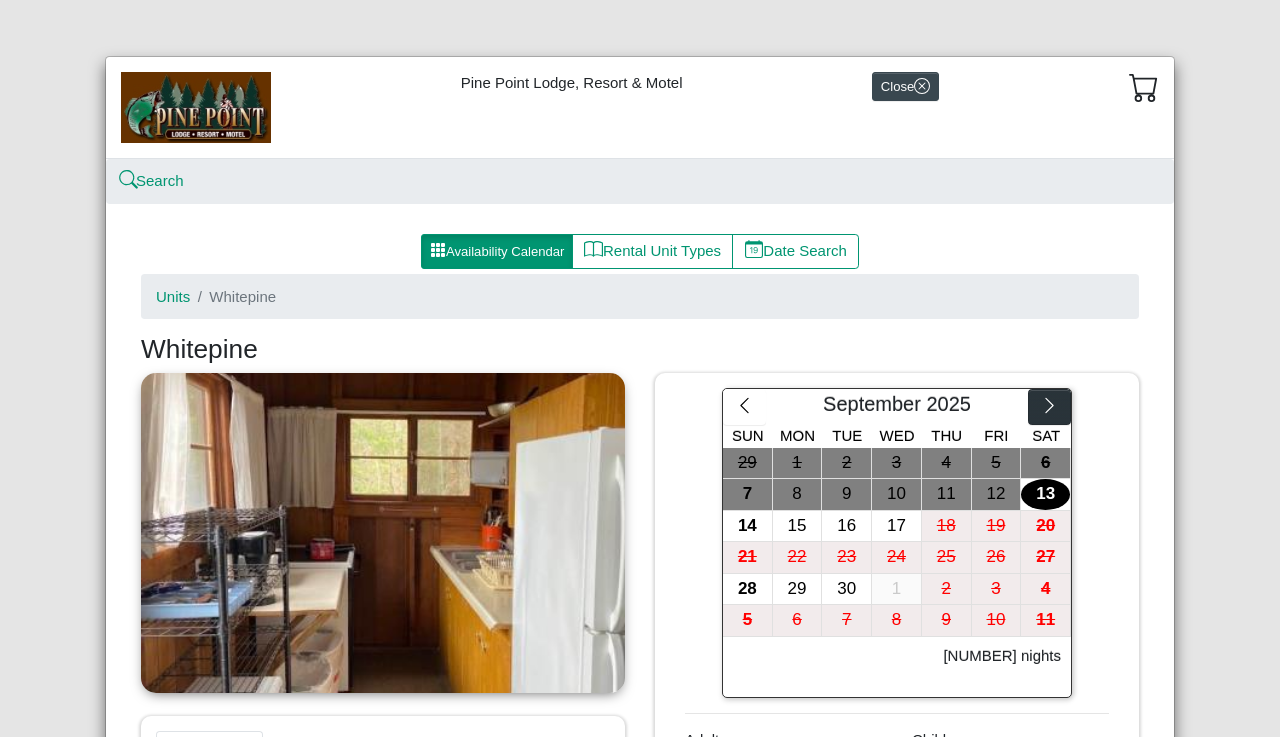 click 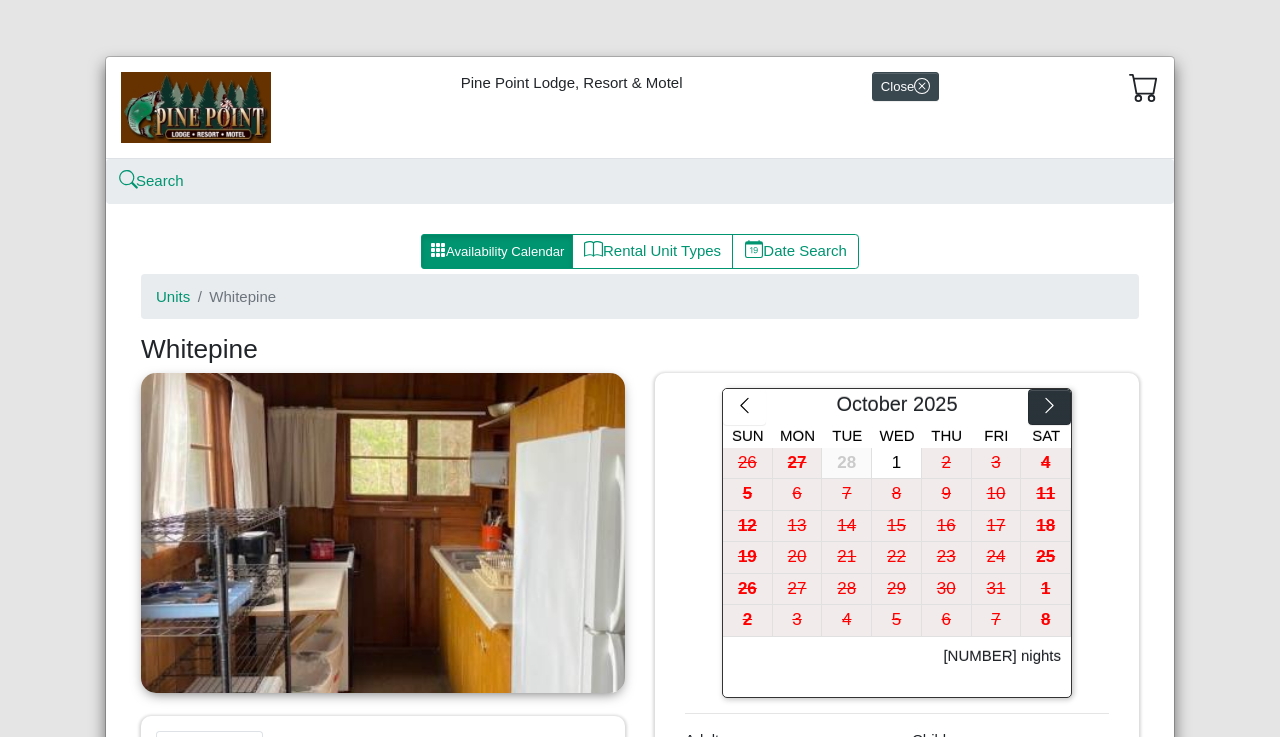 click 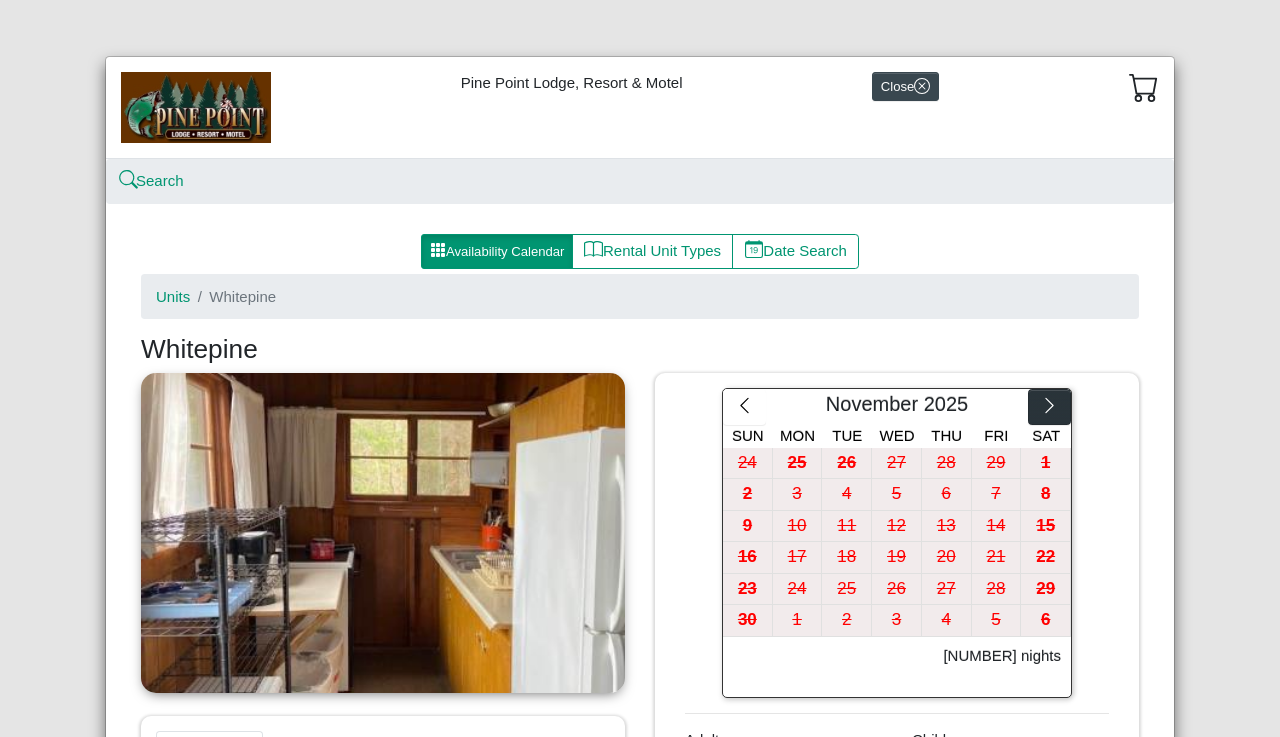 click 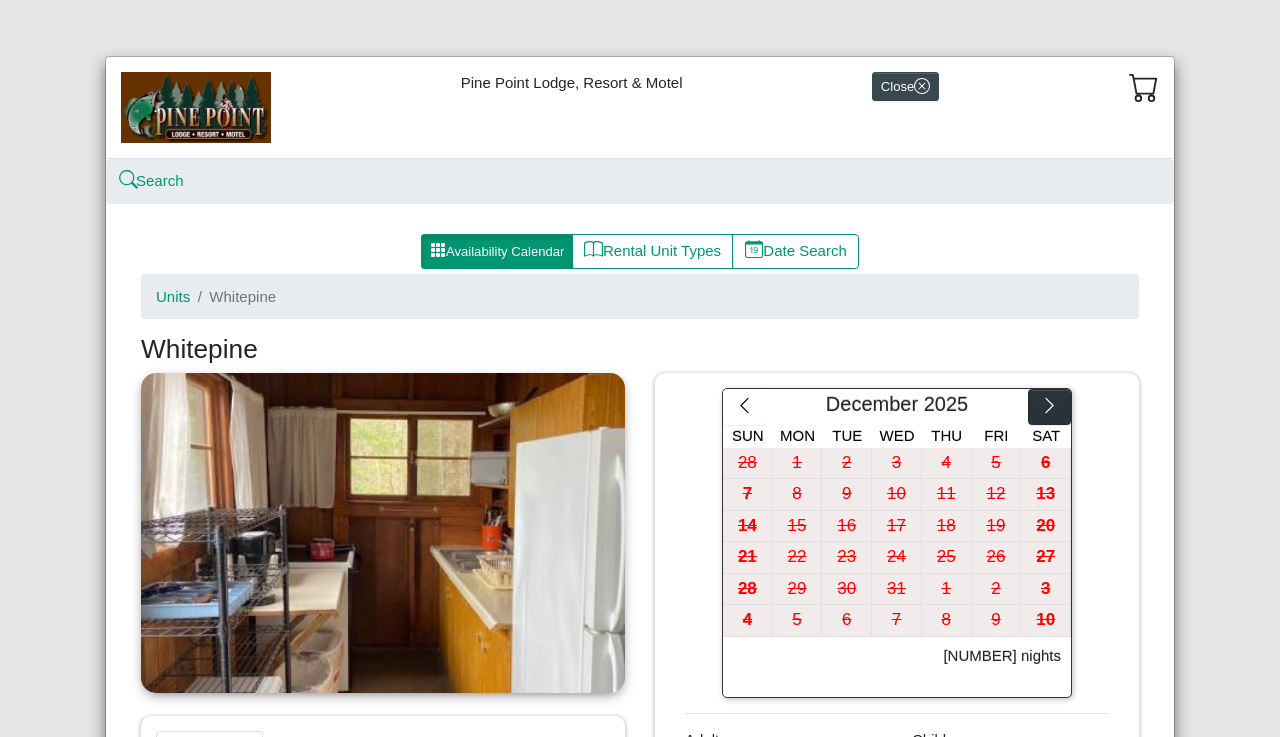 click 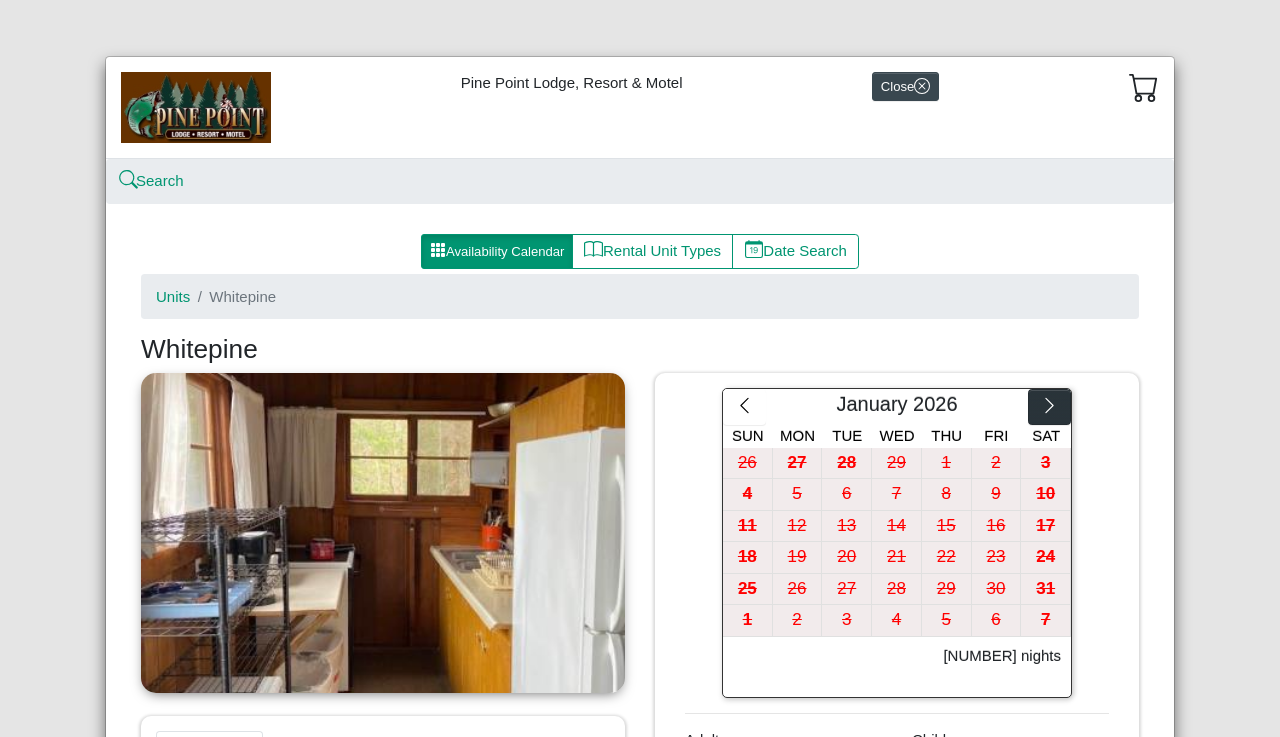 click 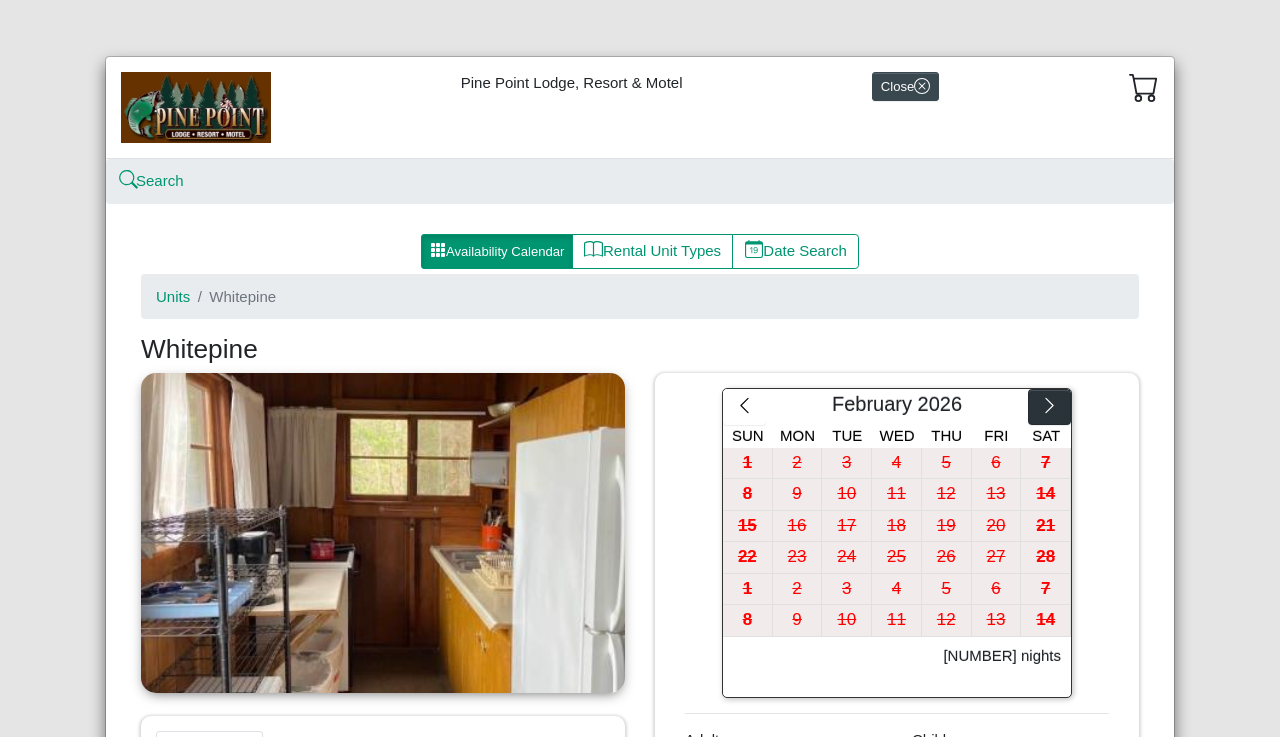 click 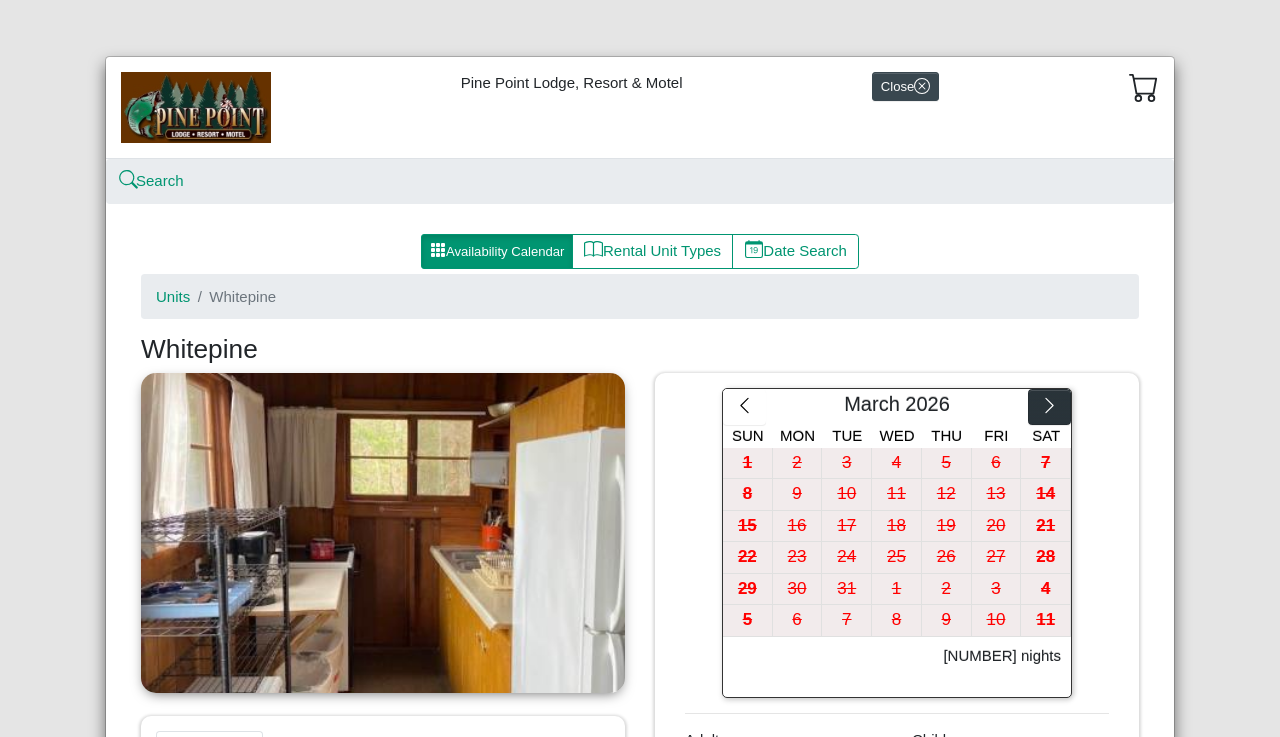 click 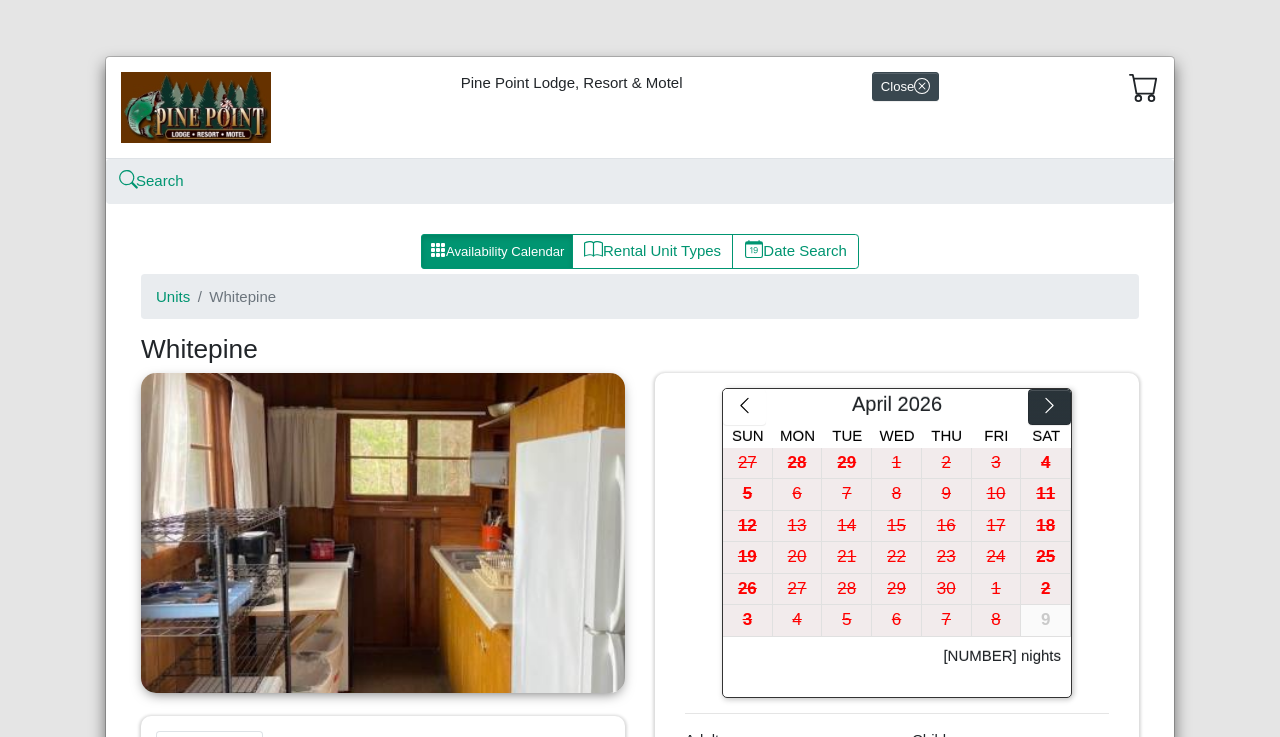 click 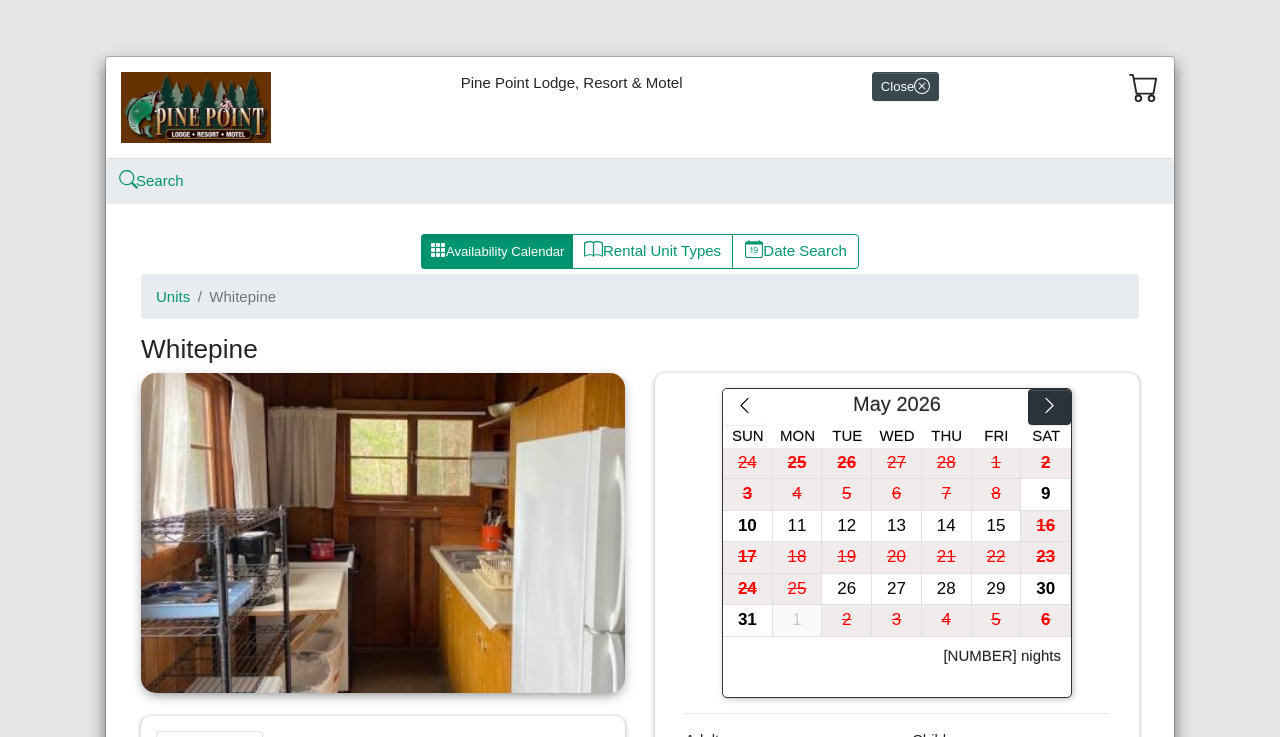 click 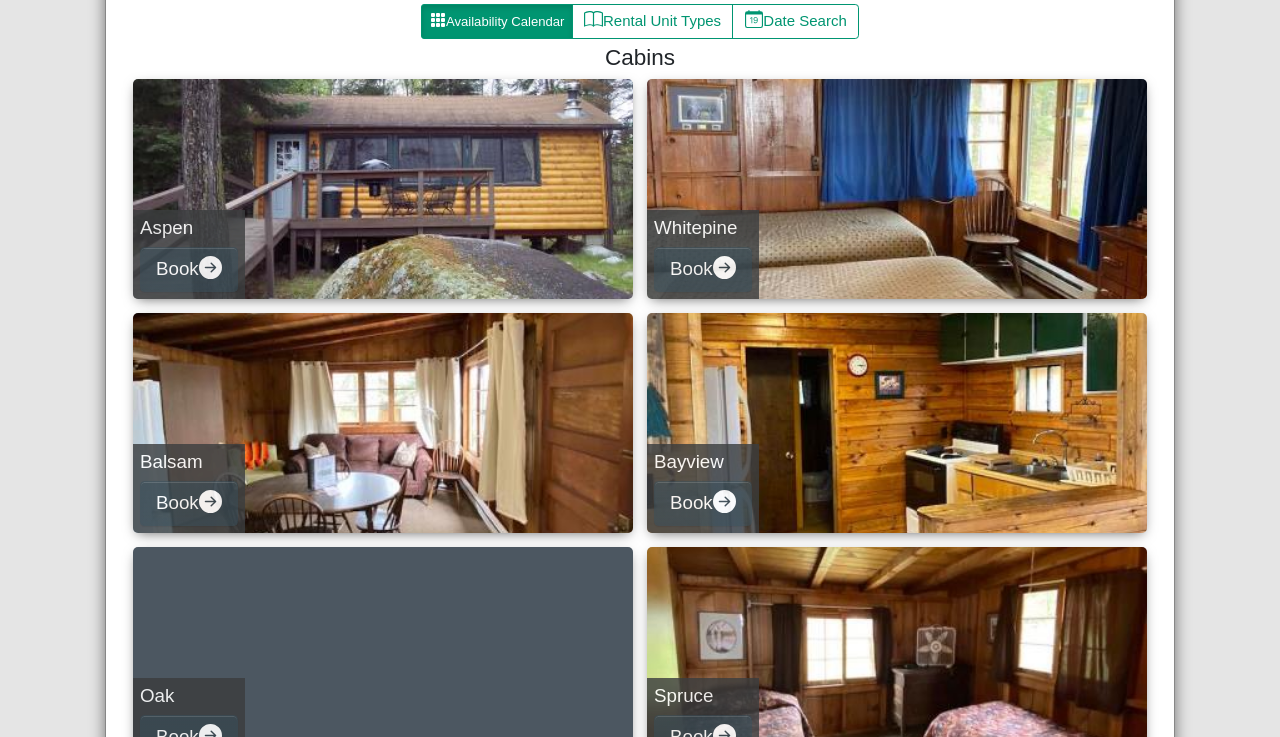 scroll, scrollTop: 240, scrollLeft: 0, axis: vertical 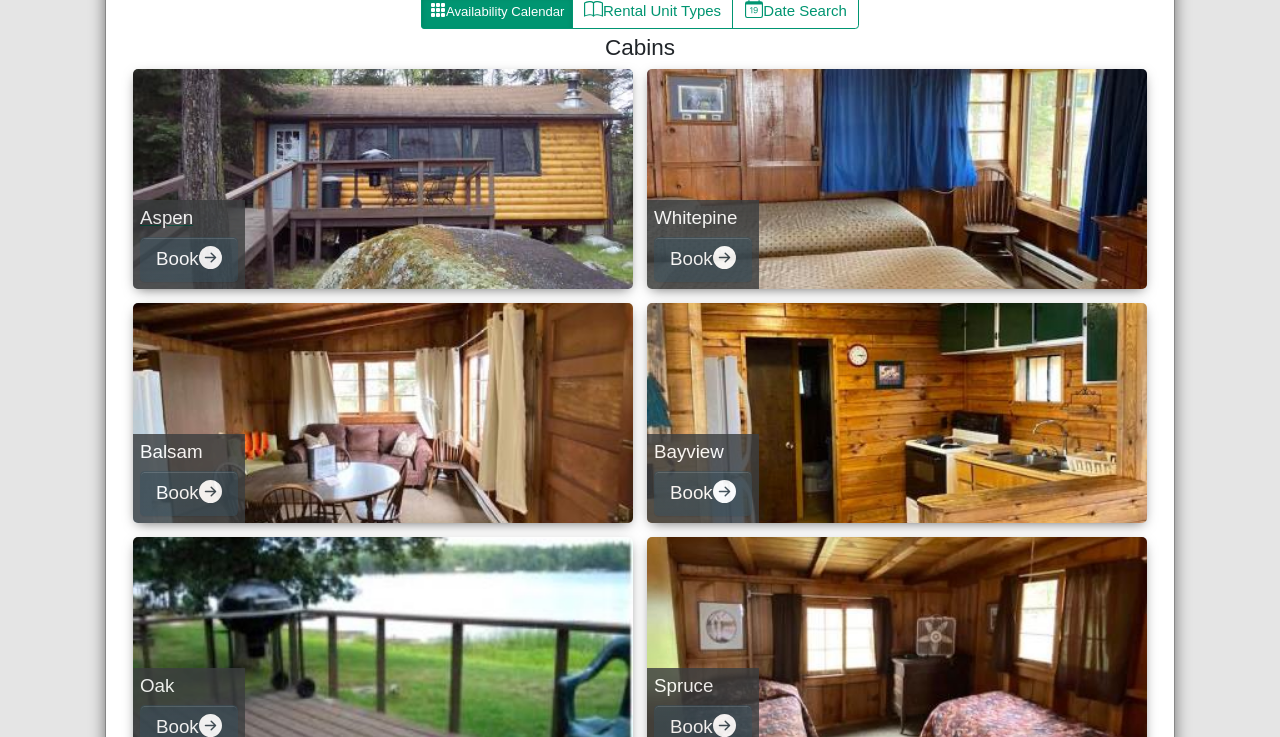 click on "Aspen" at bounding box center (189, 218) 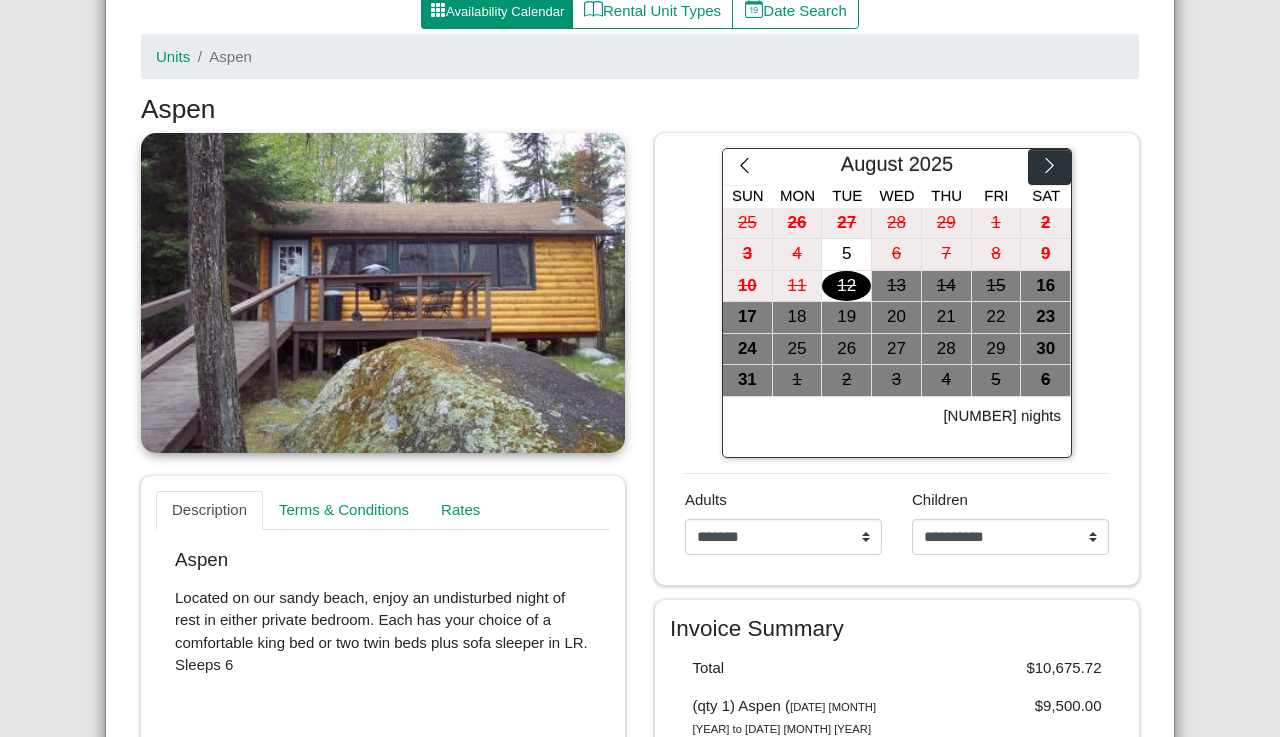 click 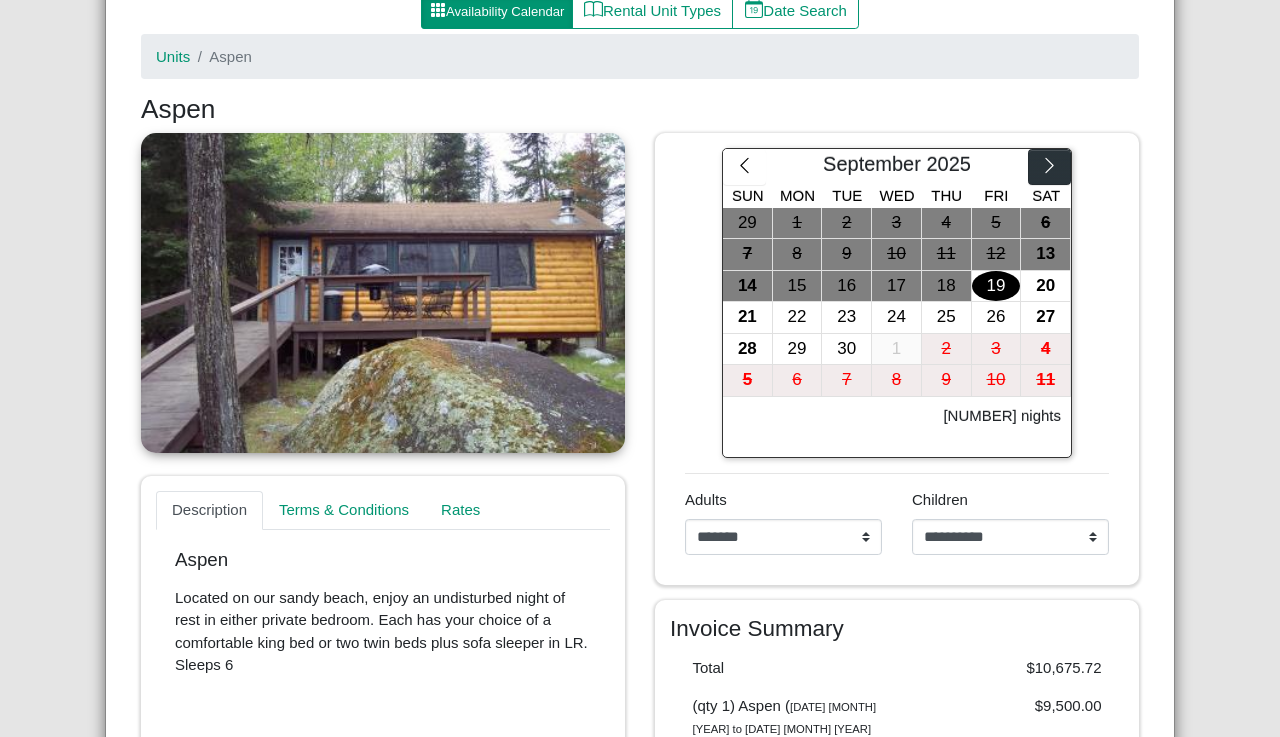click 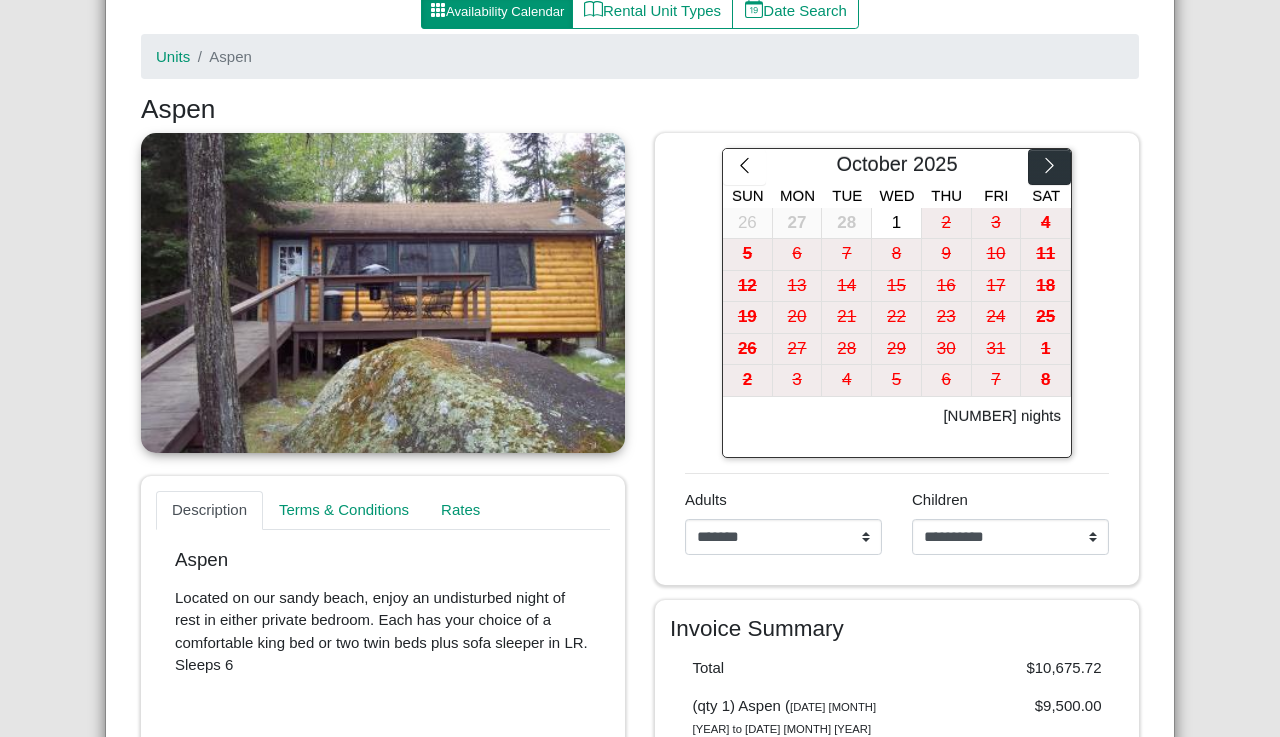 click 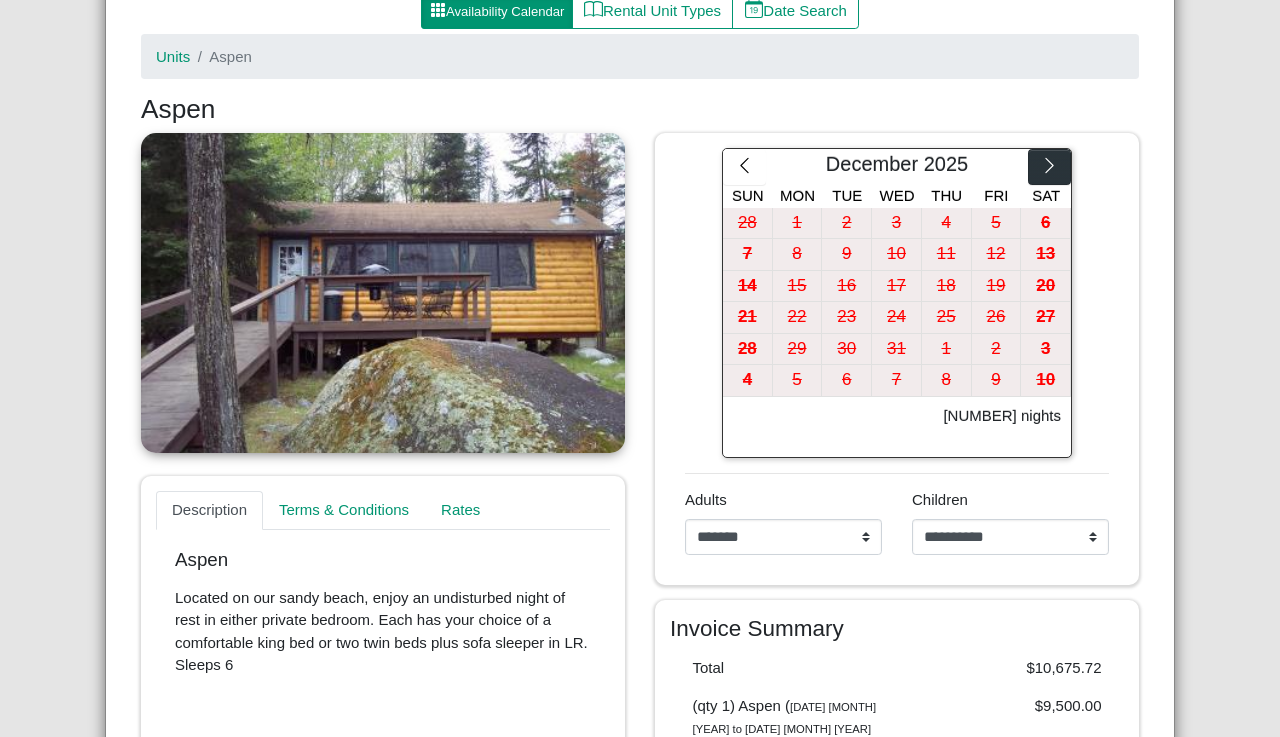 click 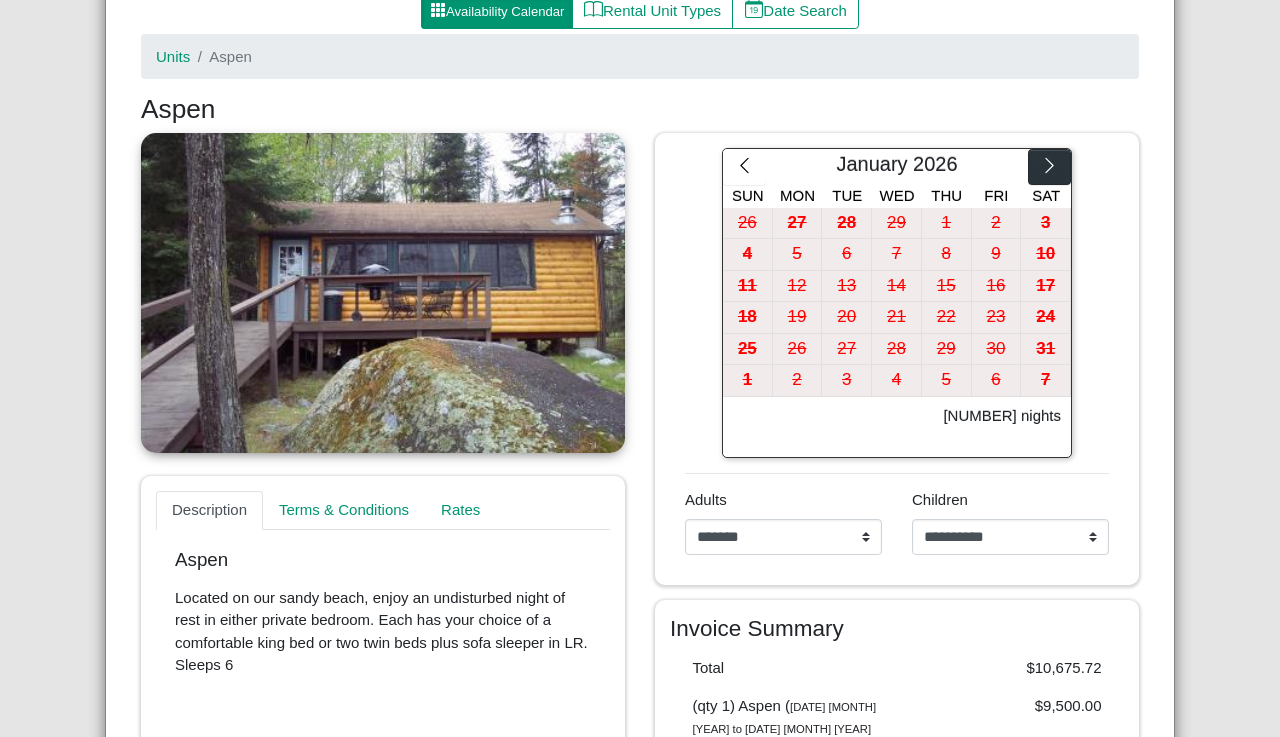 click 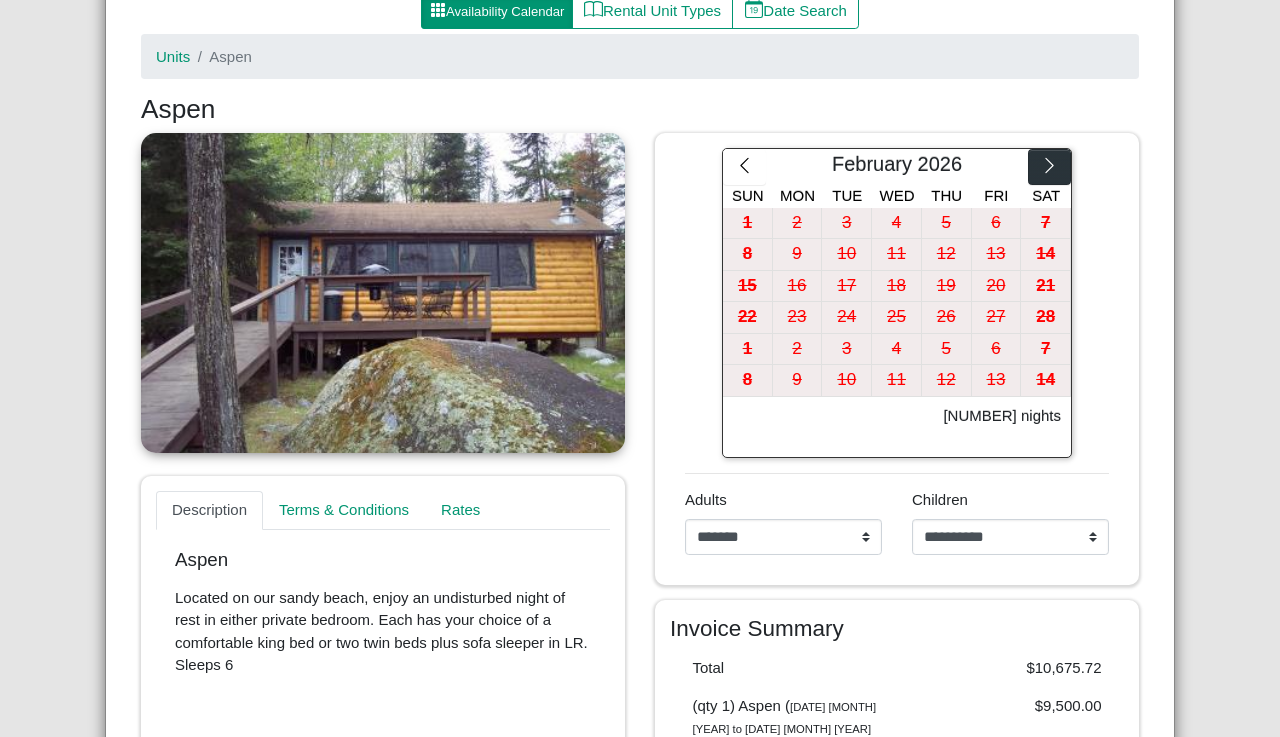 click 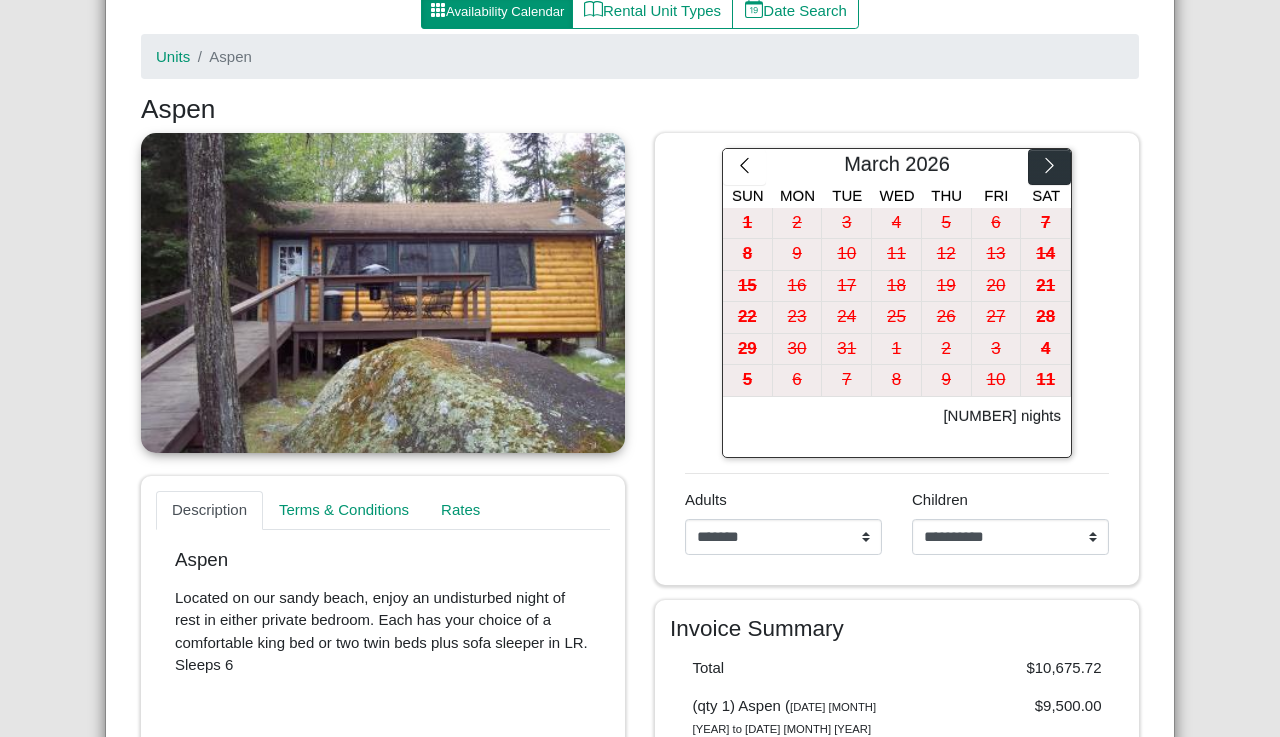 click 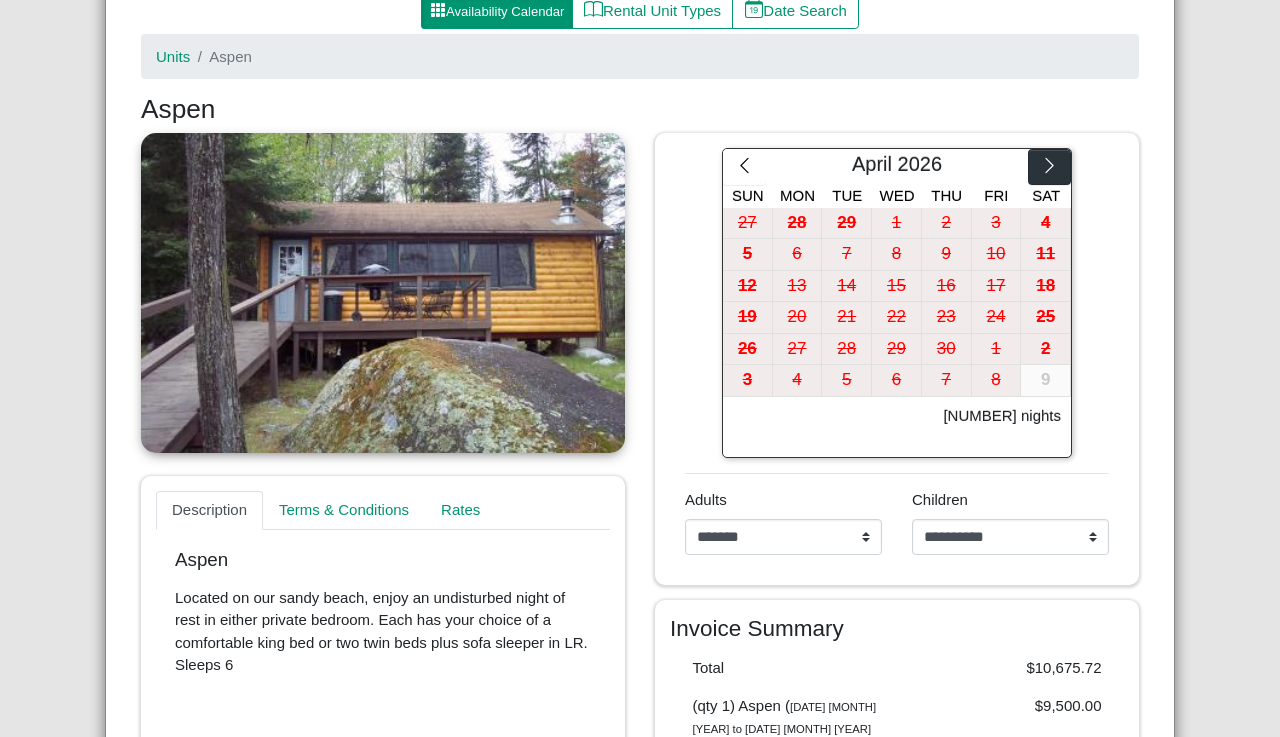 click 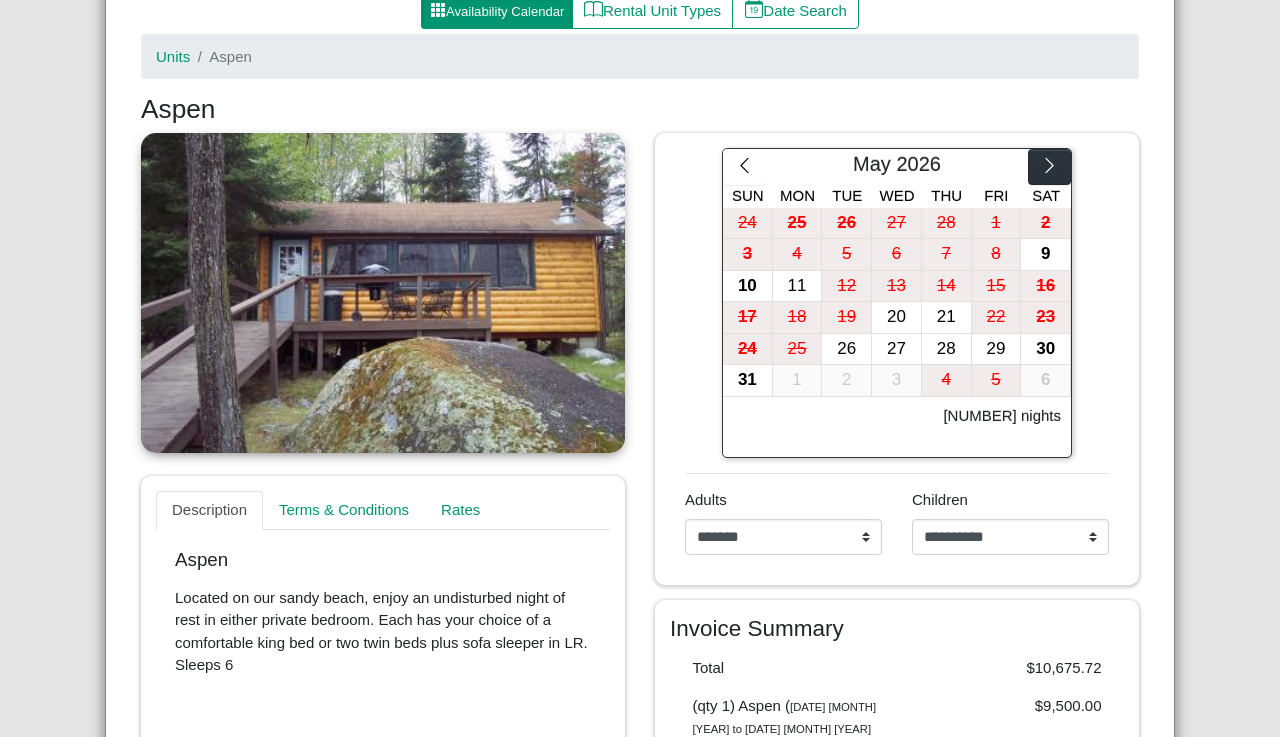 click 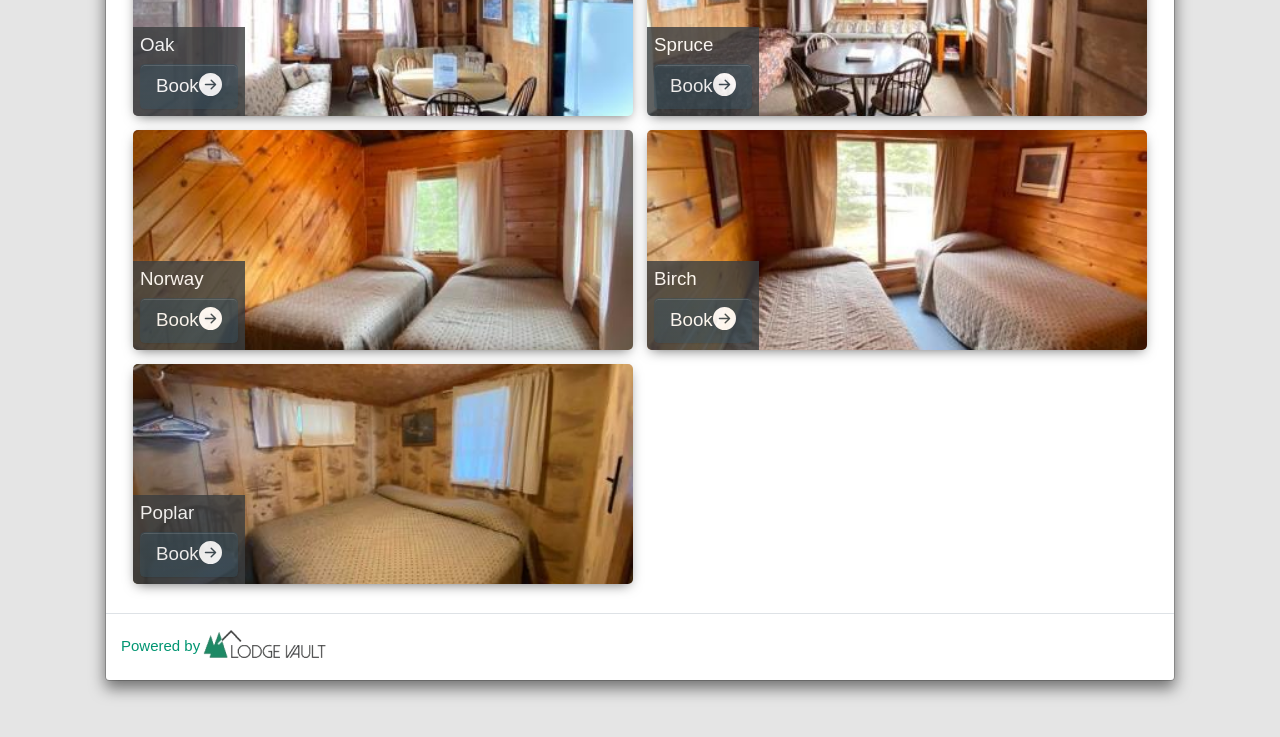 scroll, scrollTop: 880, scrollLeft: 0, axis: vertical 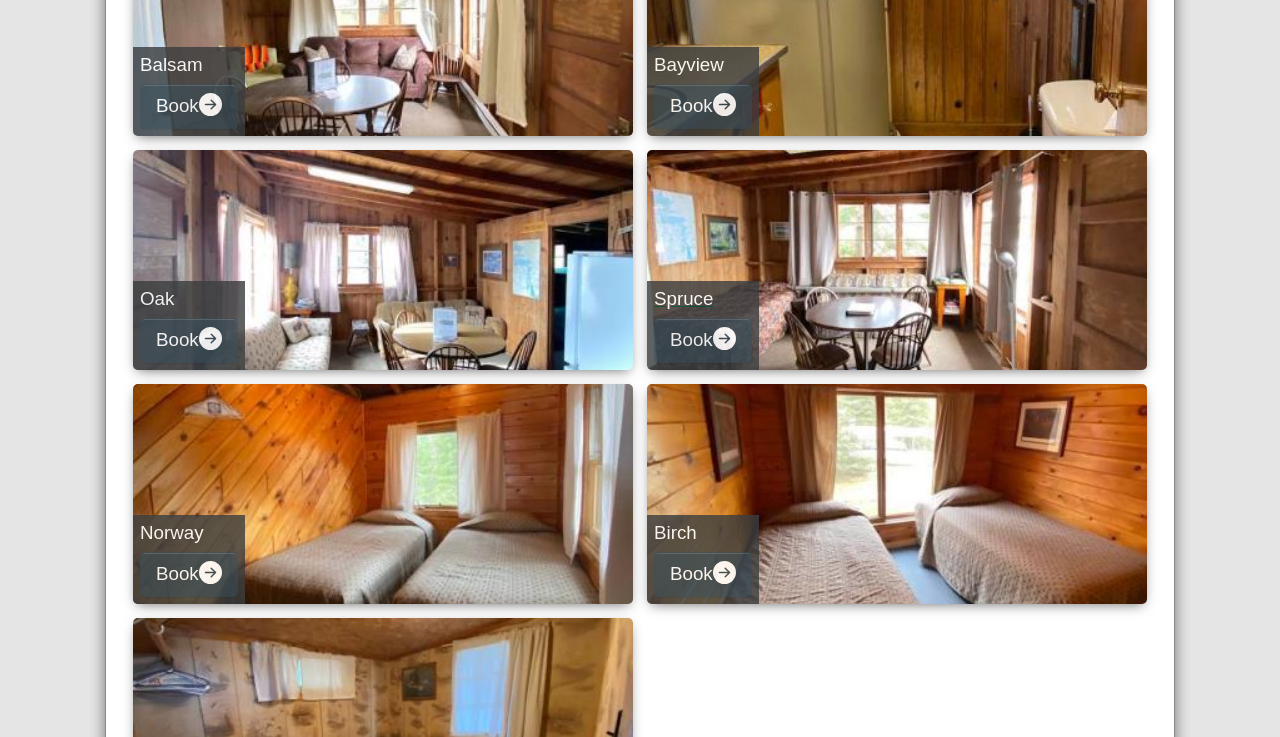 click on "Spruce" at bounding box center [703, 299] 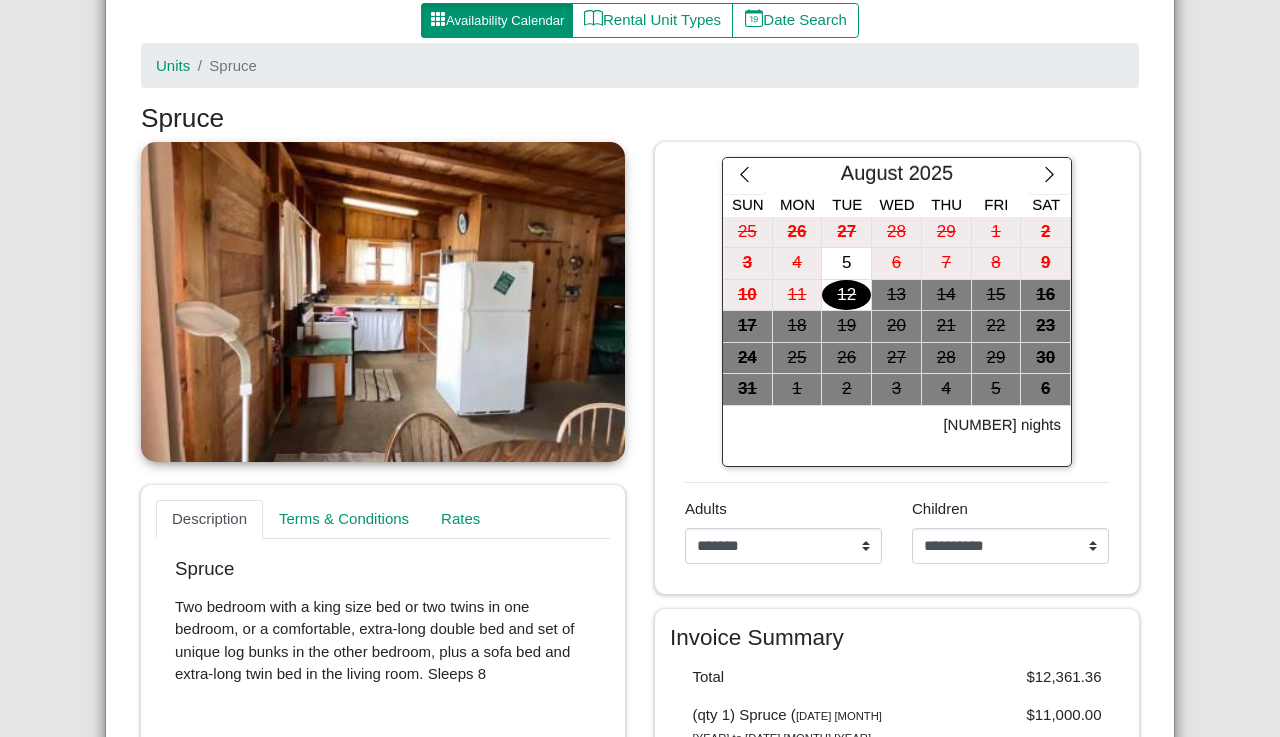 scroll, scrollTop: 220, scrollLeft: 0, axis: vertical 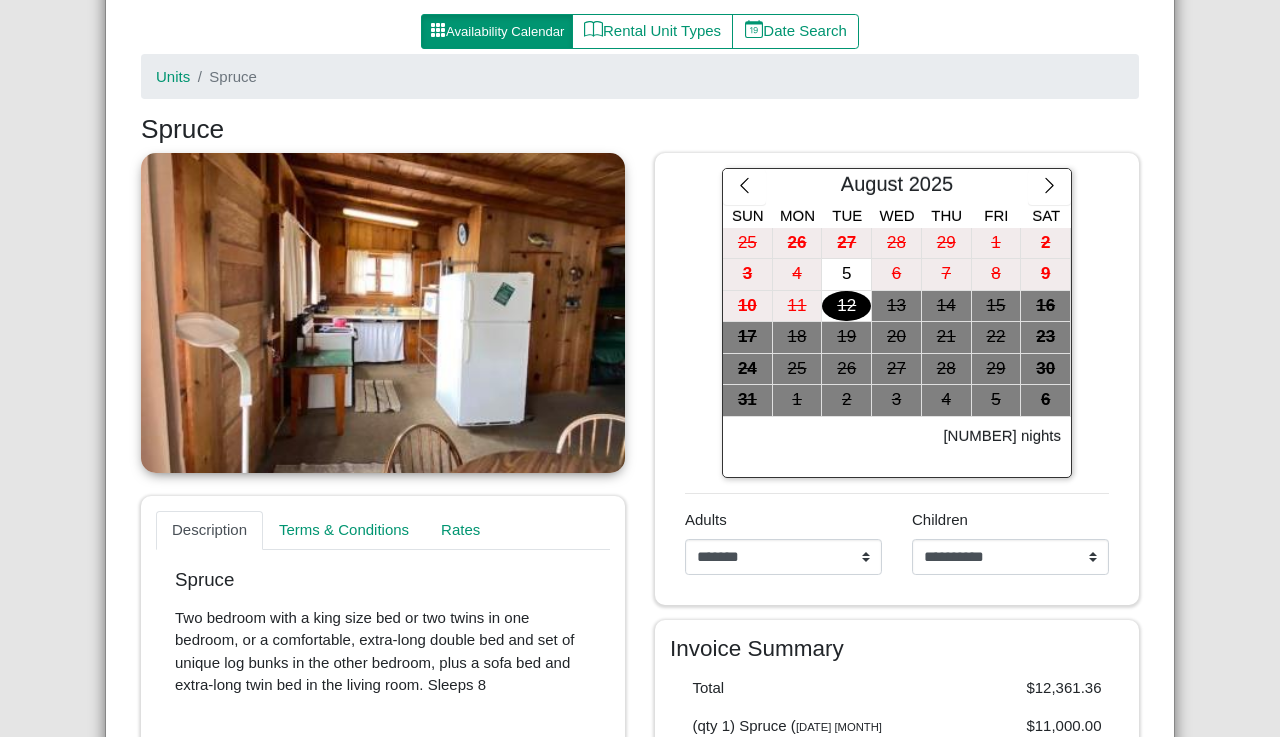 click at bounding box center (383, 313) 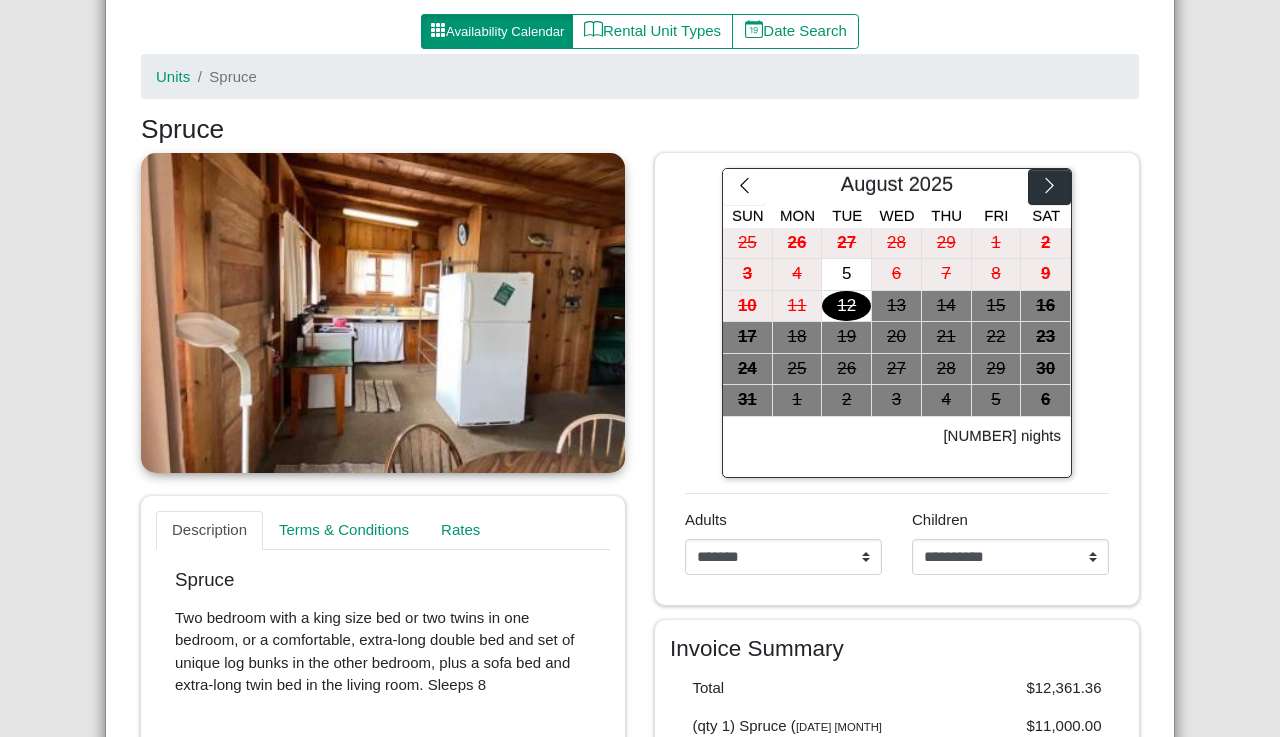 click 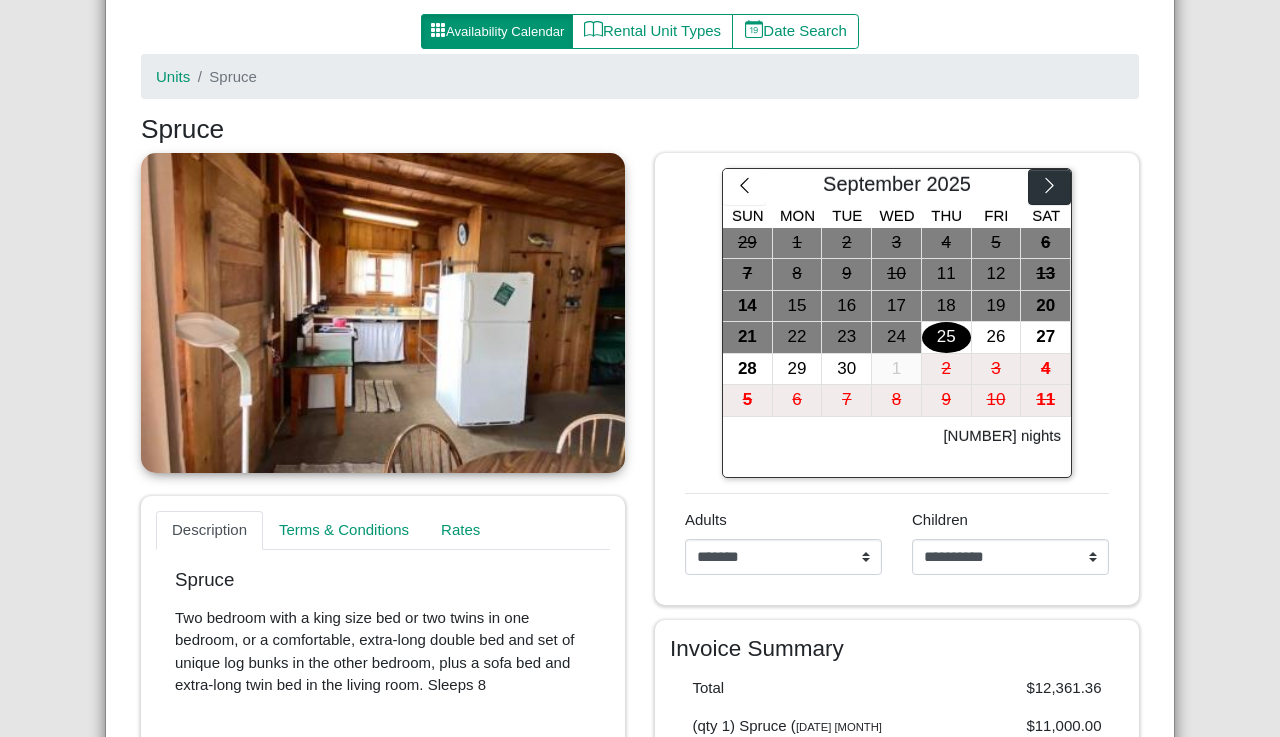 click 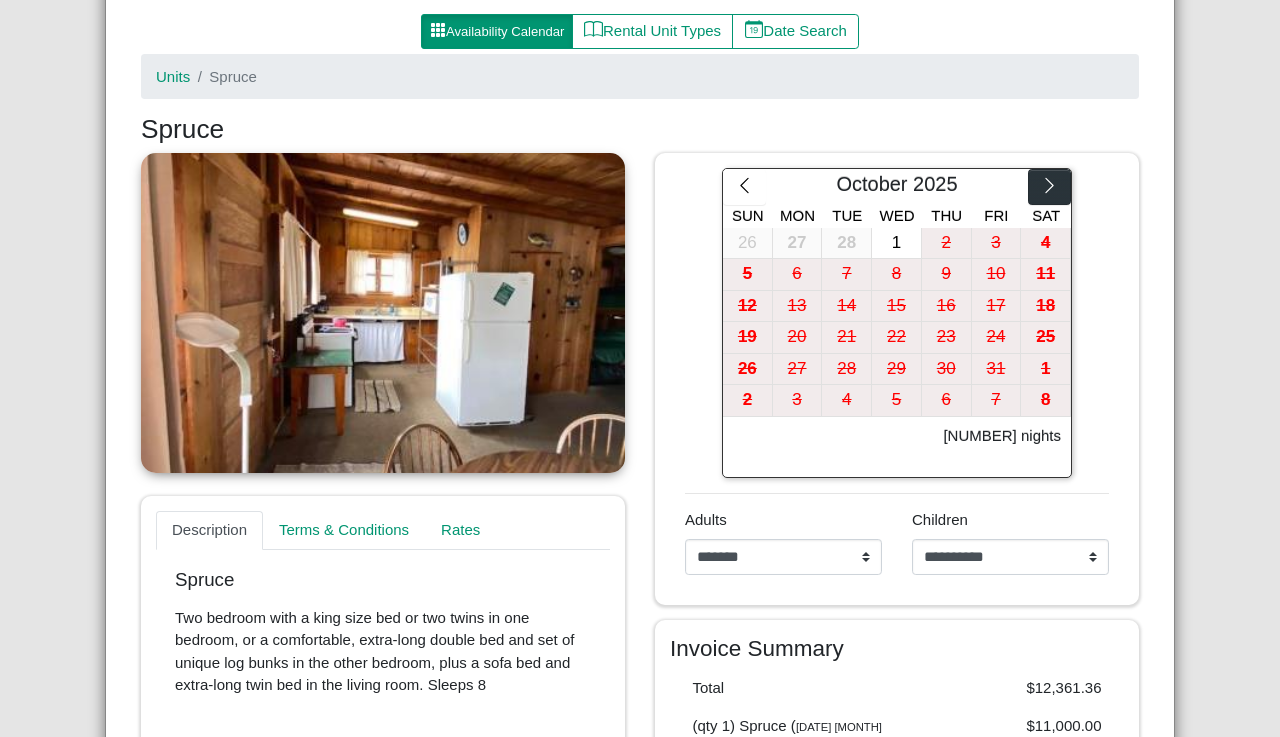 click 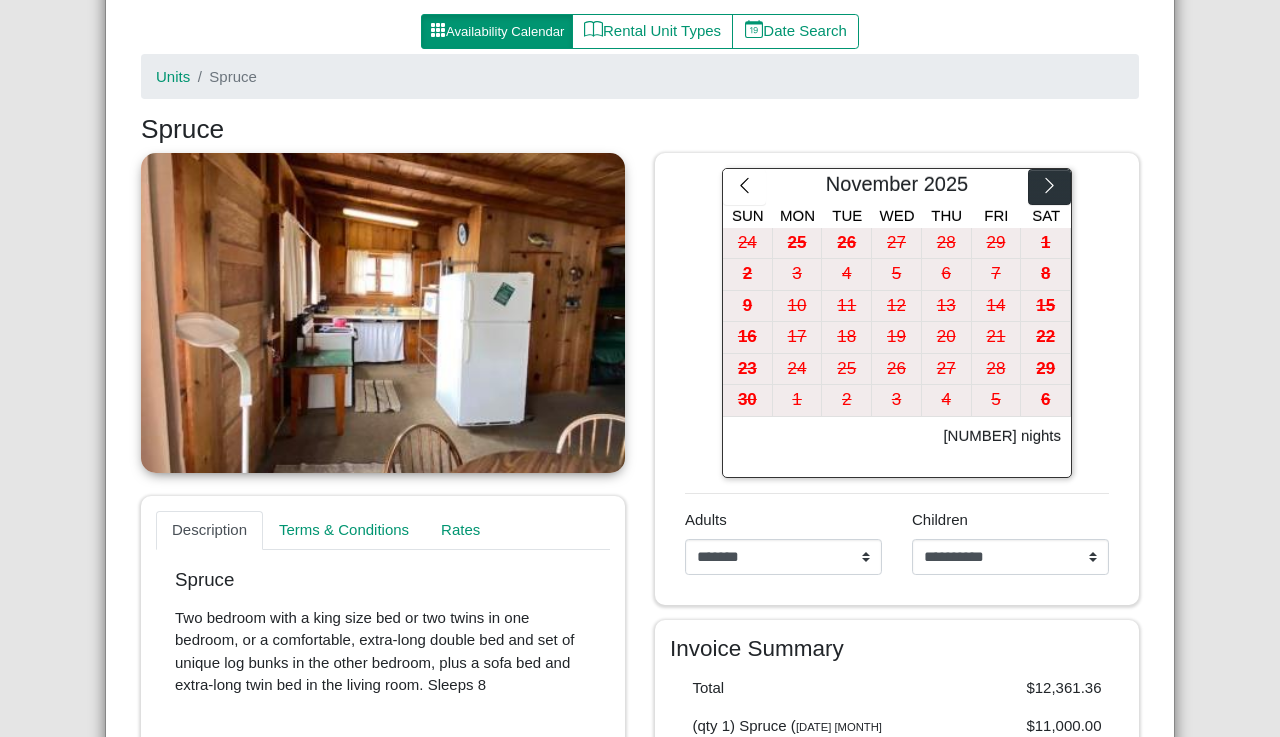 click 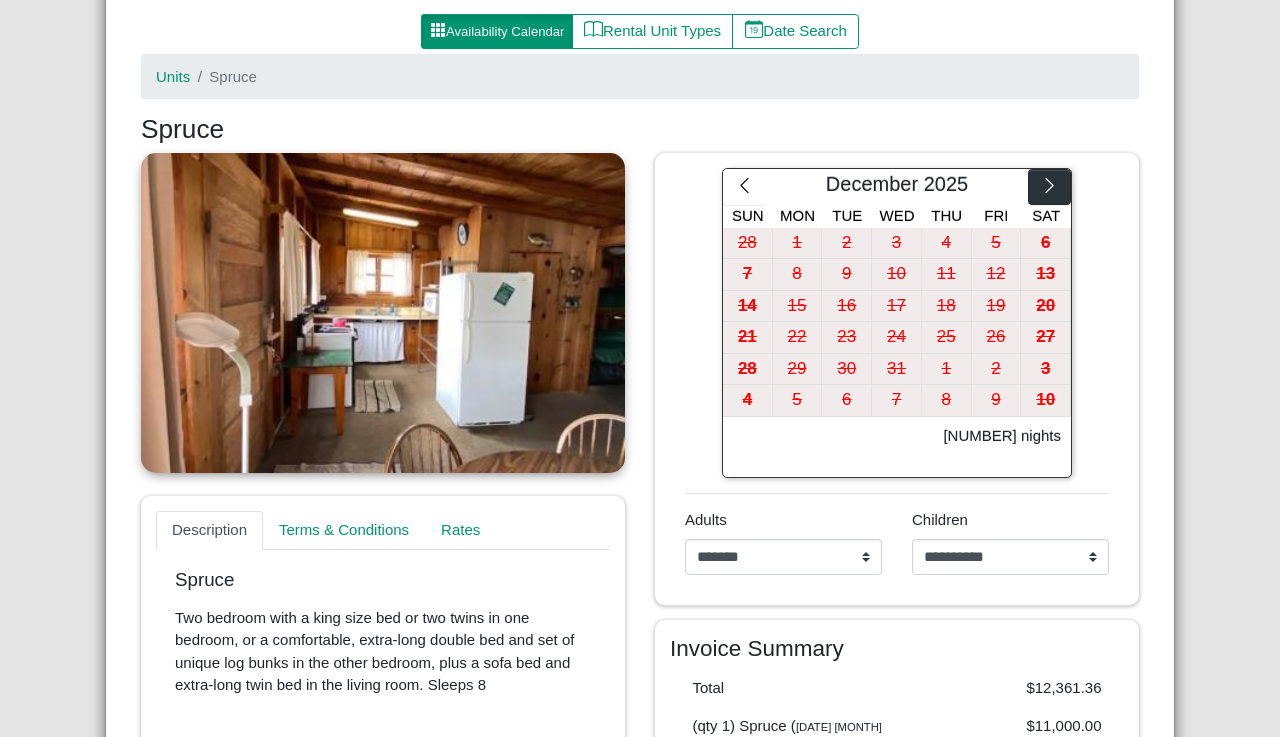 click 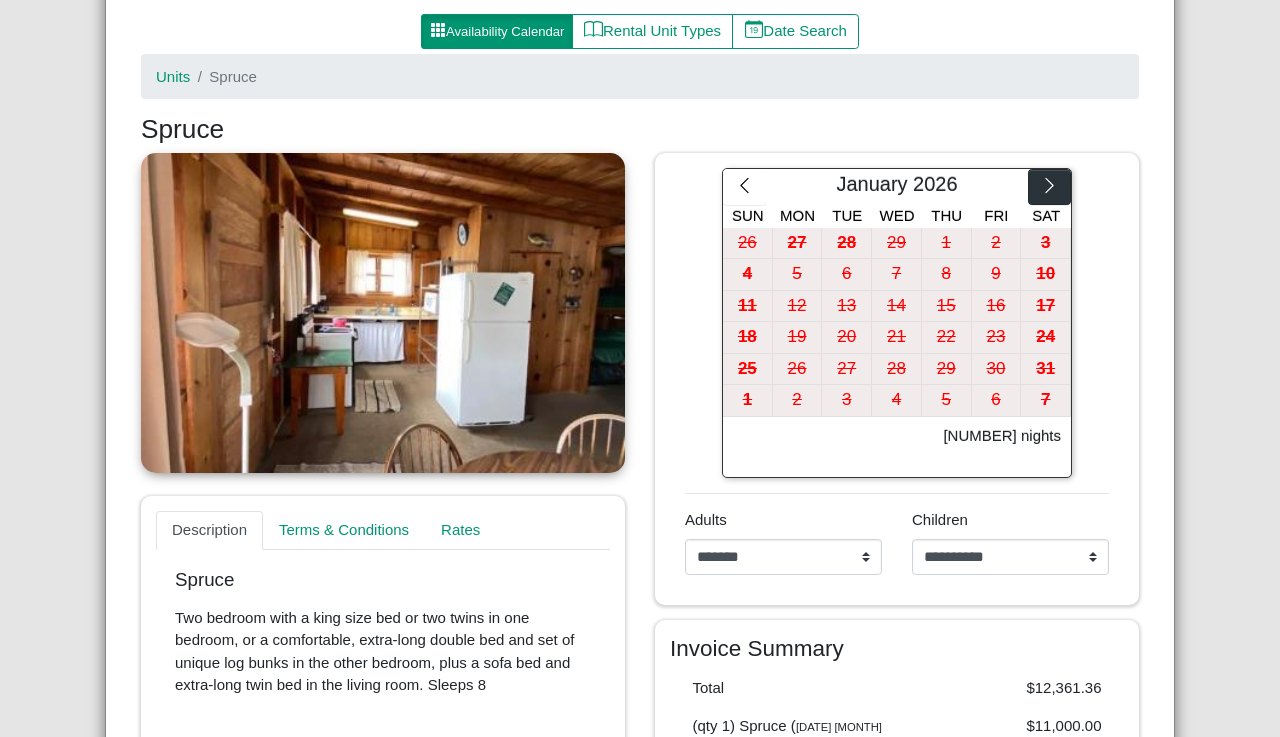 click 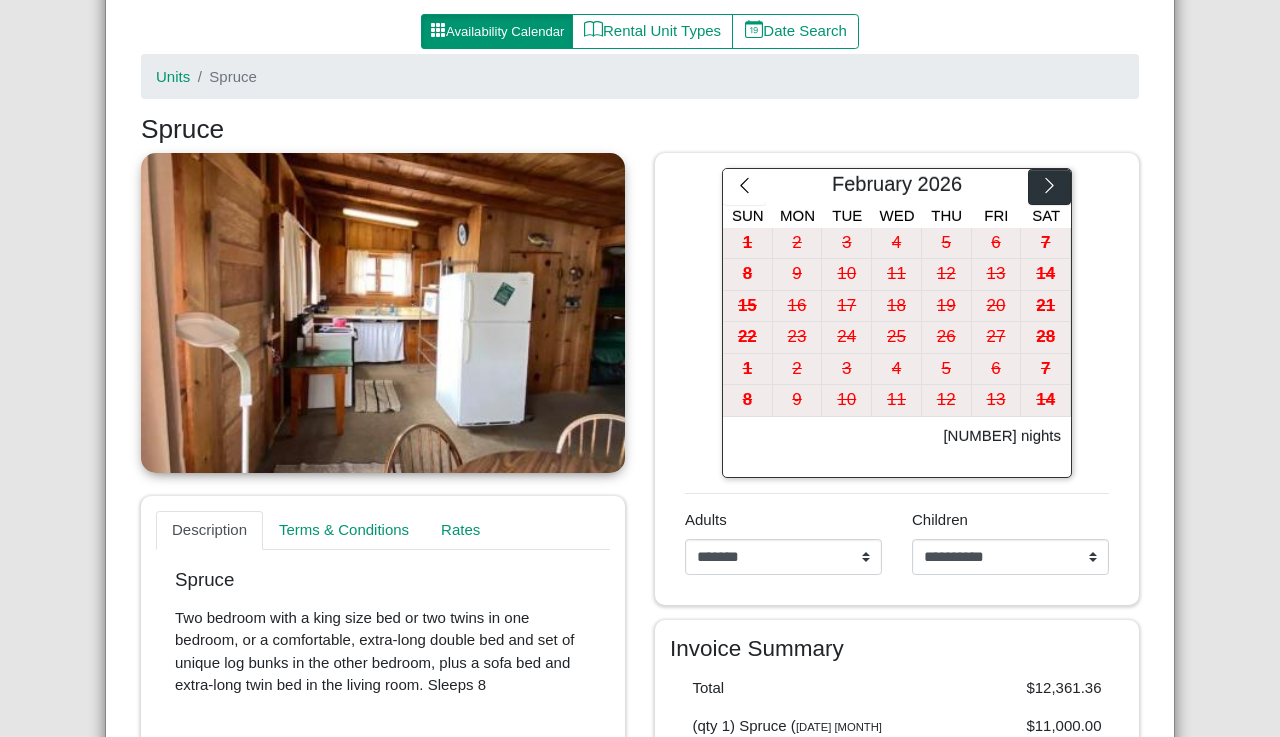 click 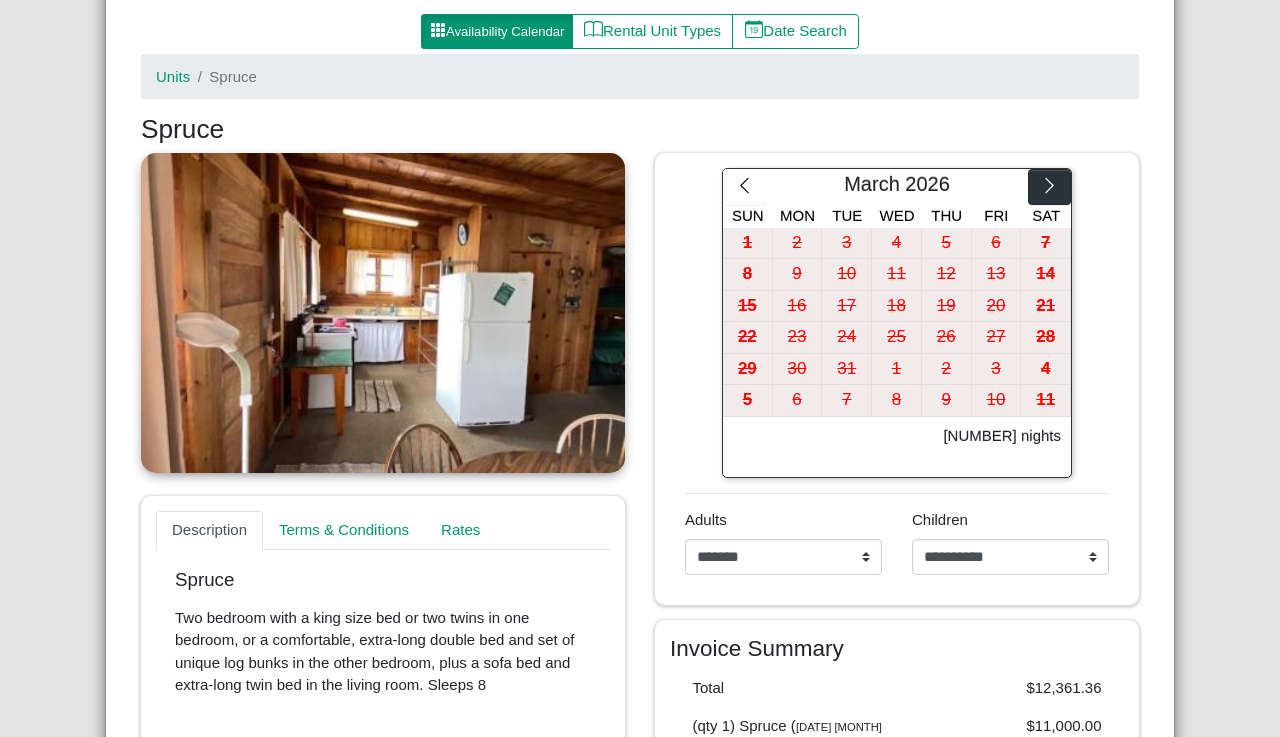 click 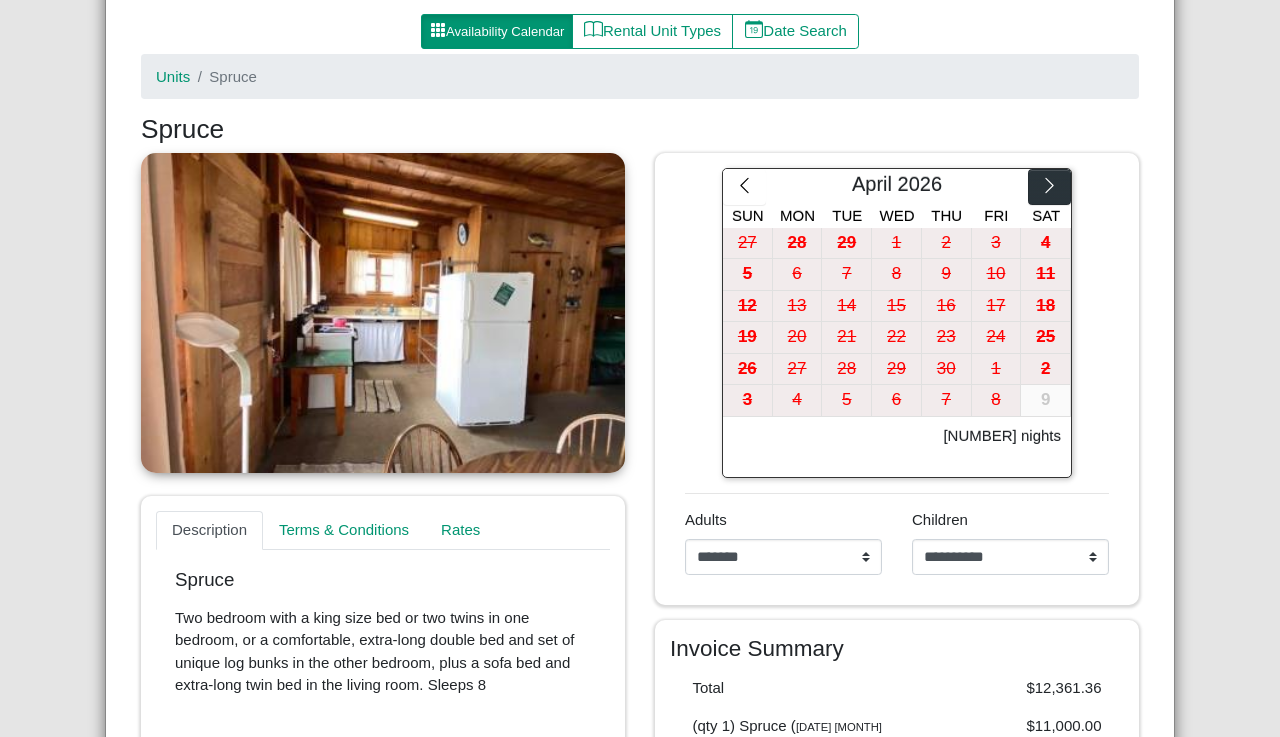 click 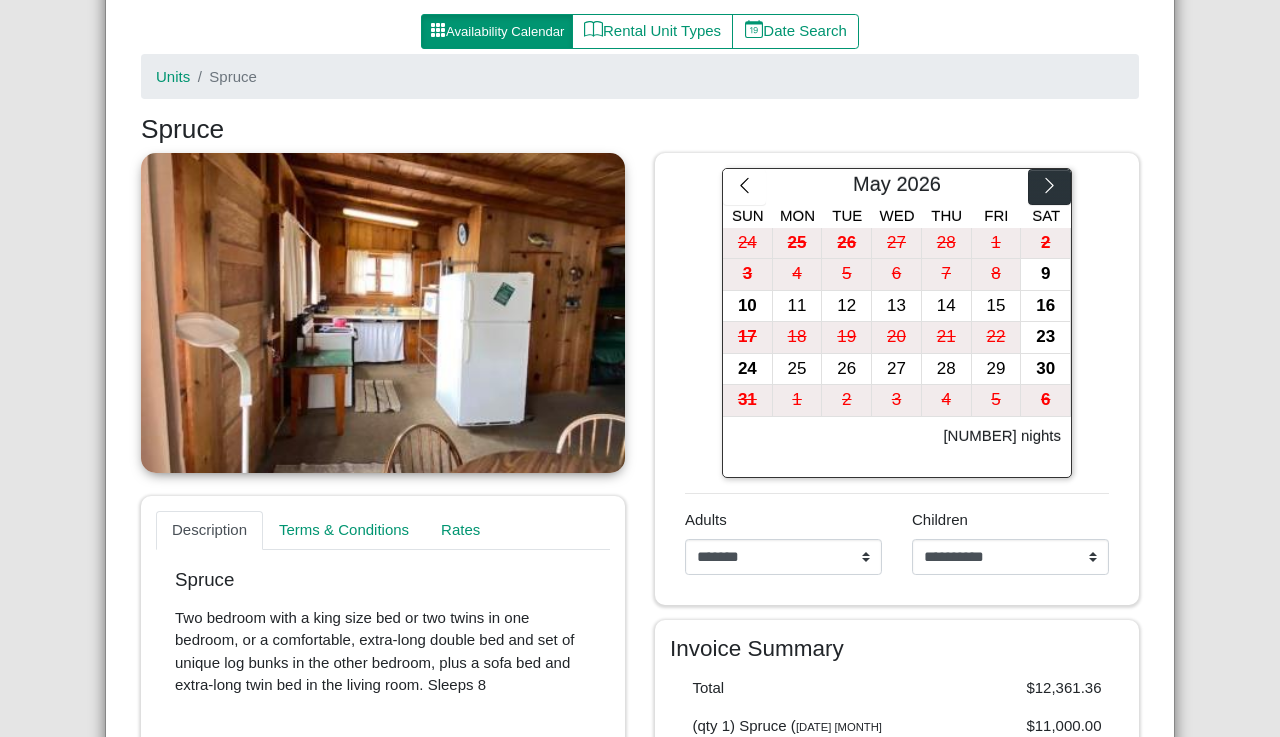 click 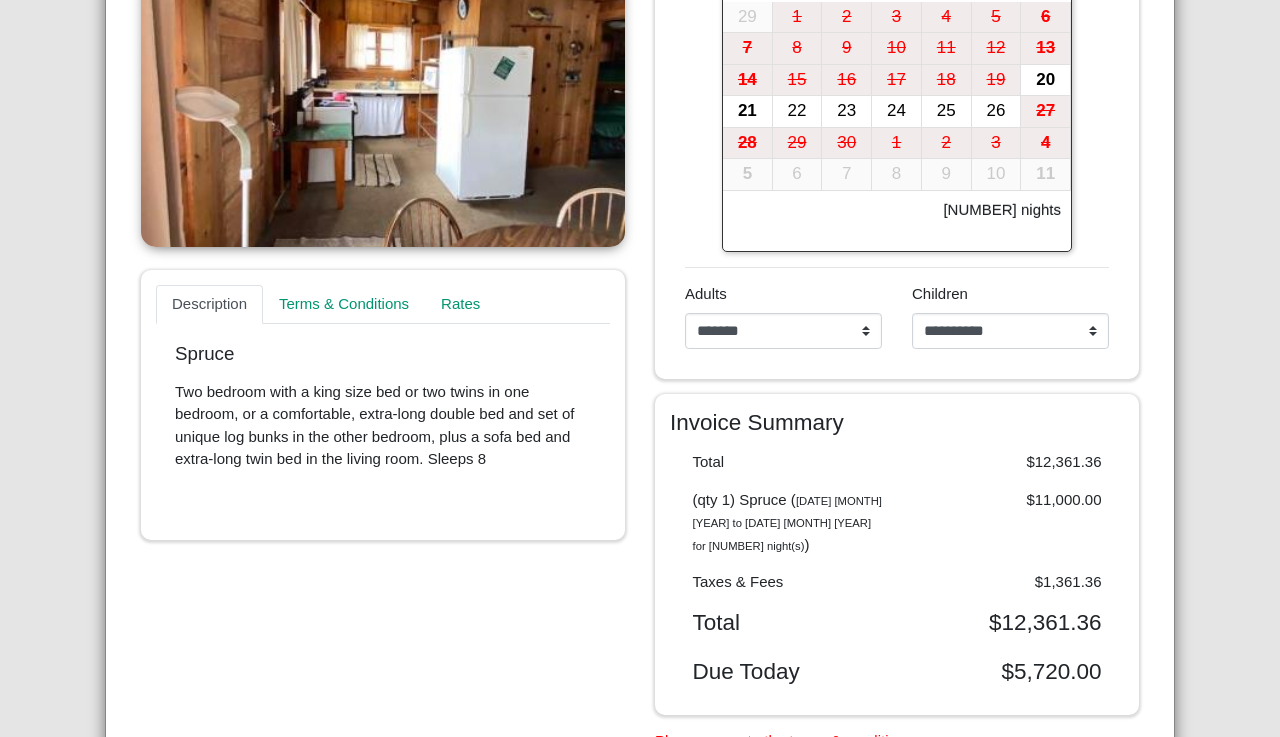 scroll, scrollTop: 424, scrollLeft: 0, axis: vertical 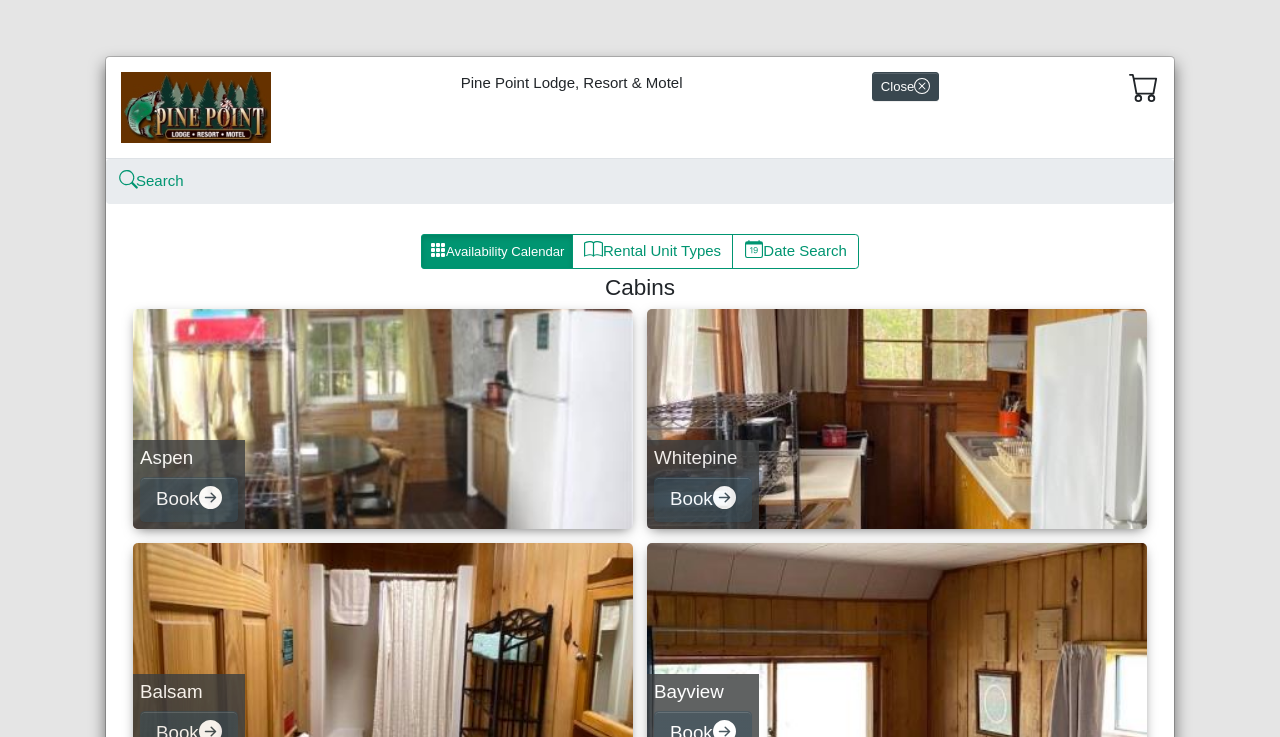 click at bounding box center [196, 107] 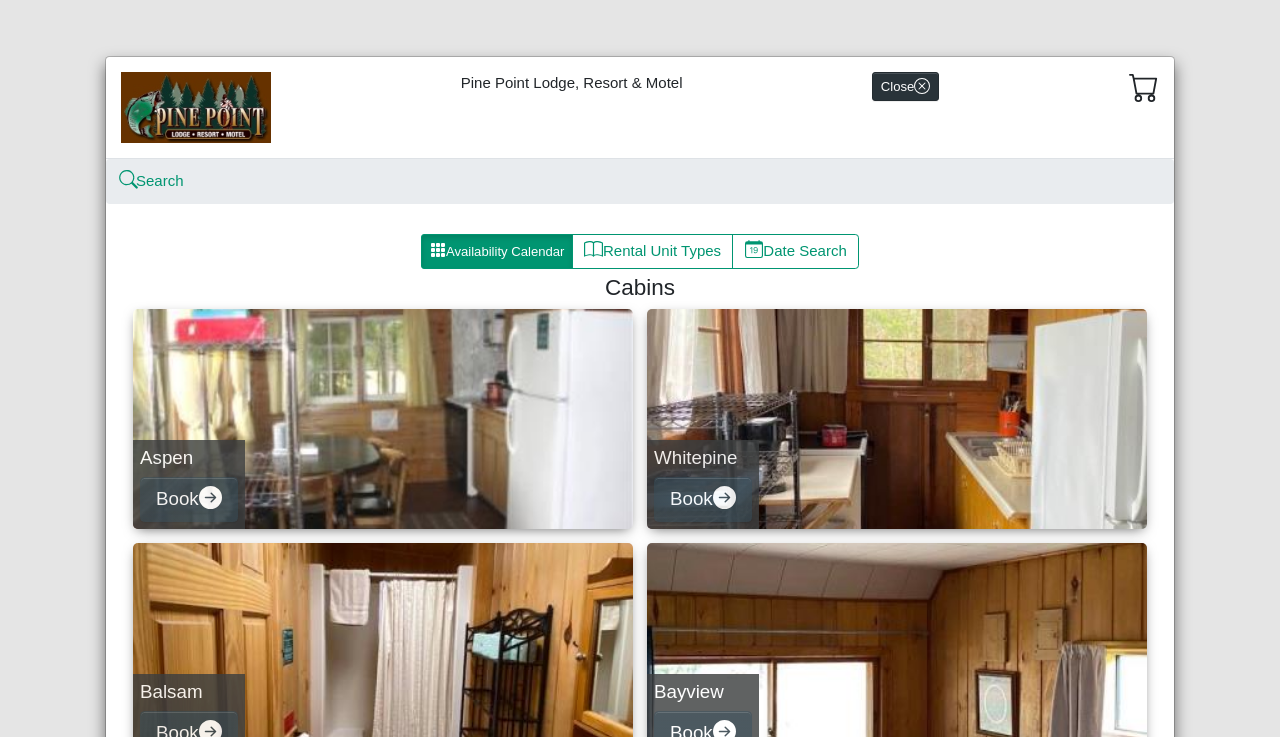 click 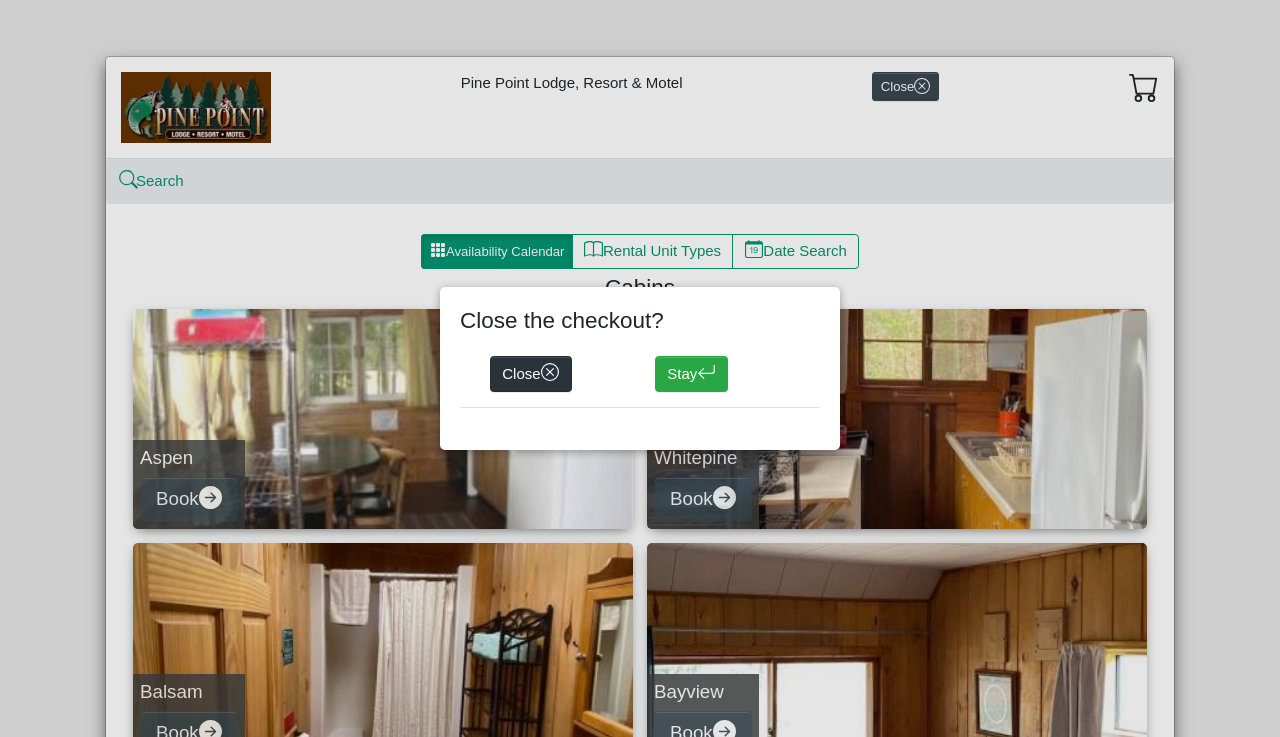 click on "Close" at bounding box center (531, 374) 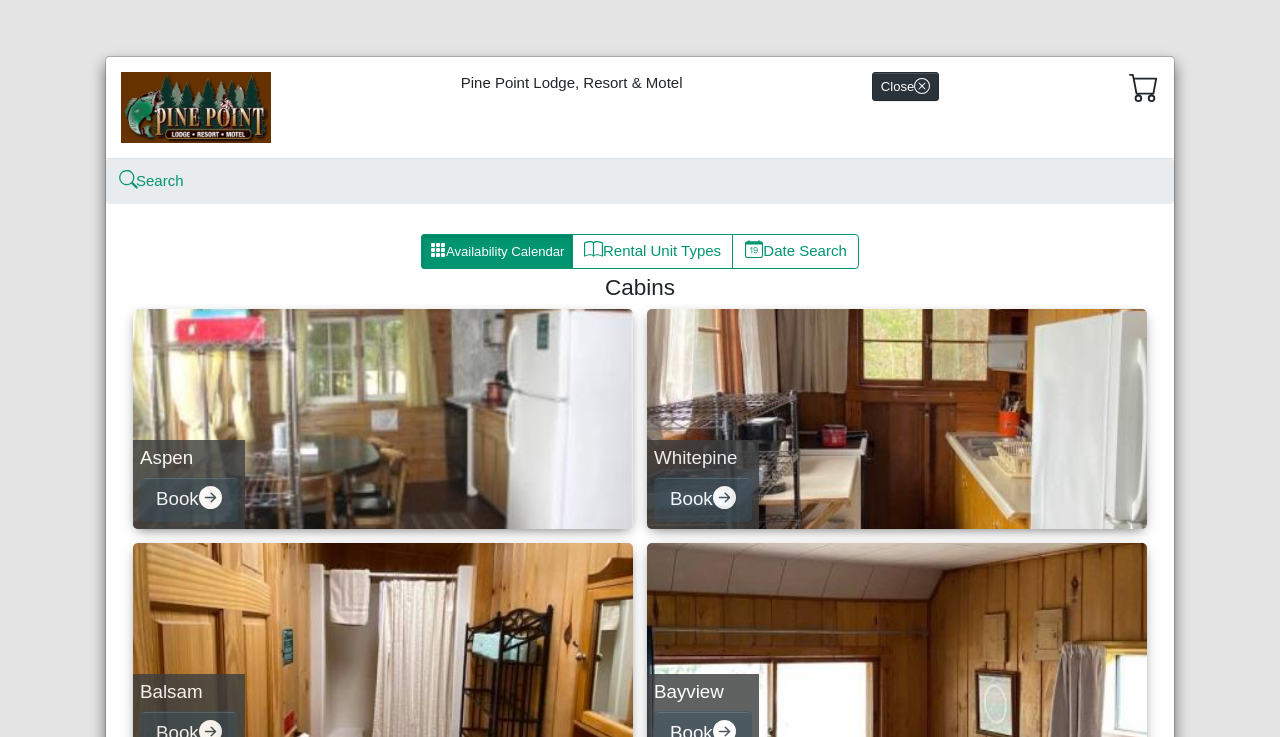 click 